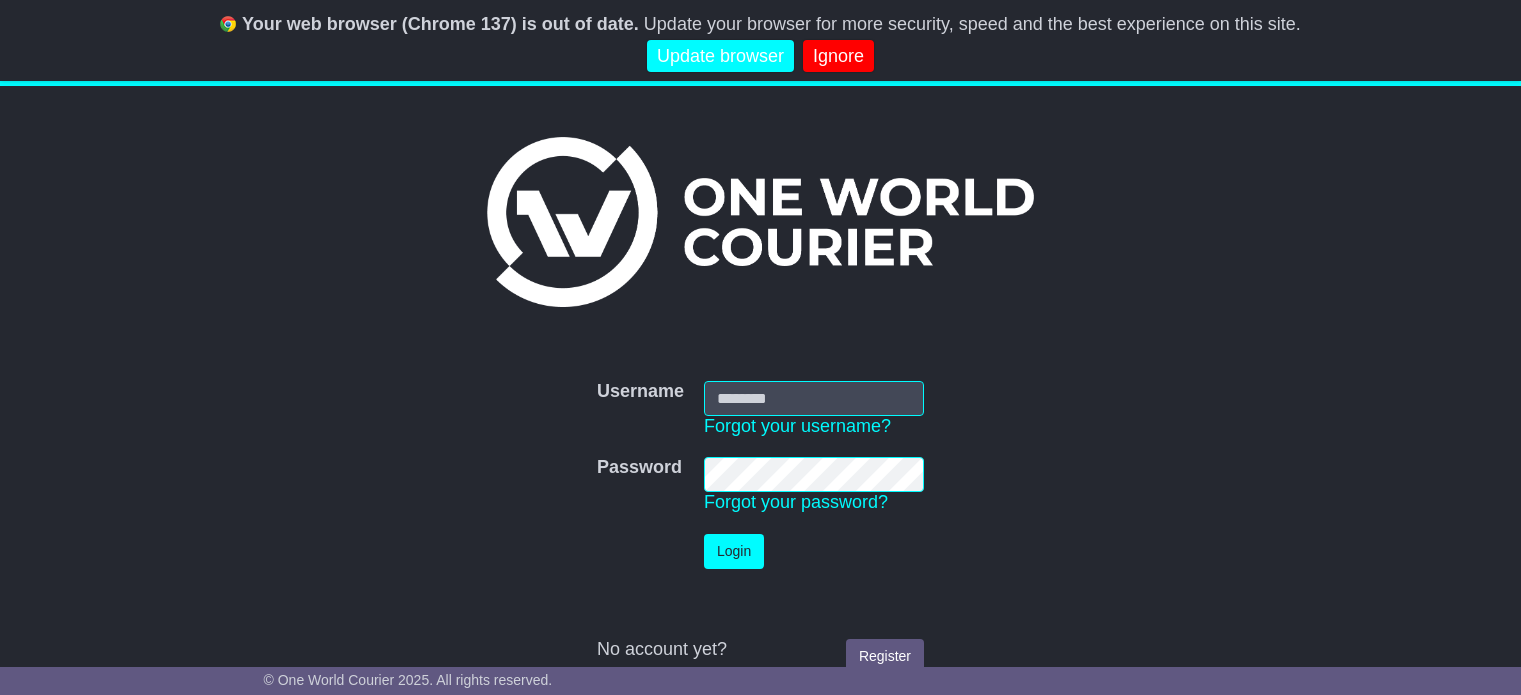 scroll, scrollTop: 0, scrollLeft: 0, axis: both 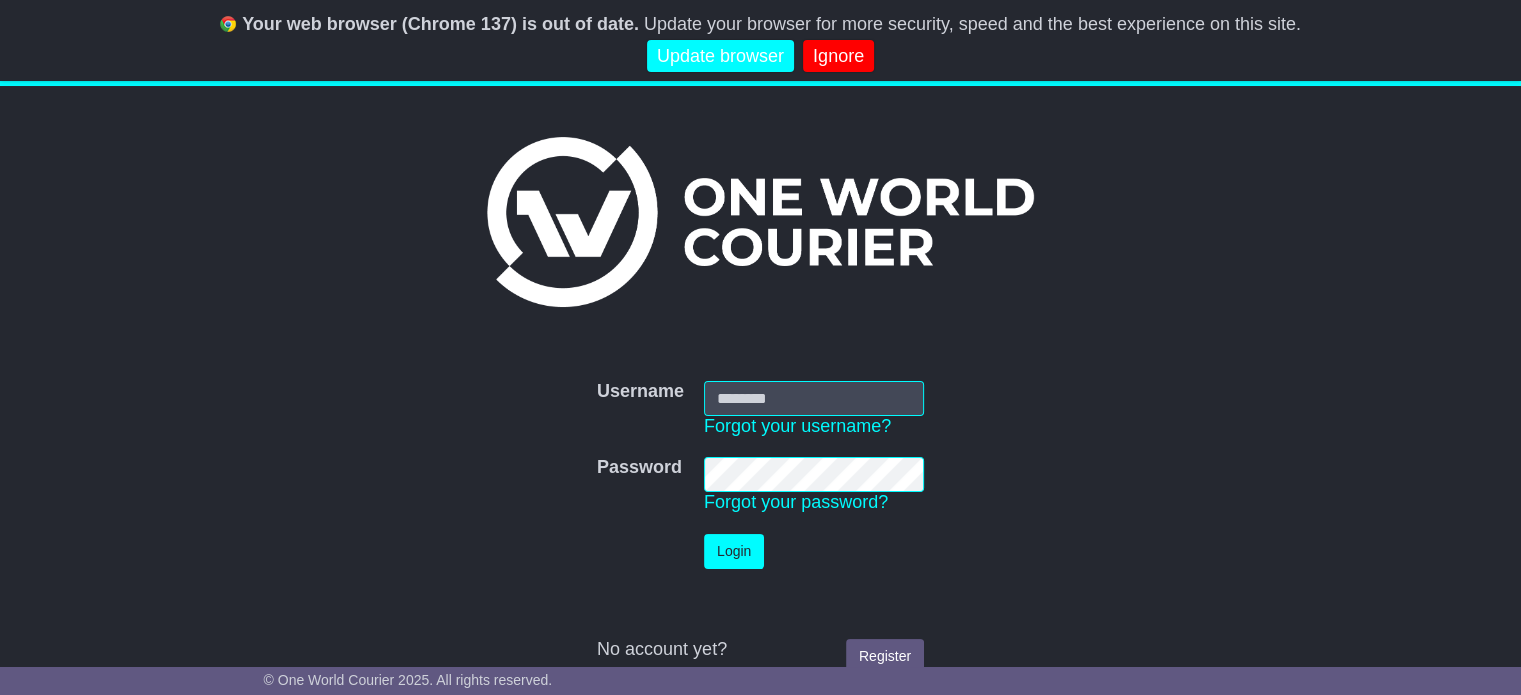 type on "**********" 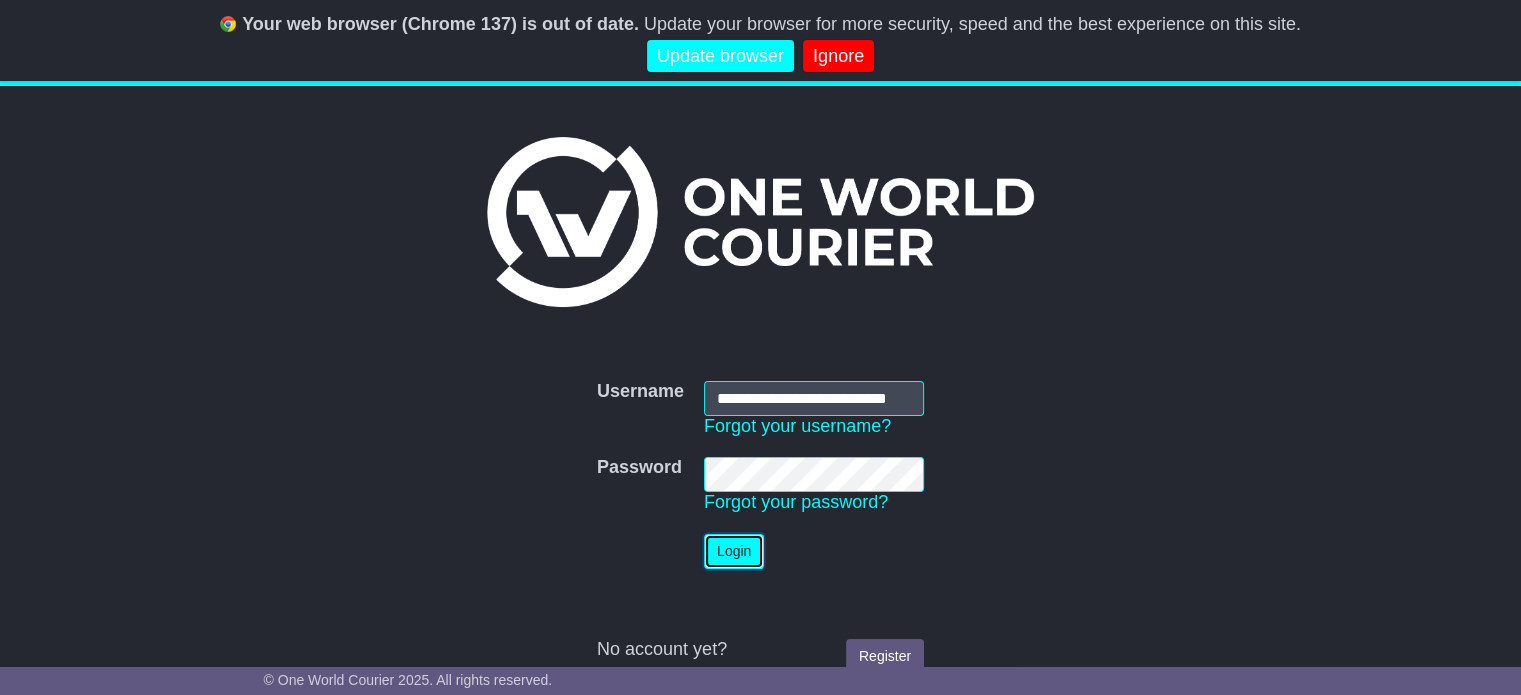 click on "Login" at bounding box center (734, 551) 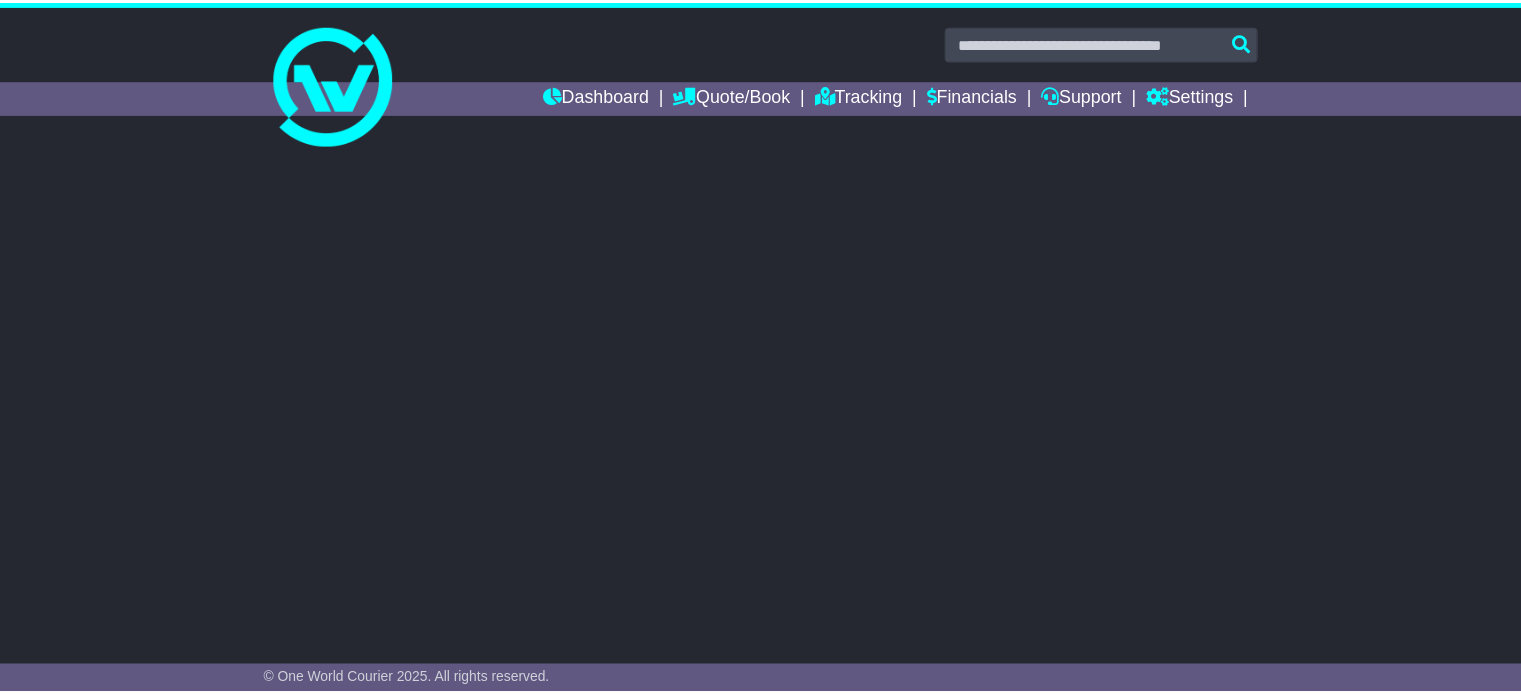 scroll, scrollTop: 0, scrollLeft: 0, axis: both 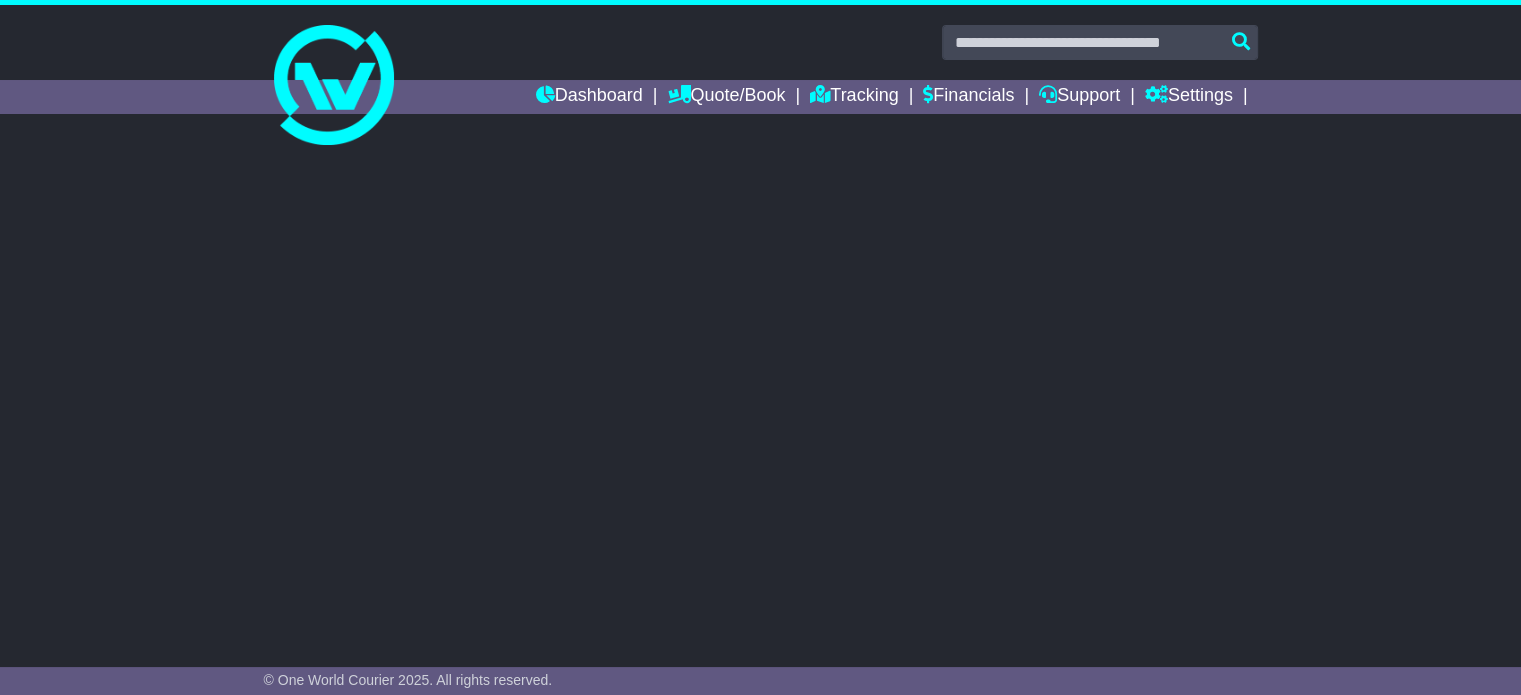 select 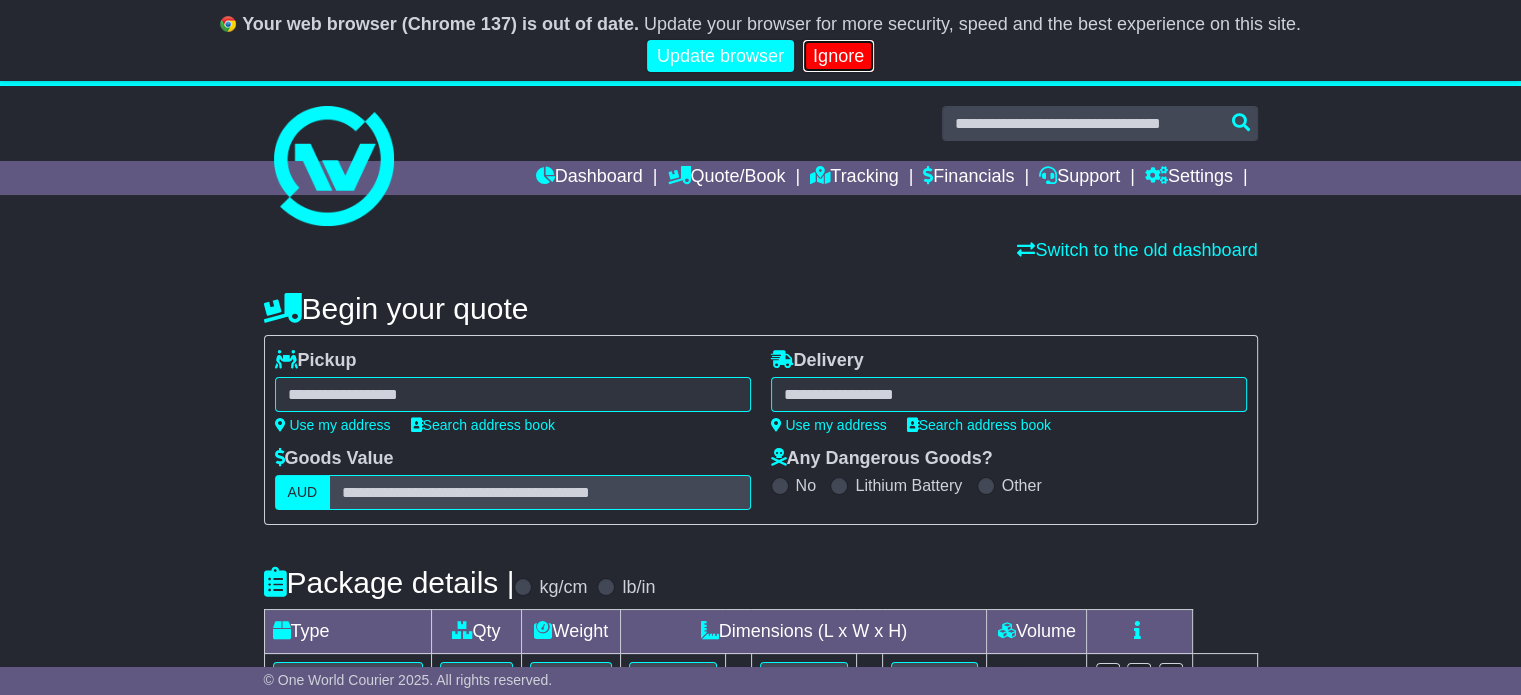click on "Ignore" at bounding box center [838, 56] 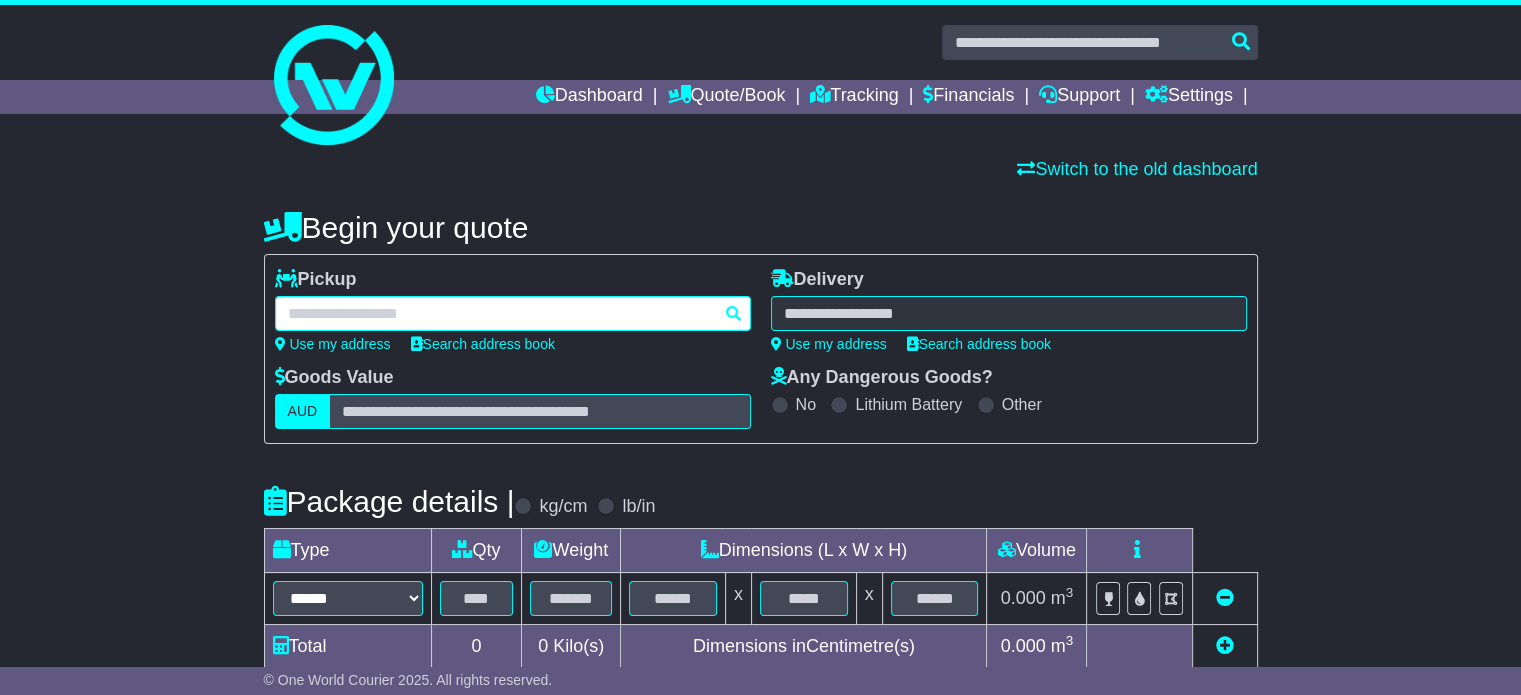 click at bounding box center (513, 313) 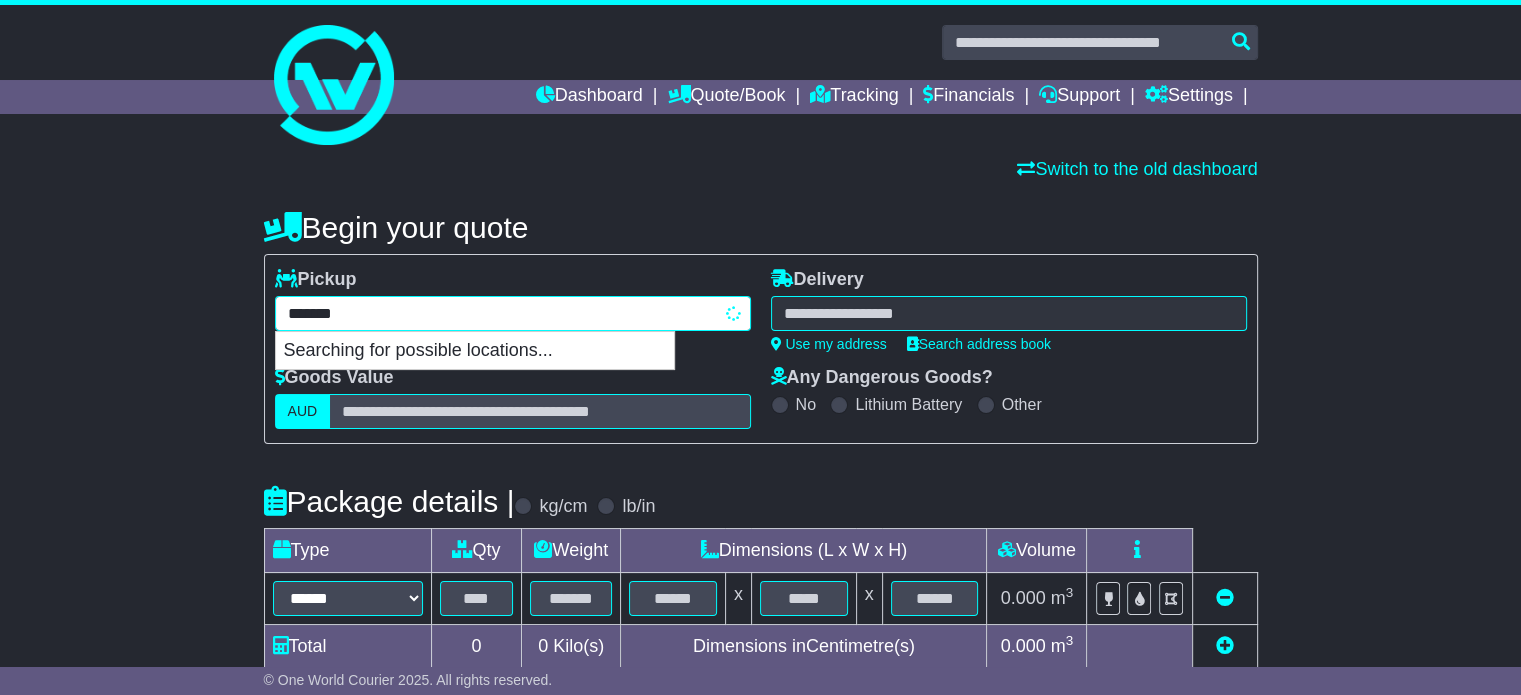 type on "********" 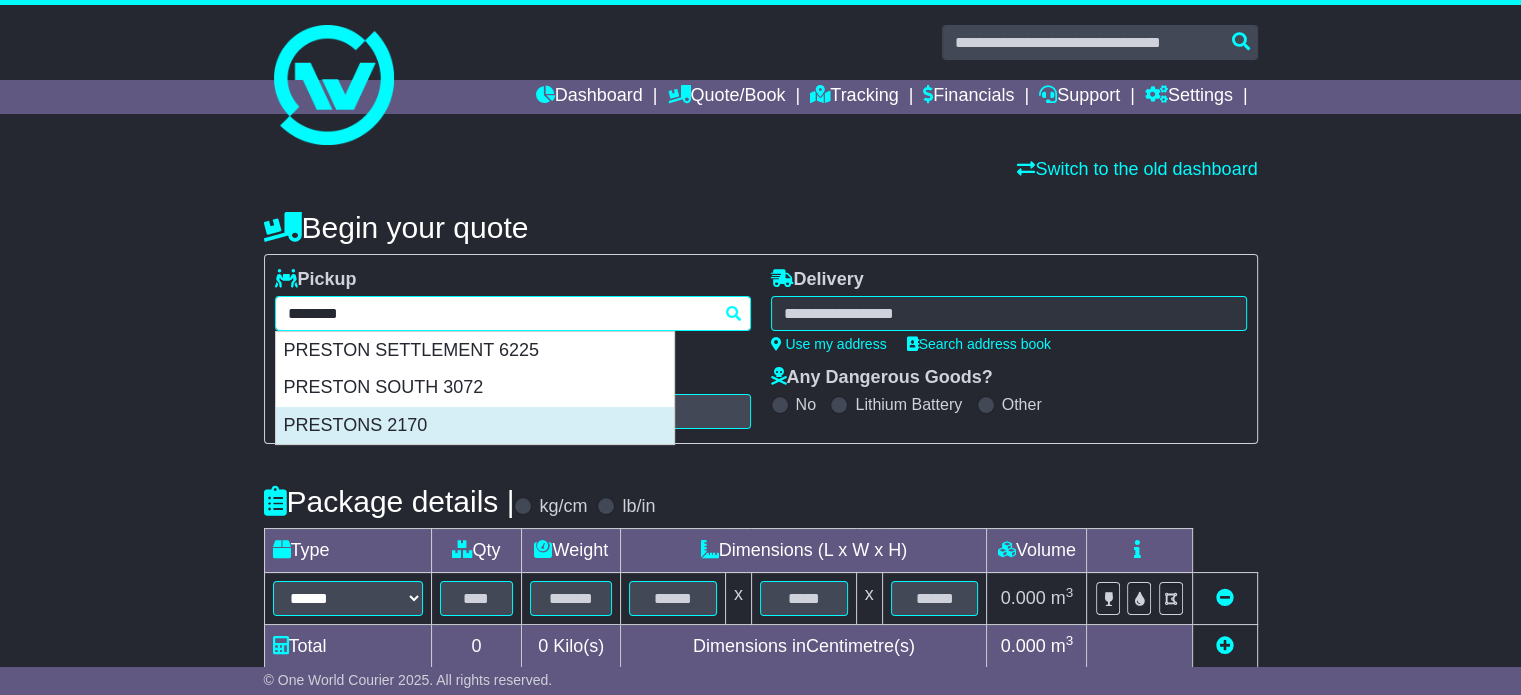 click on "PRESTONS 2170" at bounding box center (475, 426) 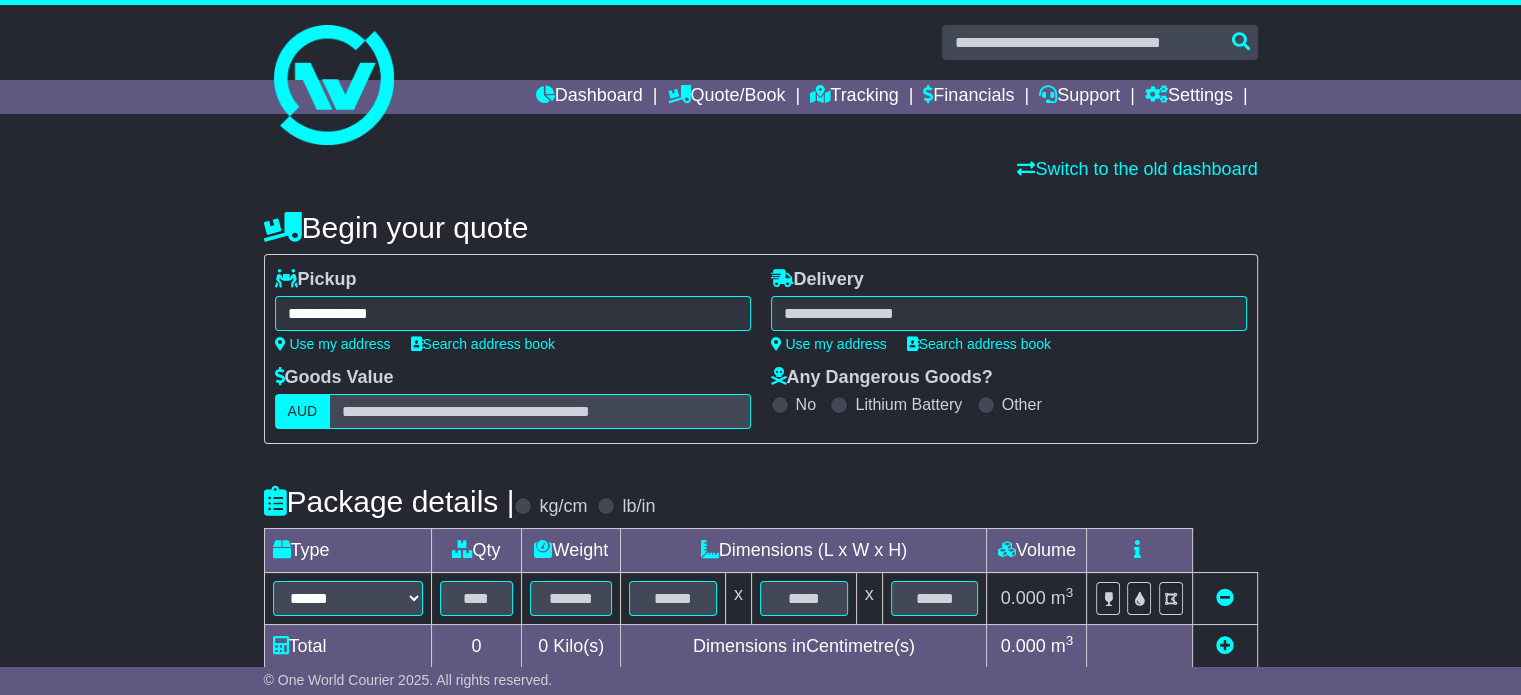 type on "**********" 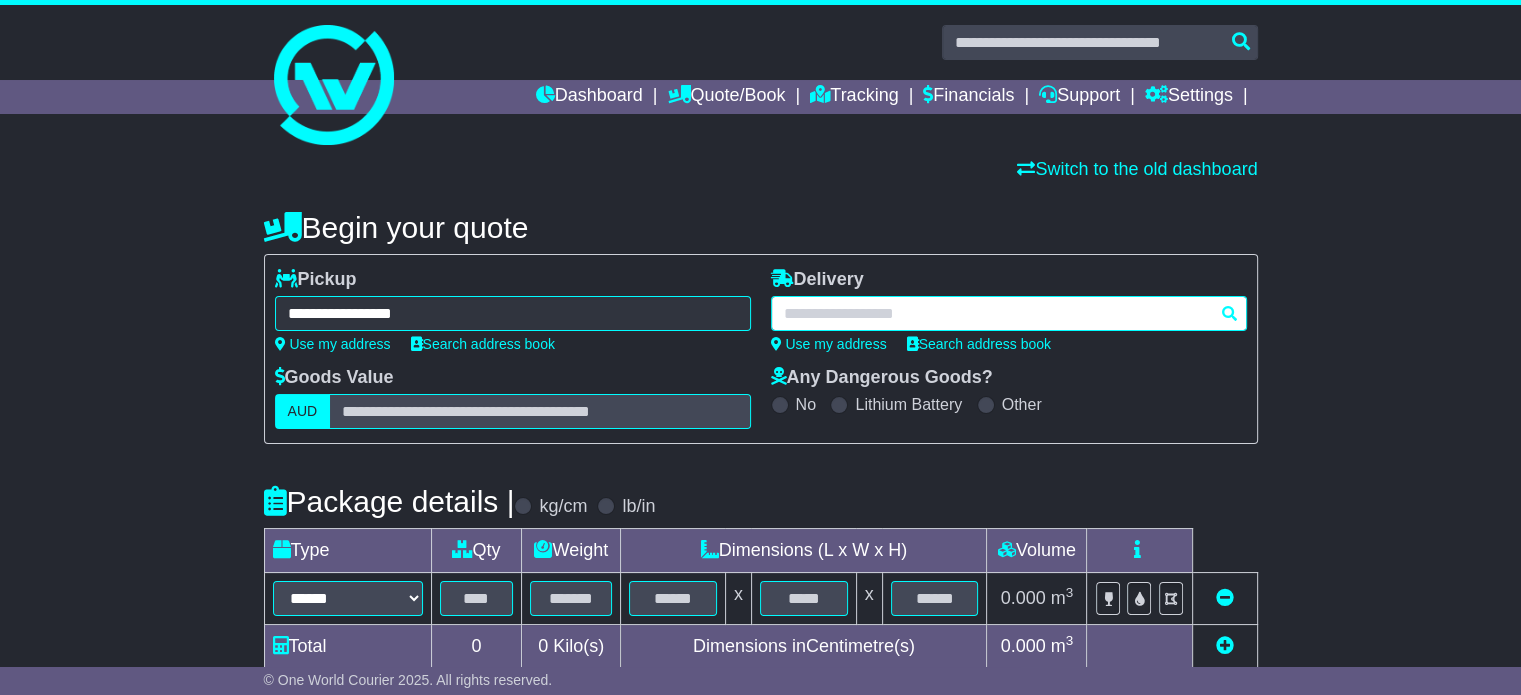 click at bounding box center [1009, 313] 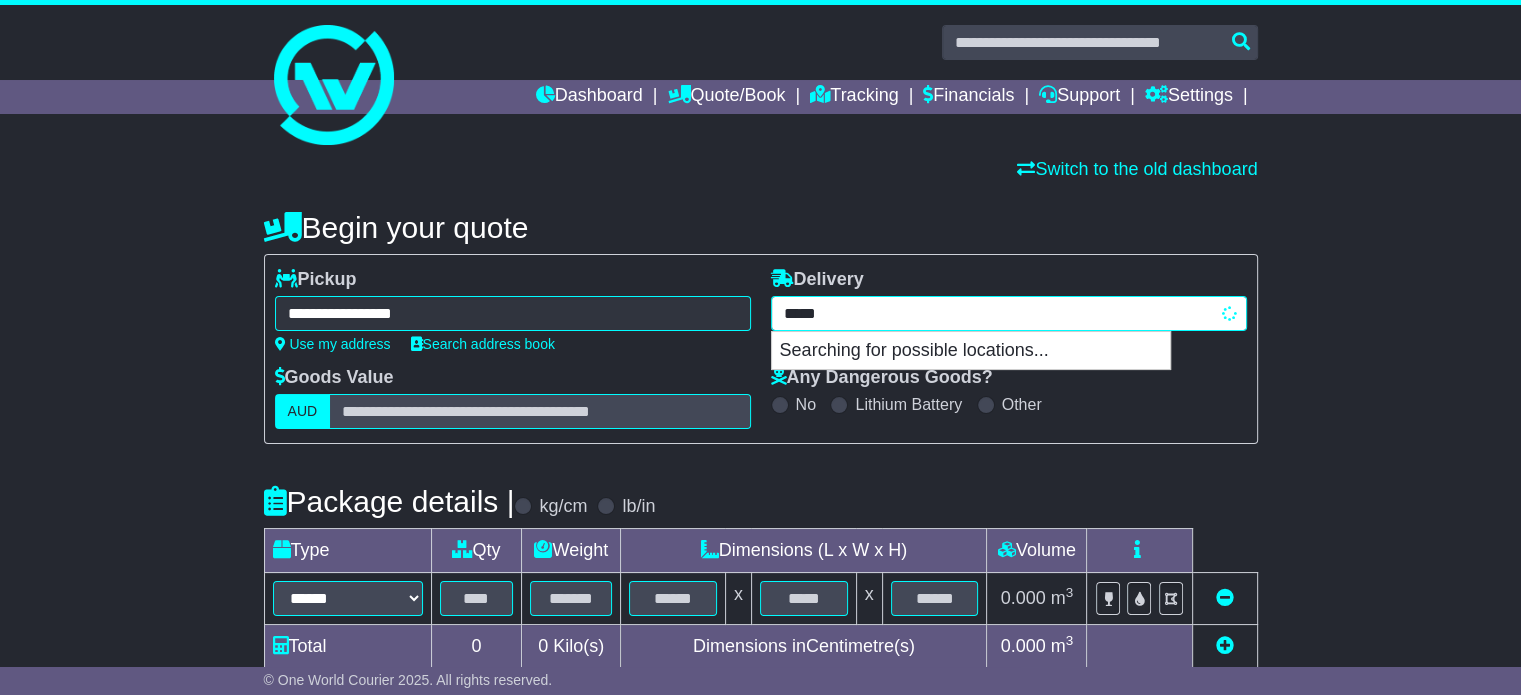 type on "****" 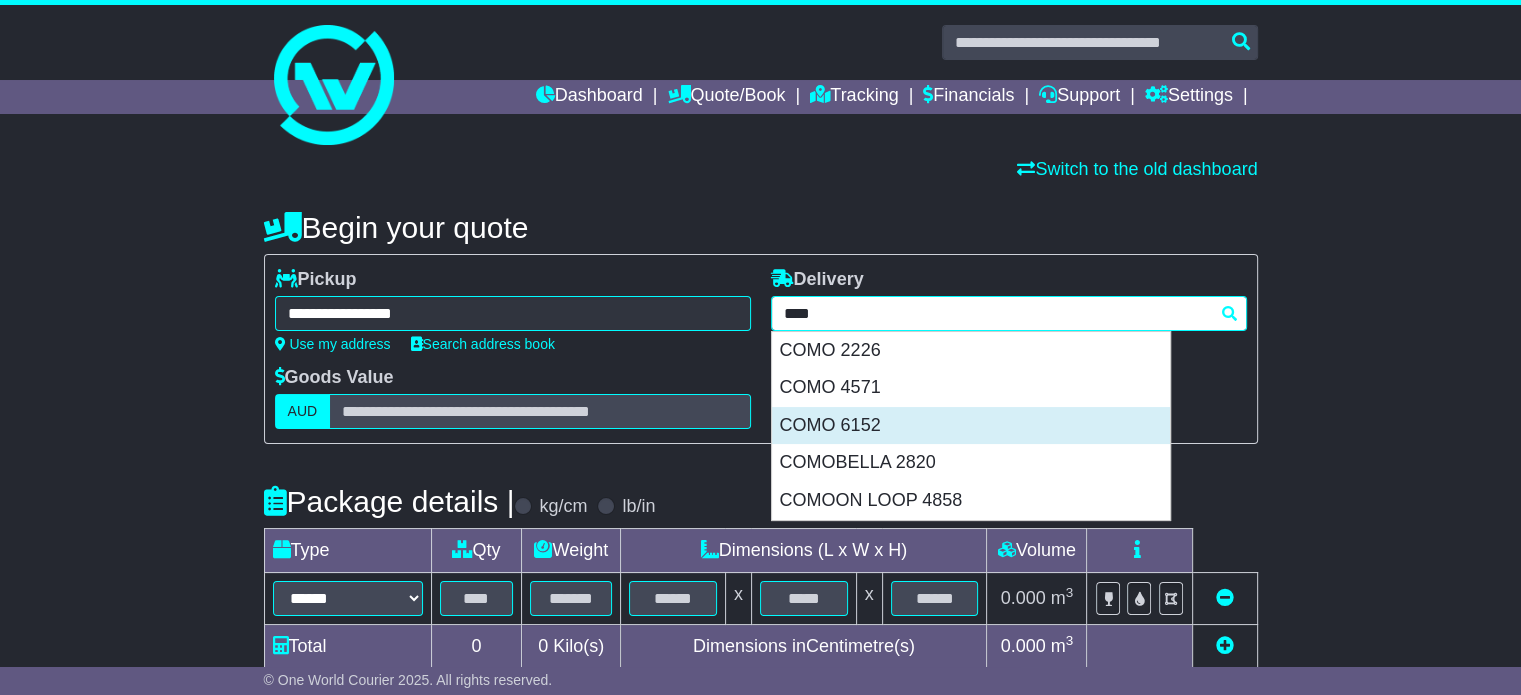 click on "COMO 6152" at bounding box center (971, 426) 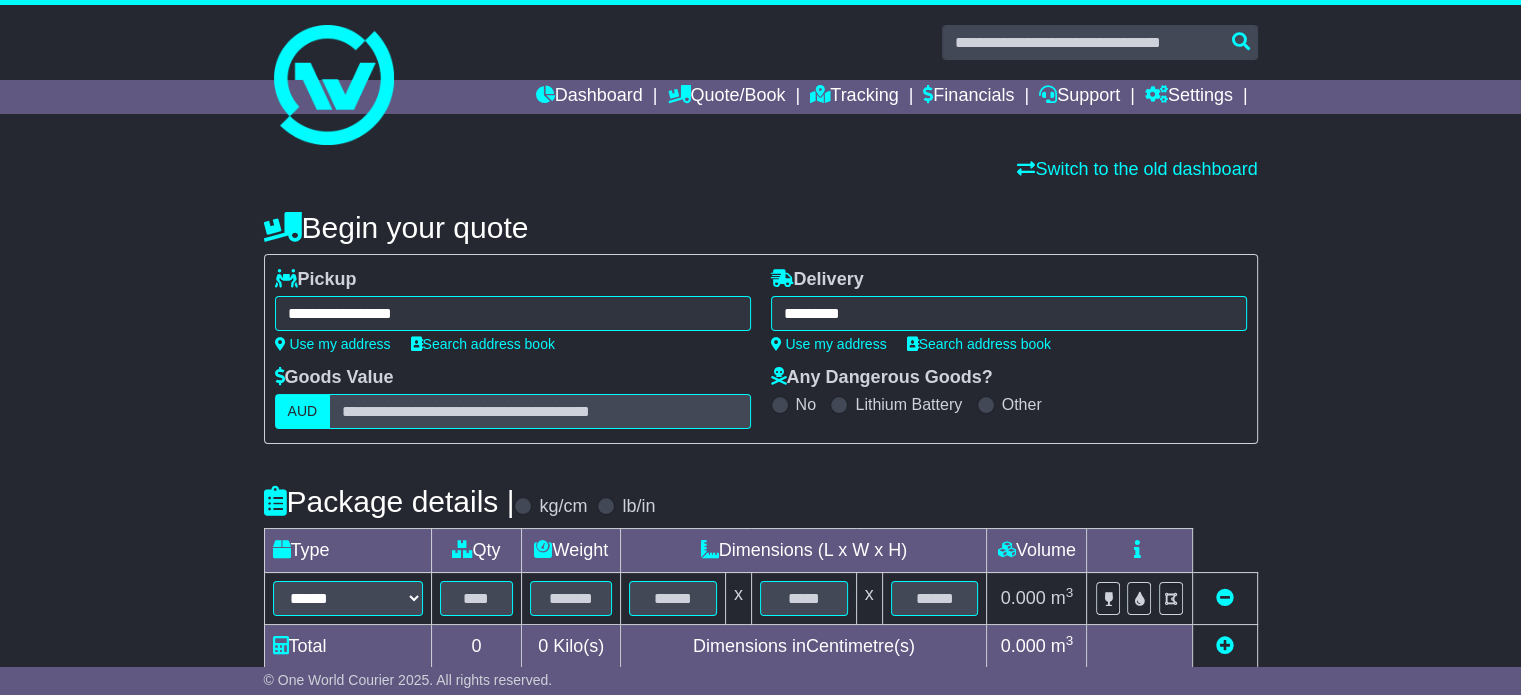 type on "**********" 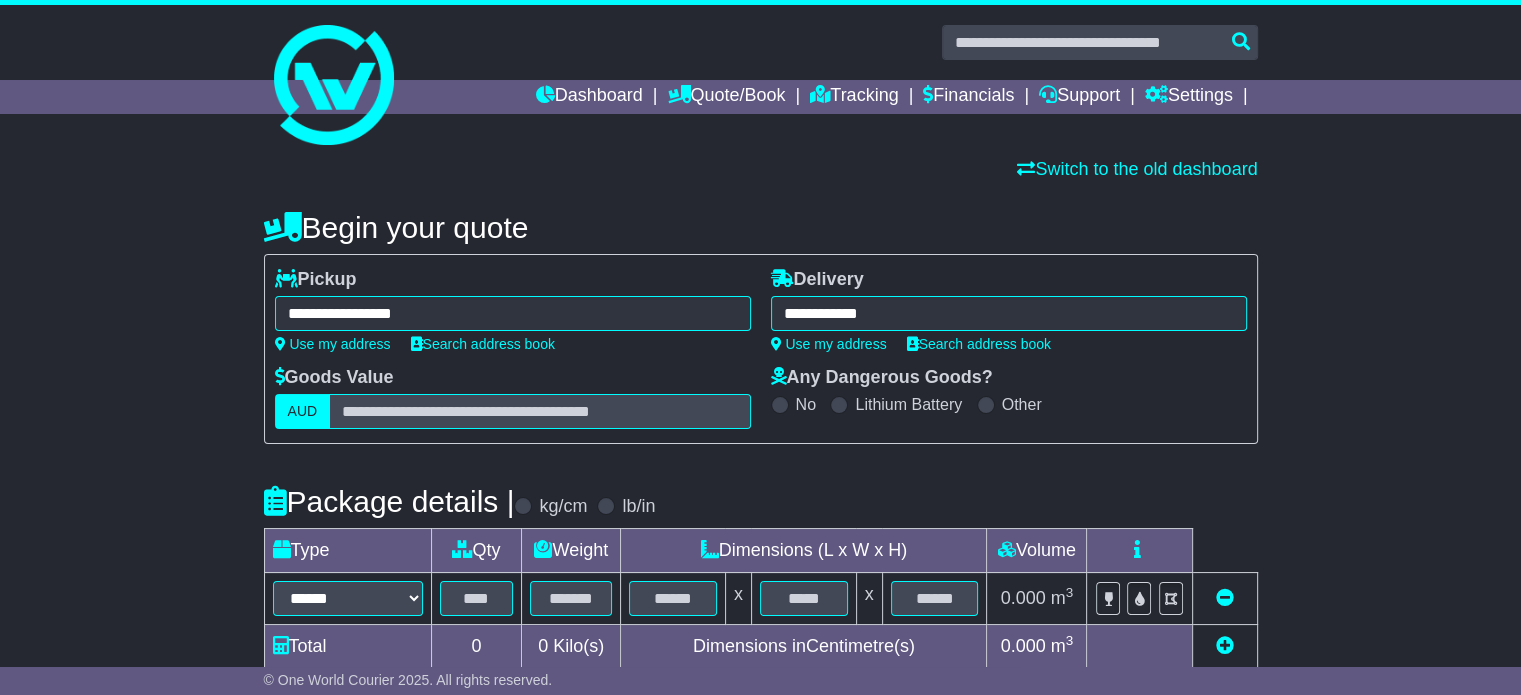 click on "**********" at bounding box center (760, 604) 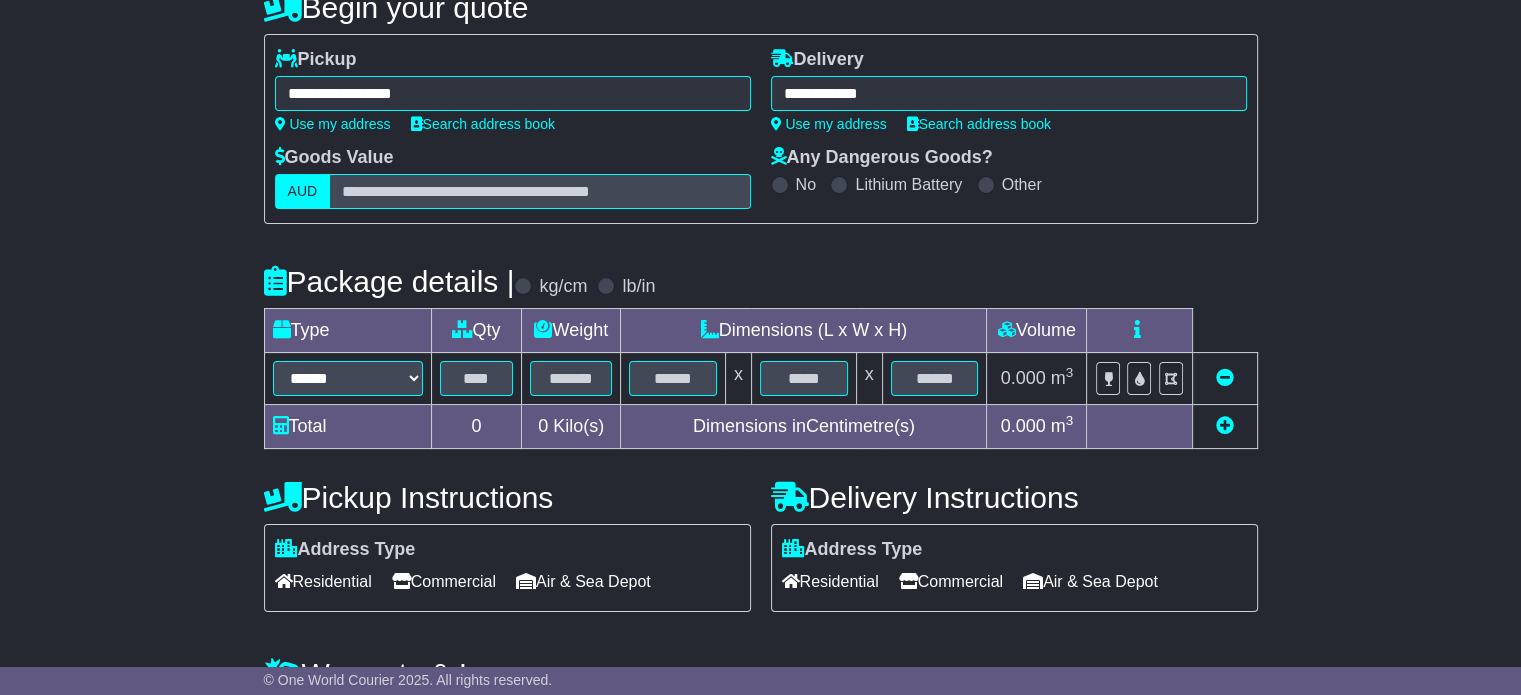 scroll, scrollTop: 222, scrollLeft: 0, axis: vertical 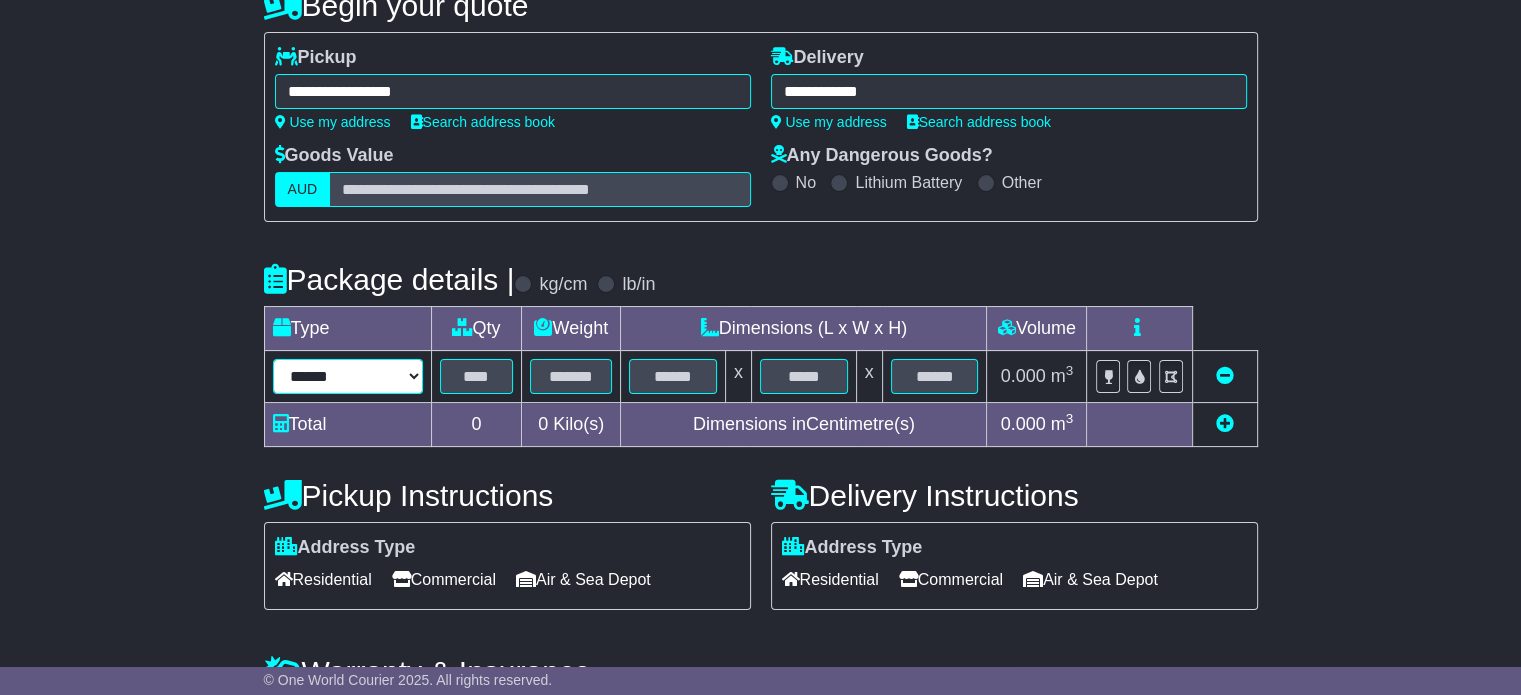 click on "****** ****** *** ******** ***** **** **** ****** *** *******" at bounding box center [348, 376] 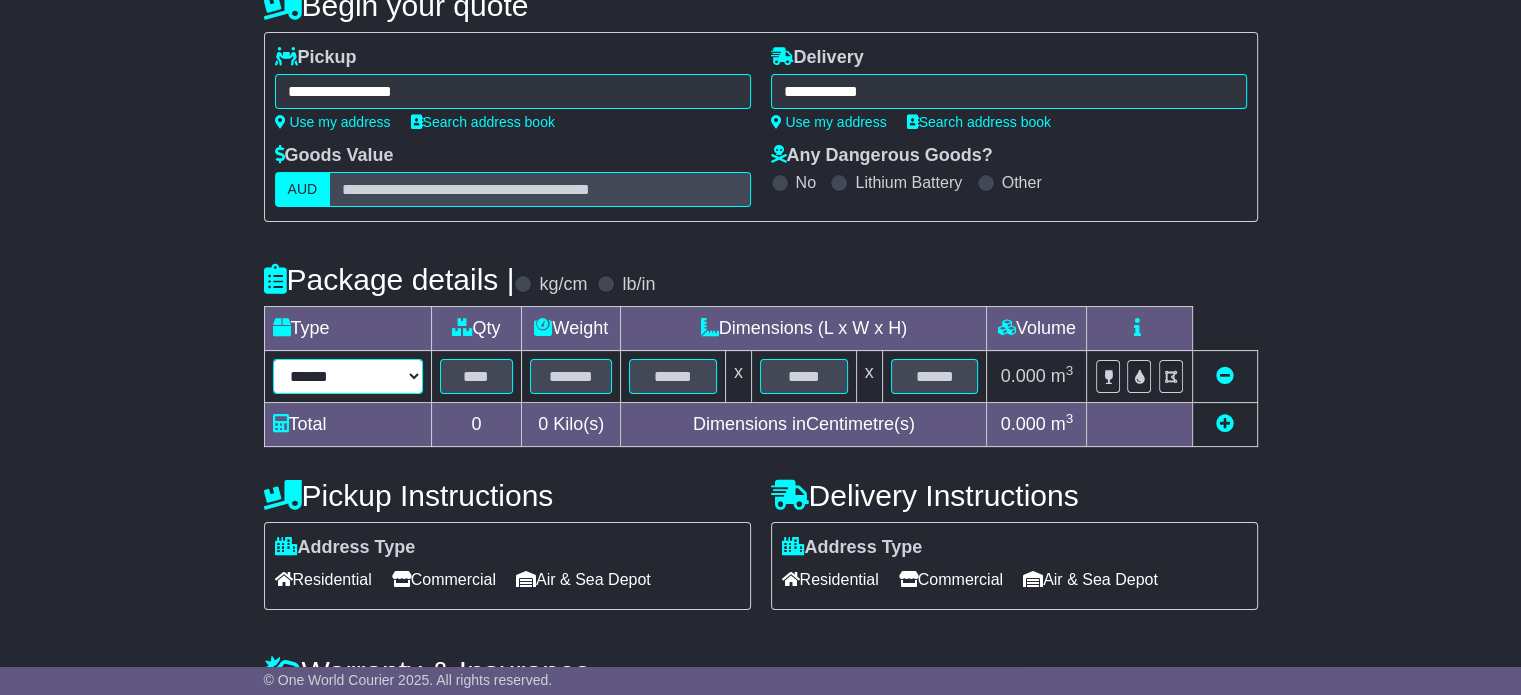 select on "*****" 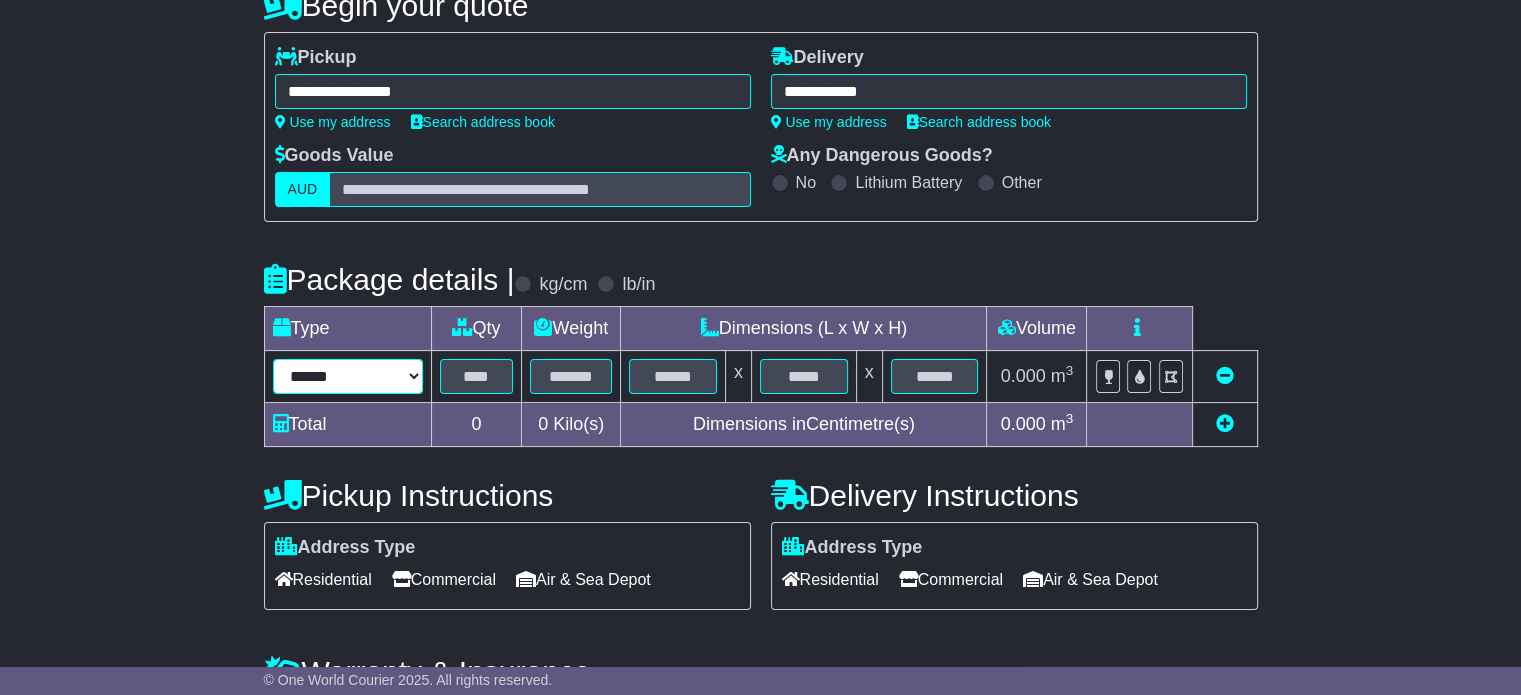 click on "****** ****** *** ******** ***** **** **** ****** *** *******" at bounding box center (348, 376) 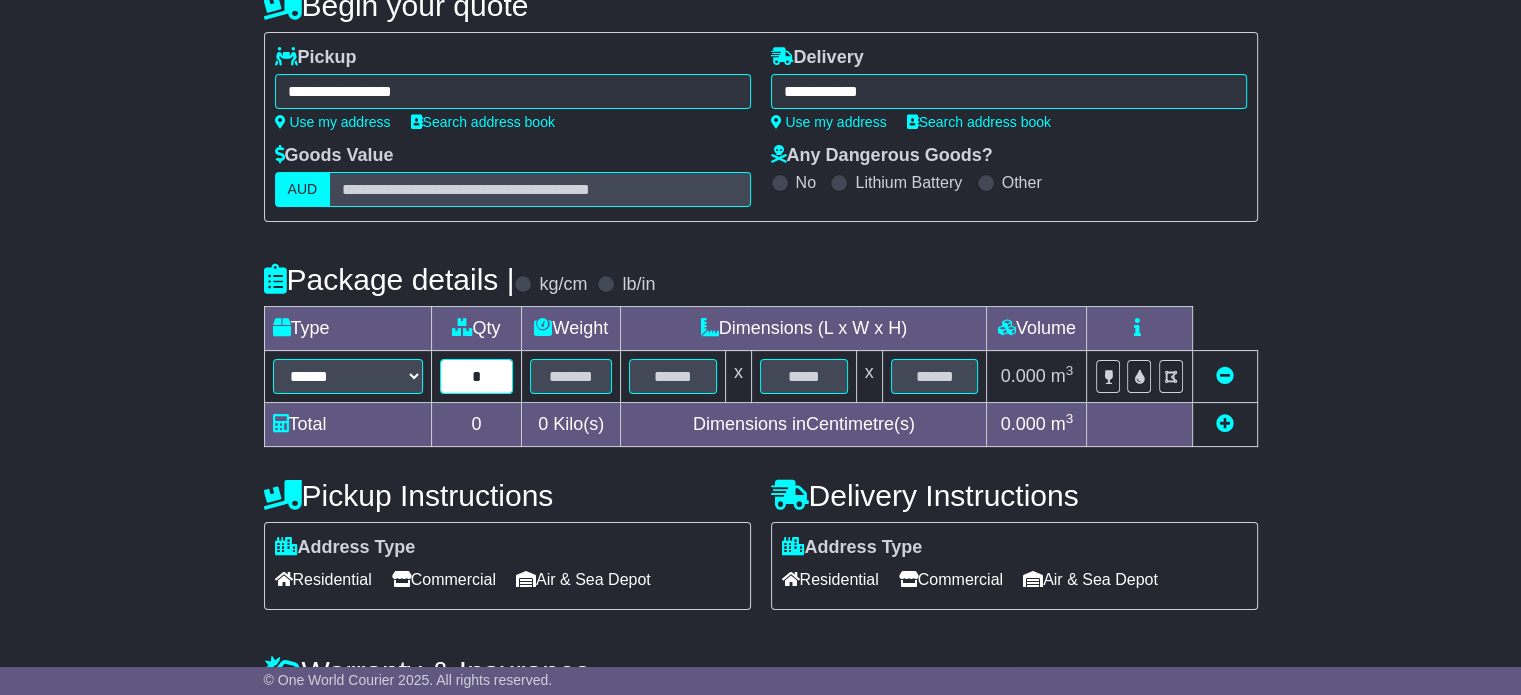 type on "*" 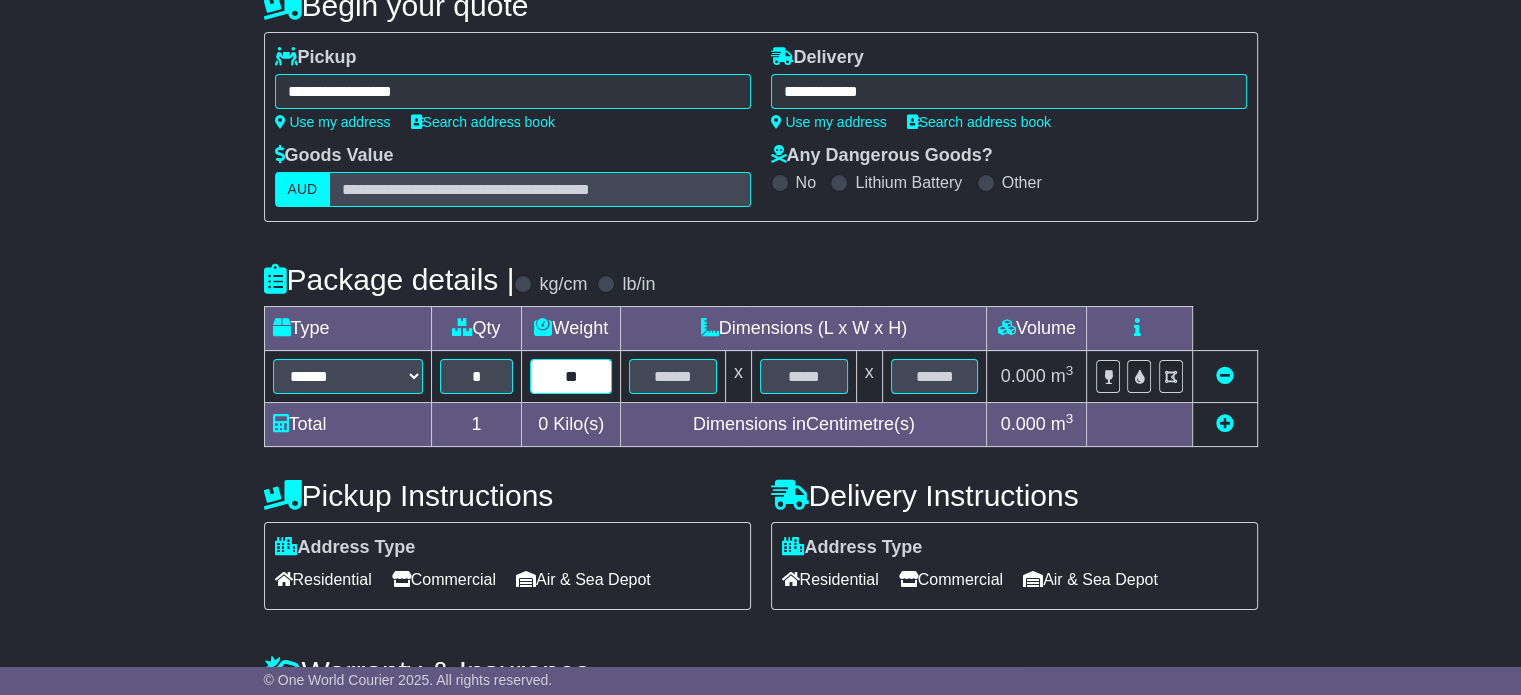 type on "**" 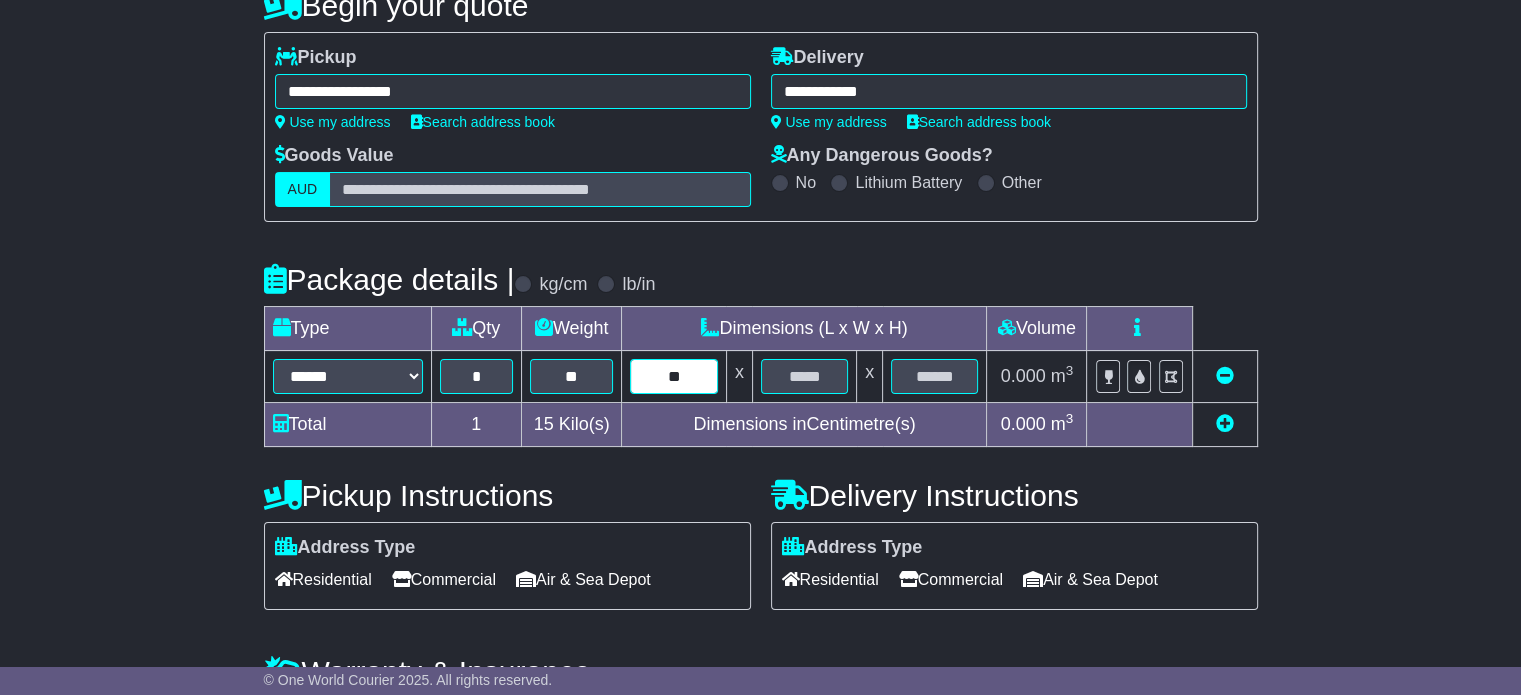type on "**" 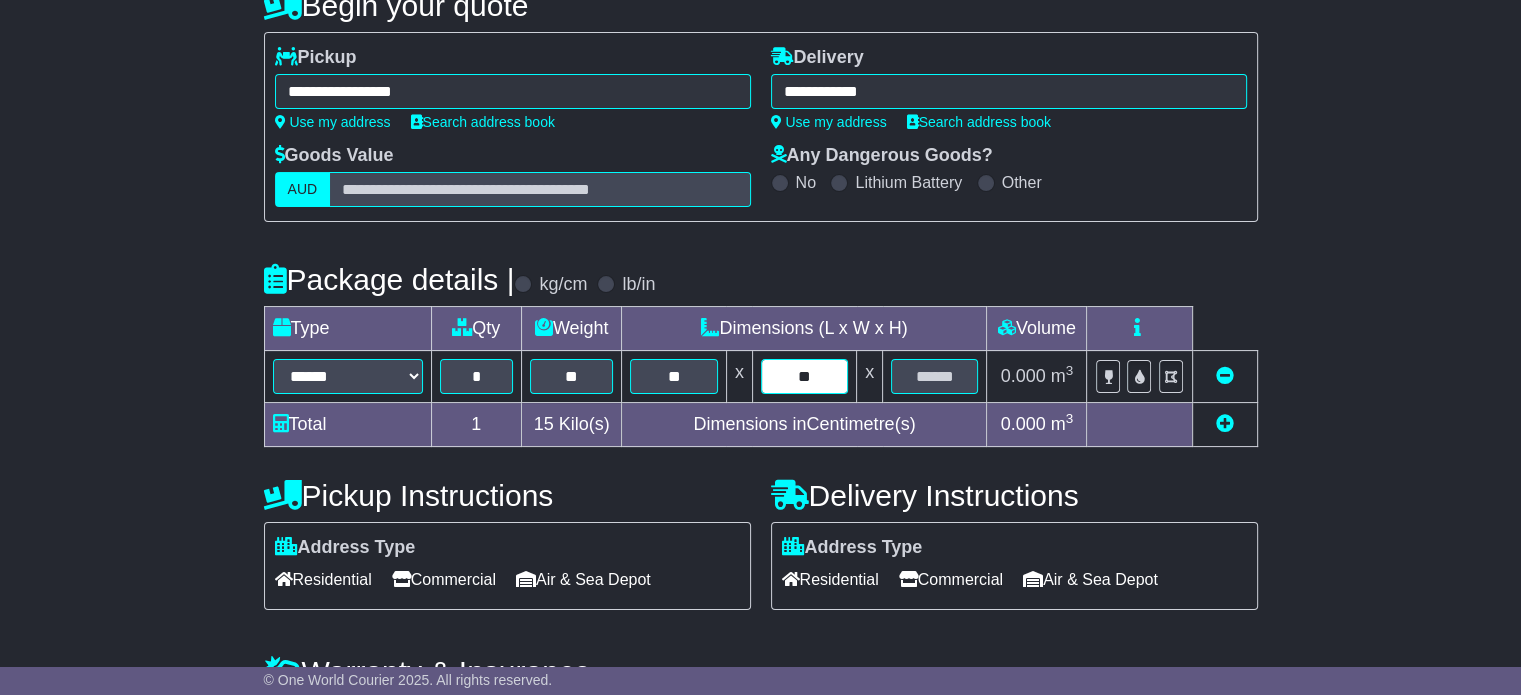 type on "**" 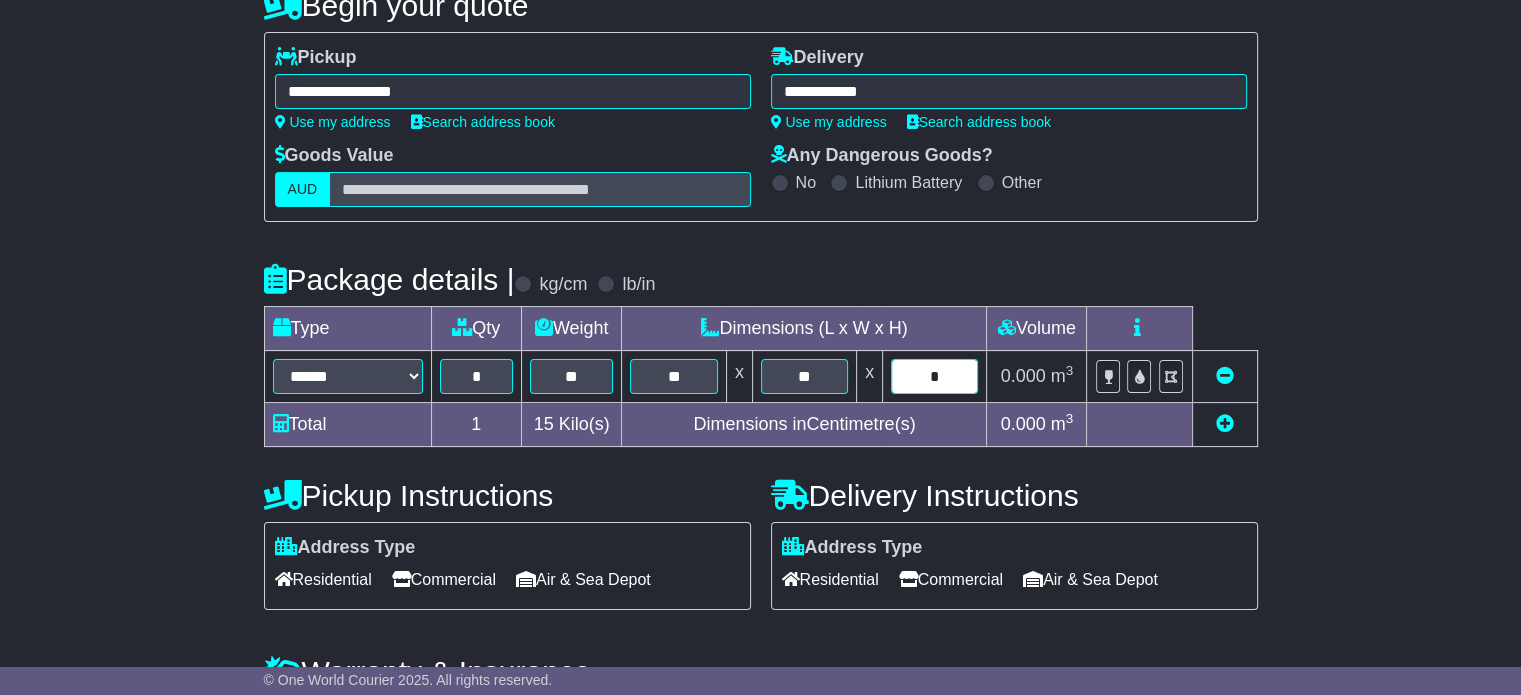 type on "*" 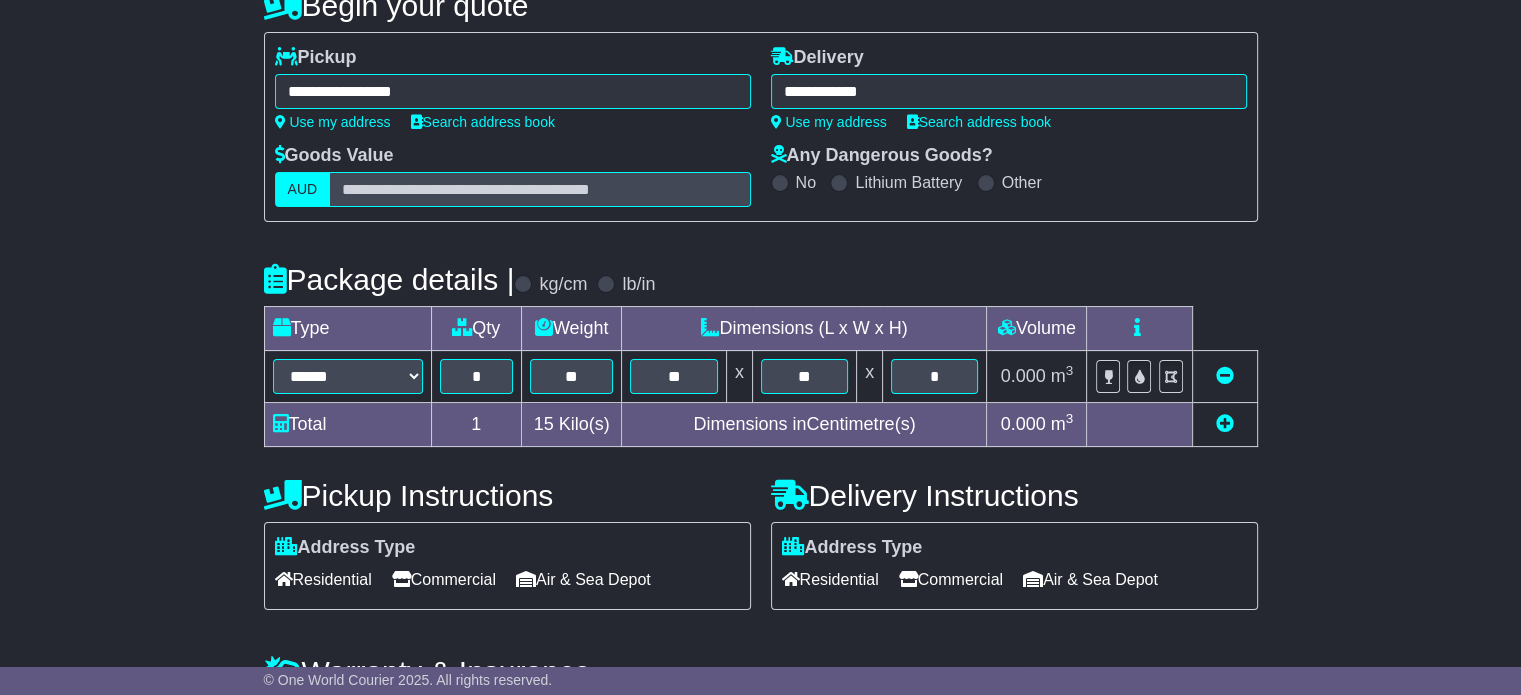 scroll, scrollTop: 360, scrollLeft: 0, axis: vertical 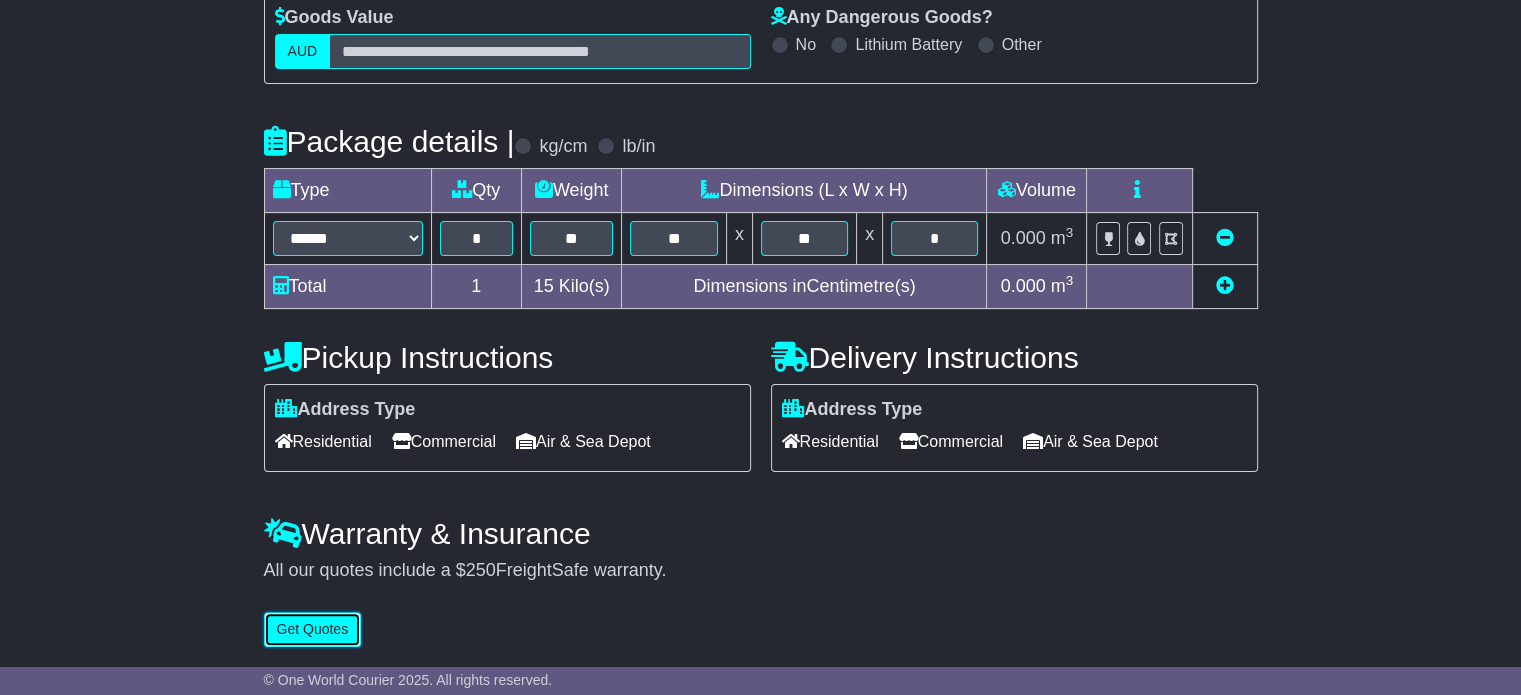 type 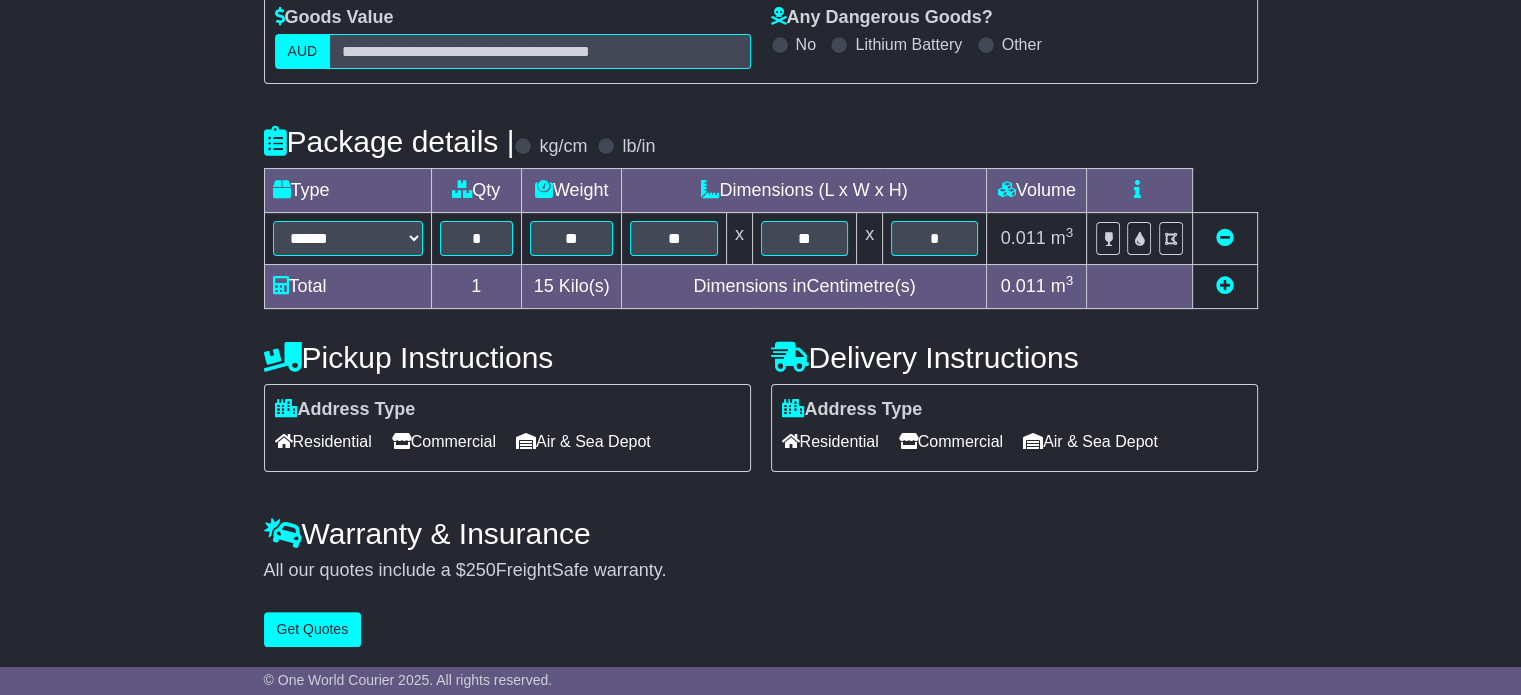 click at bounding box center [1225, 285] 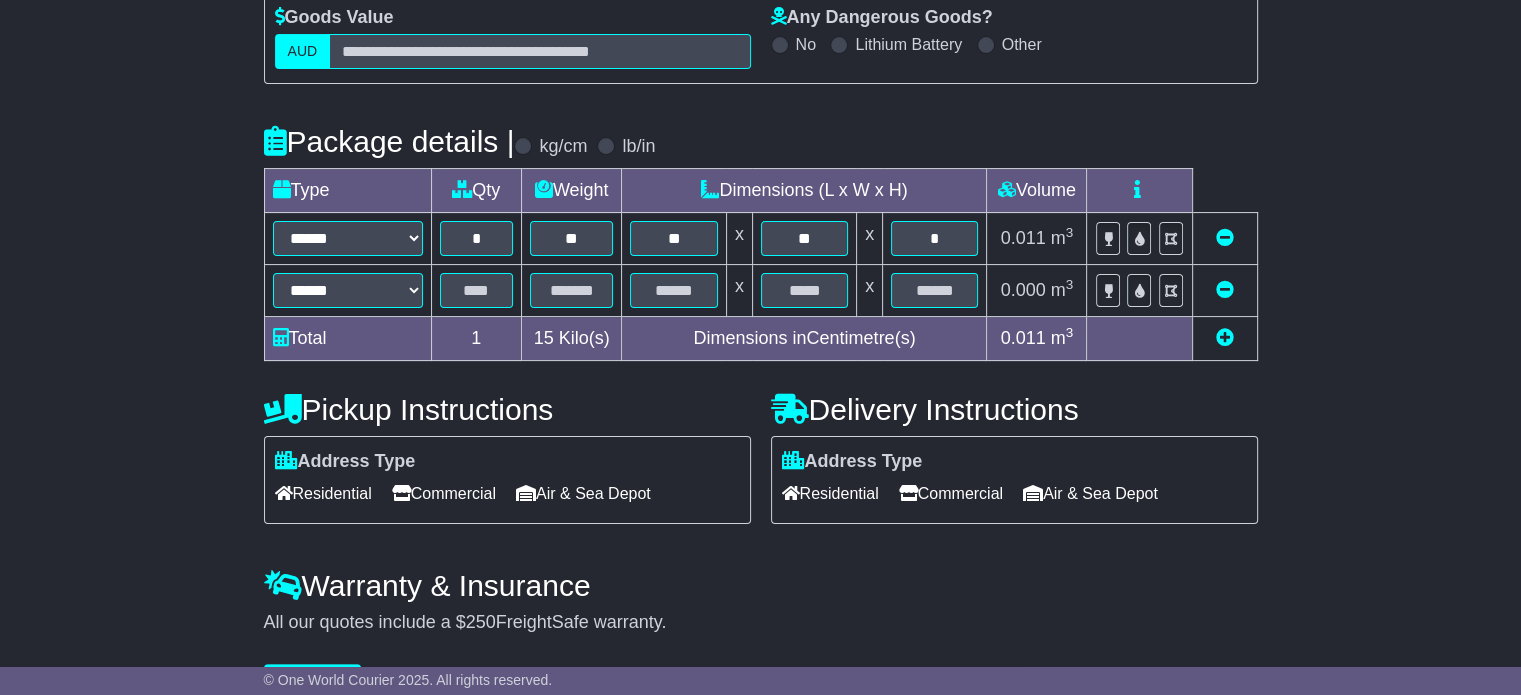 click at bounding box center [1225, 337] 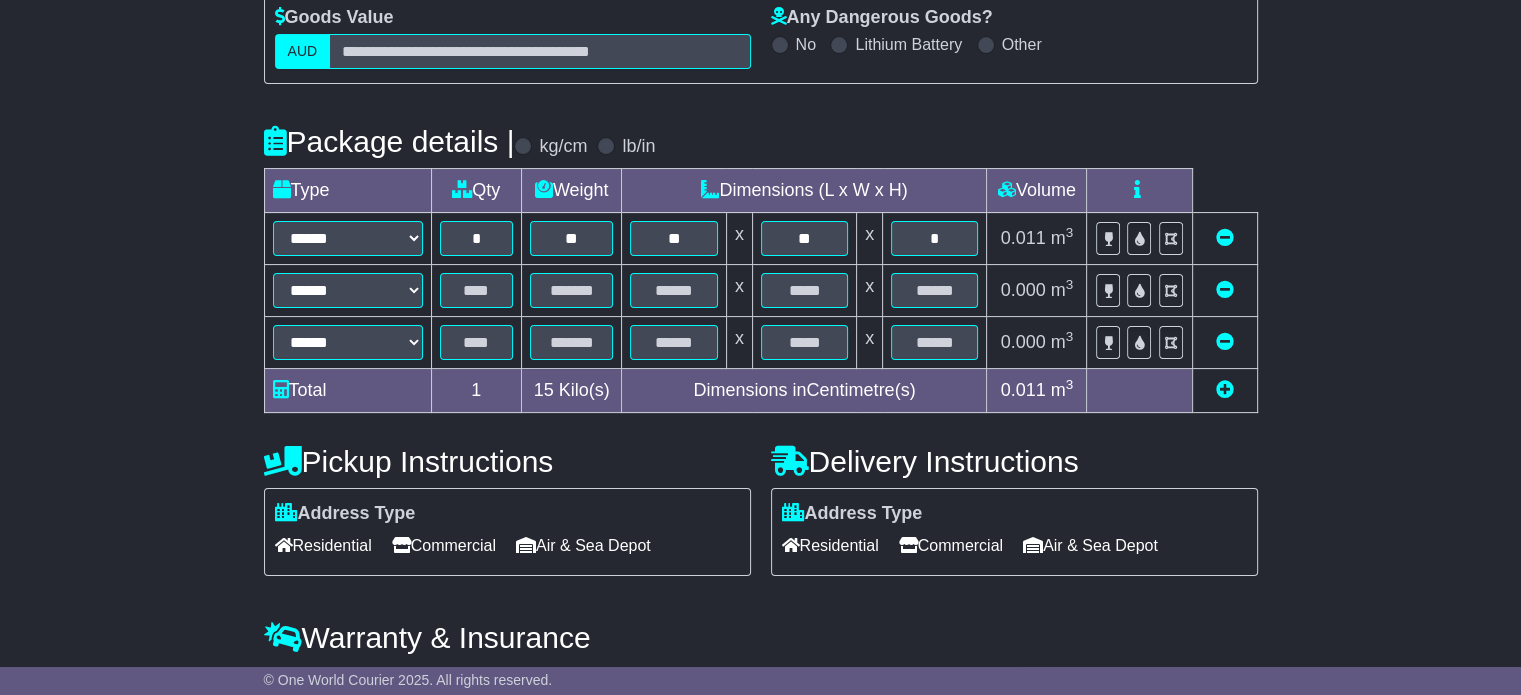 click at bounding box center (1225, 389) 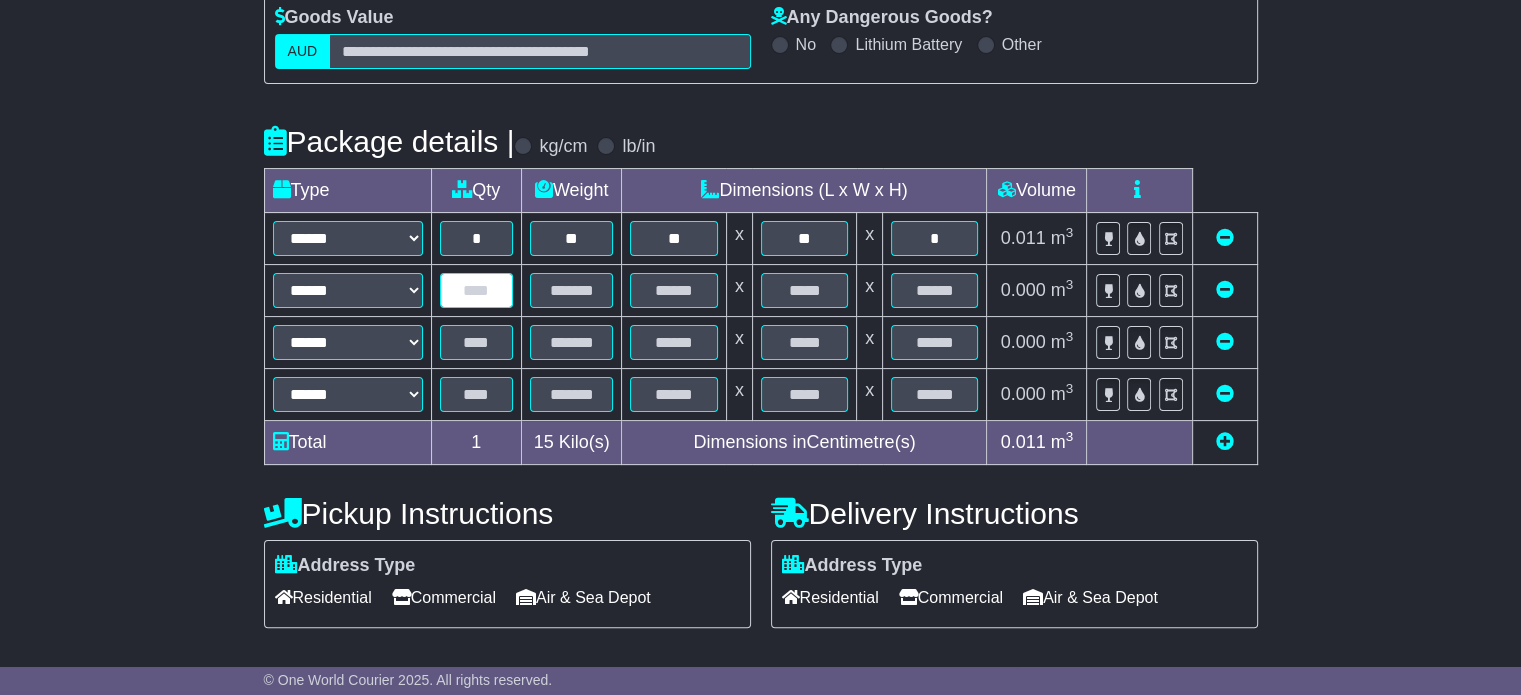 click at bounding box center (476, 290) 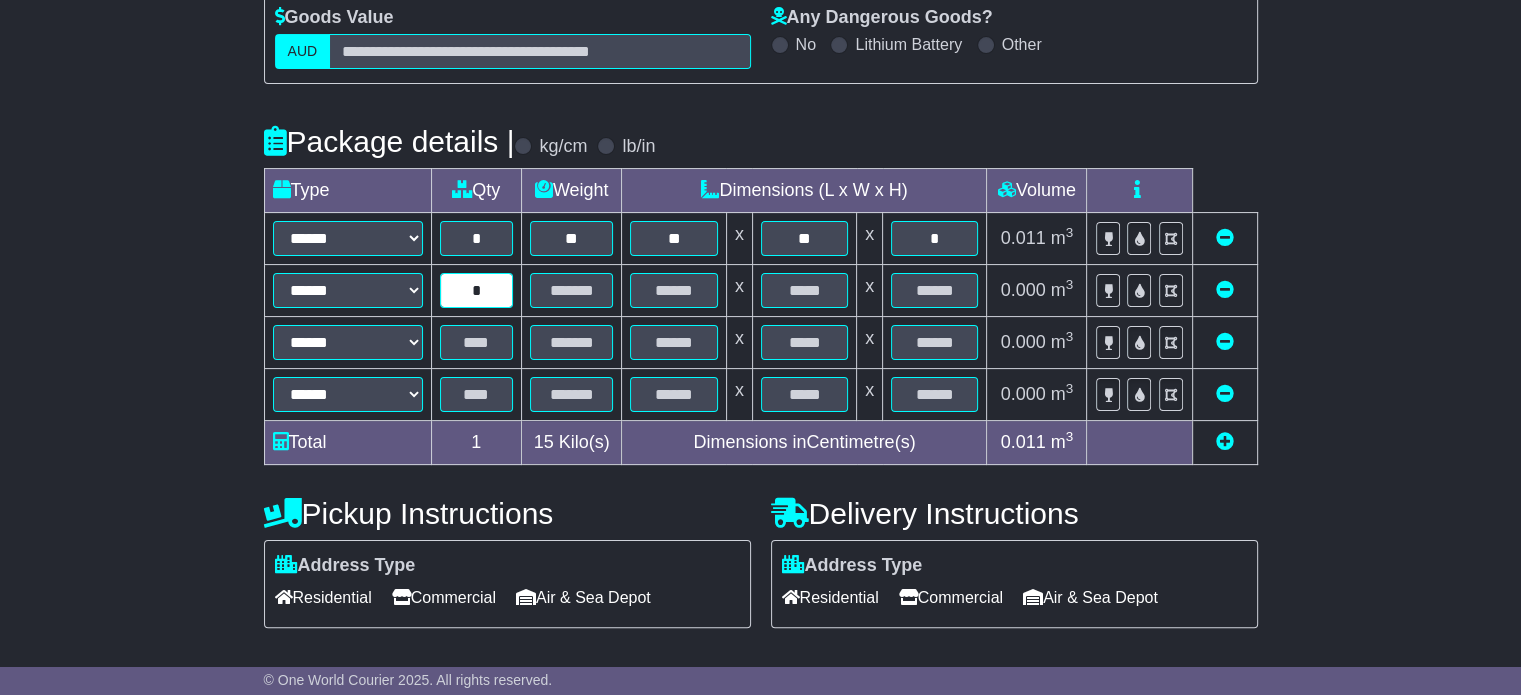 type on "*" 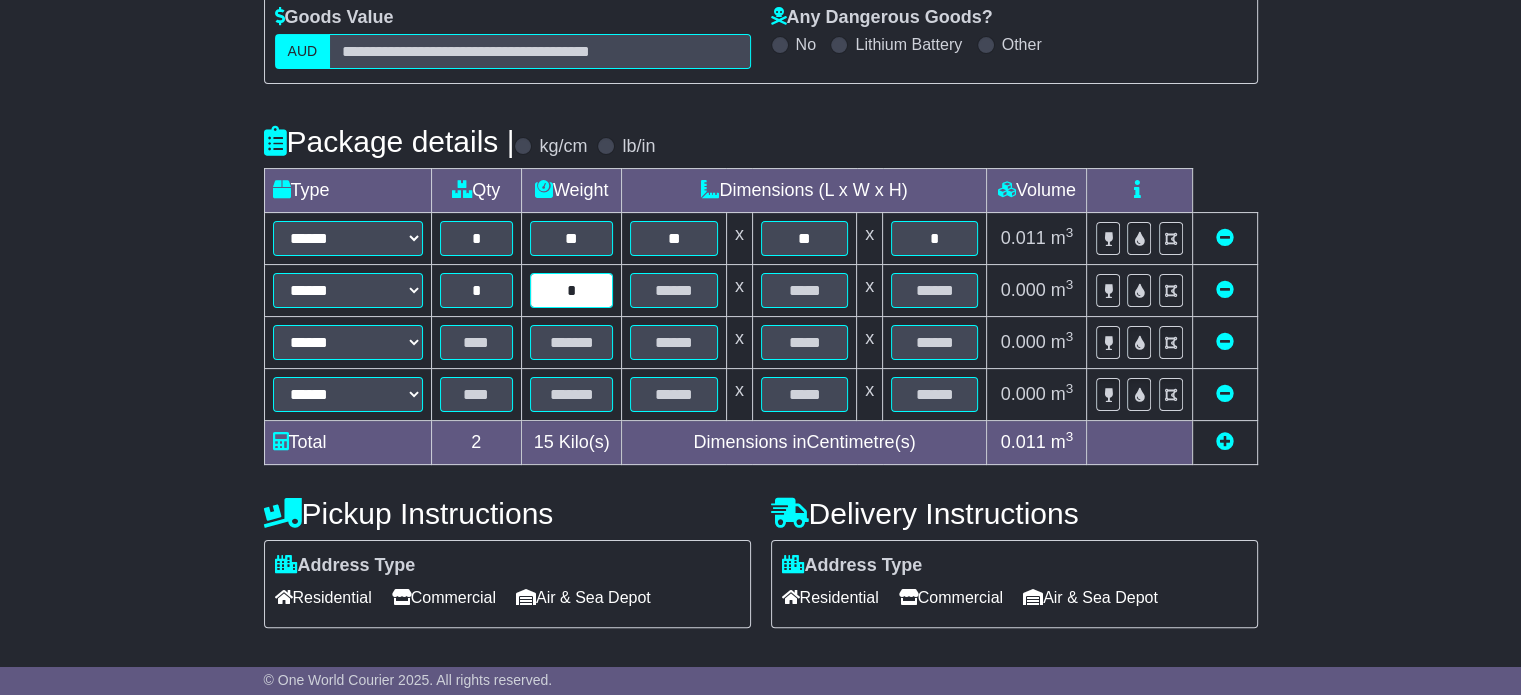 type on "*" 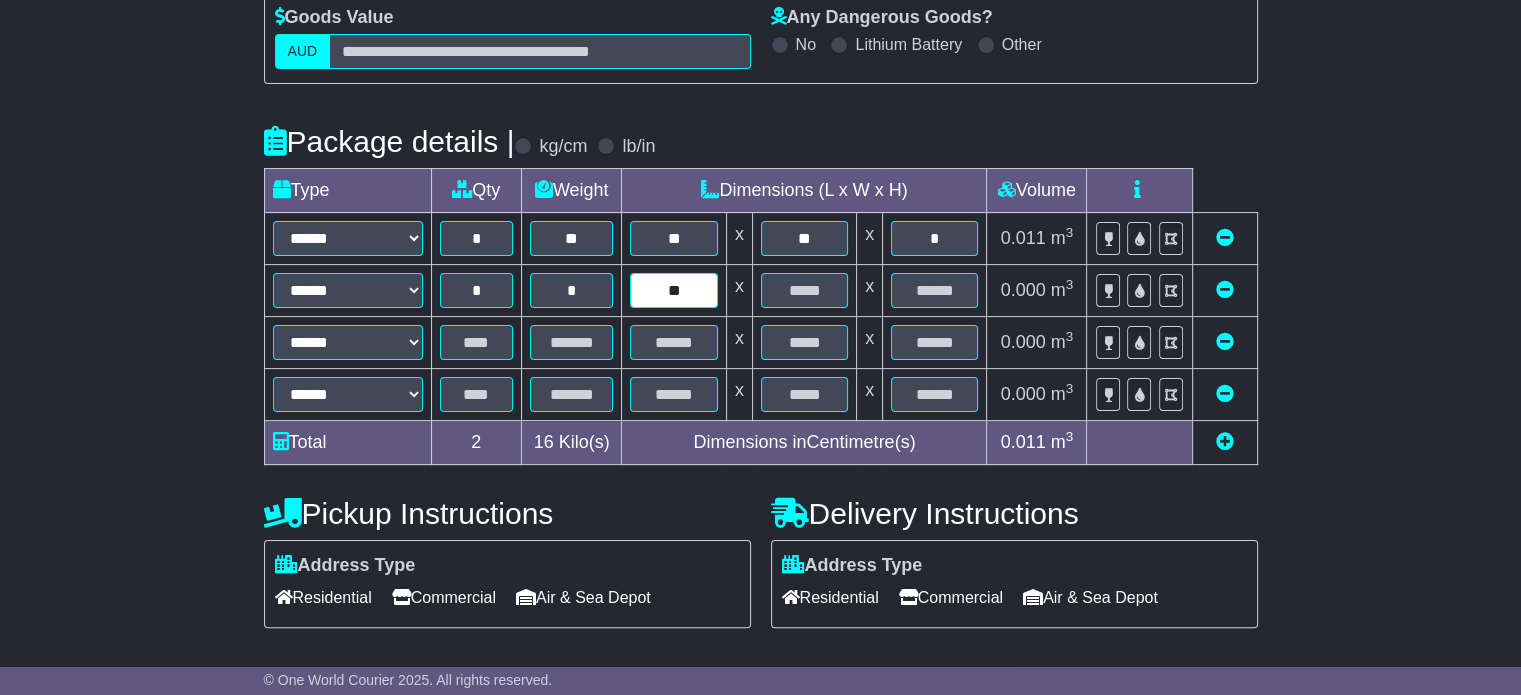 type on "**" 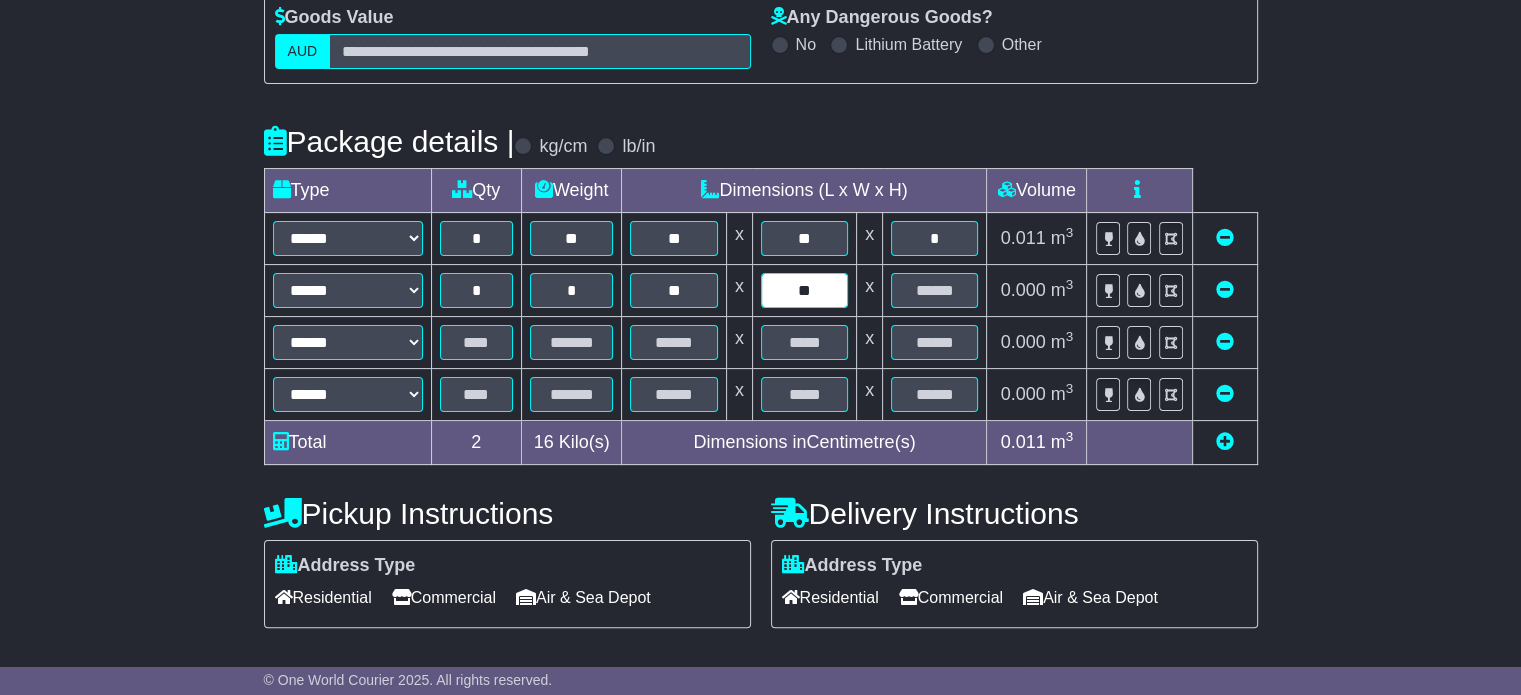 type on "**" 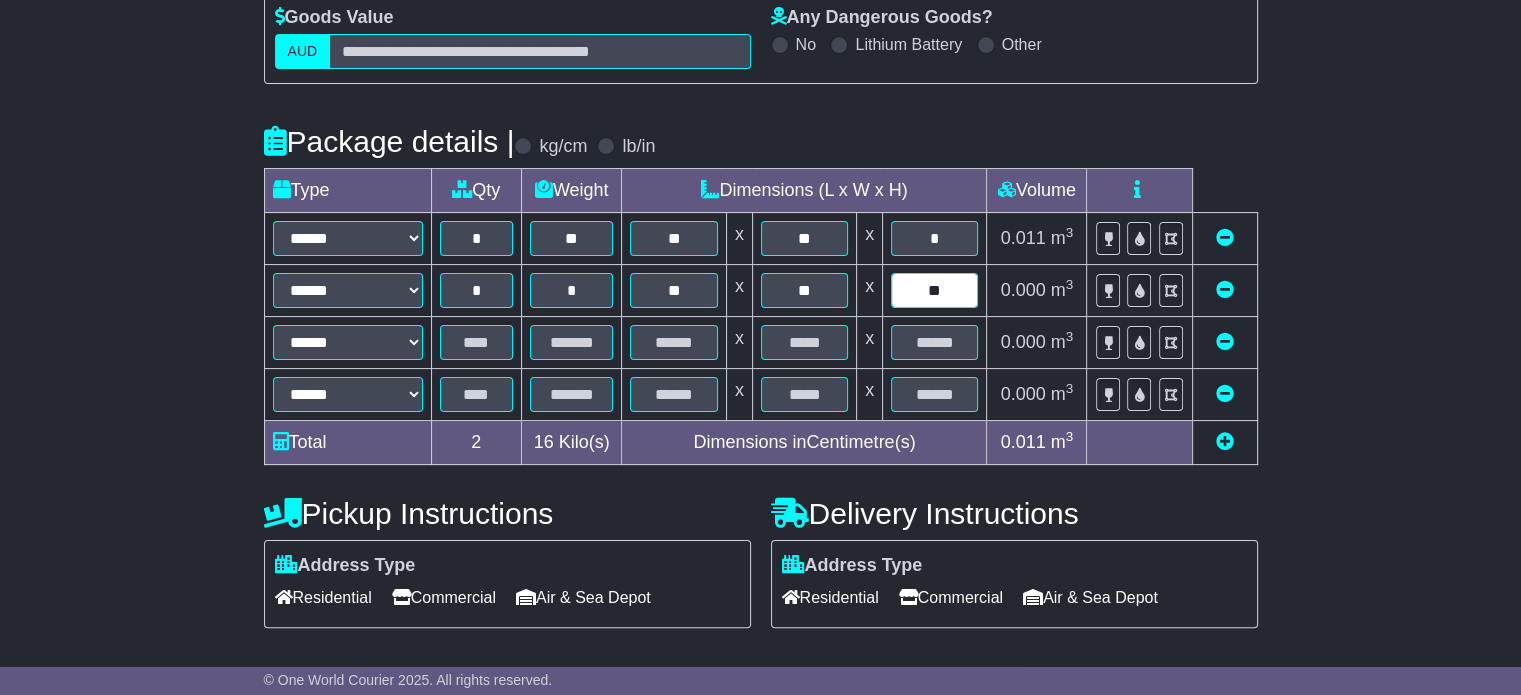 type on "**" 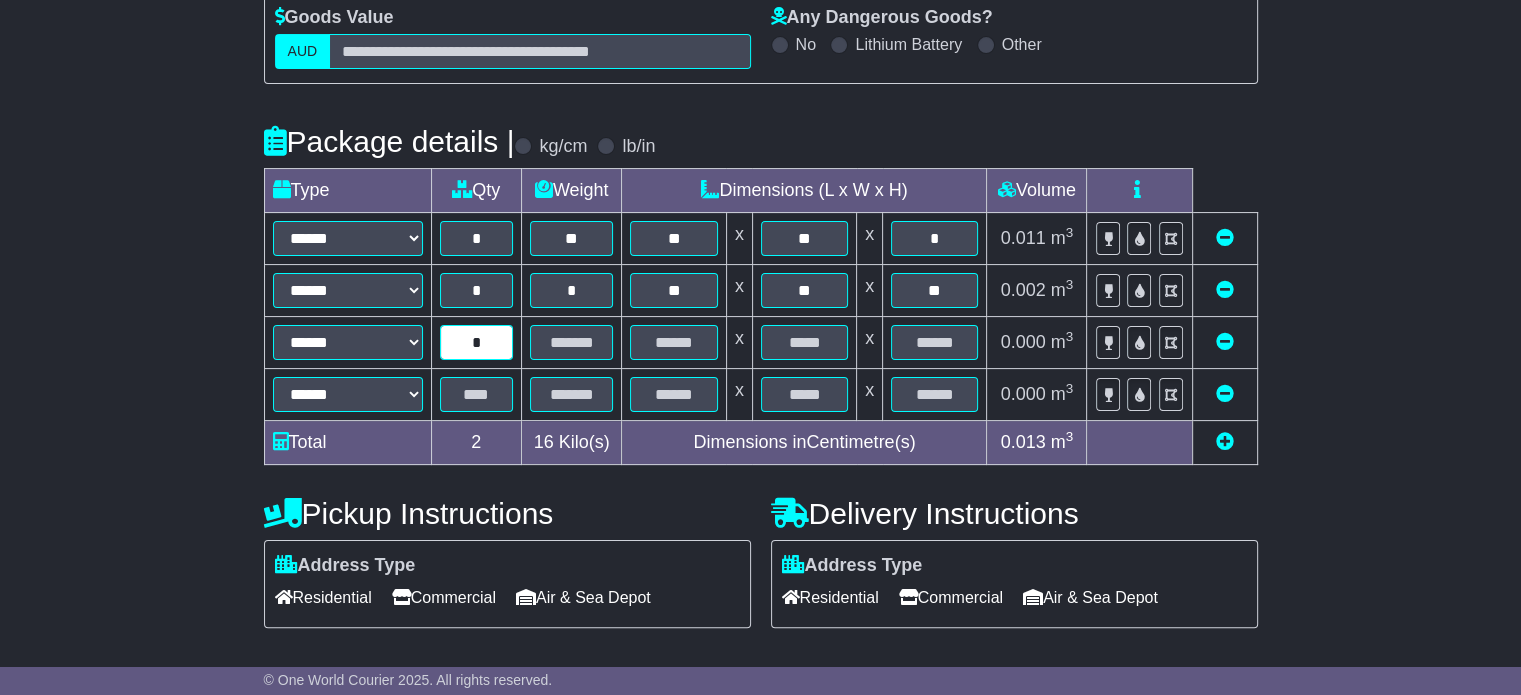 click on "*" at bounding box center (476, 342) 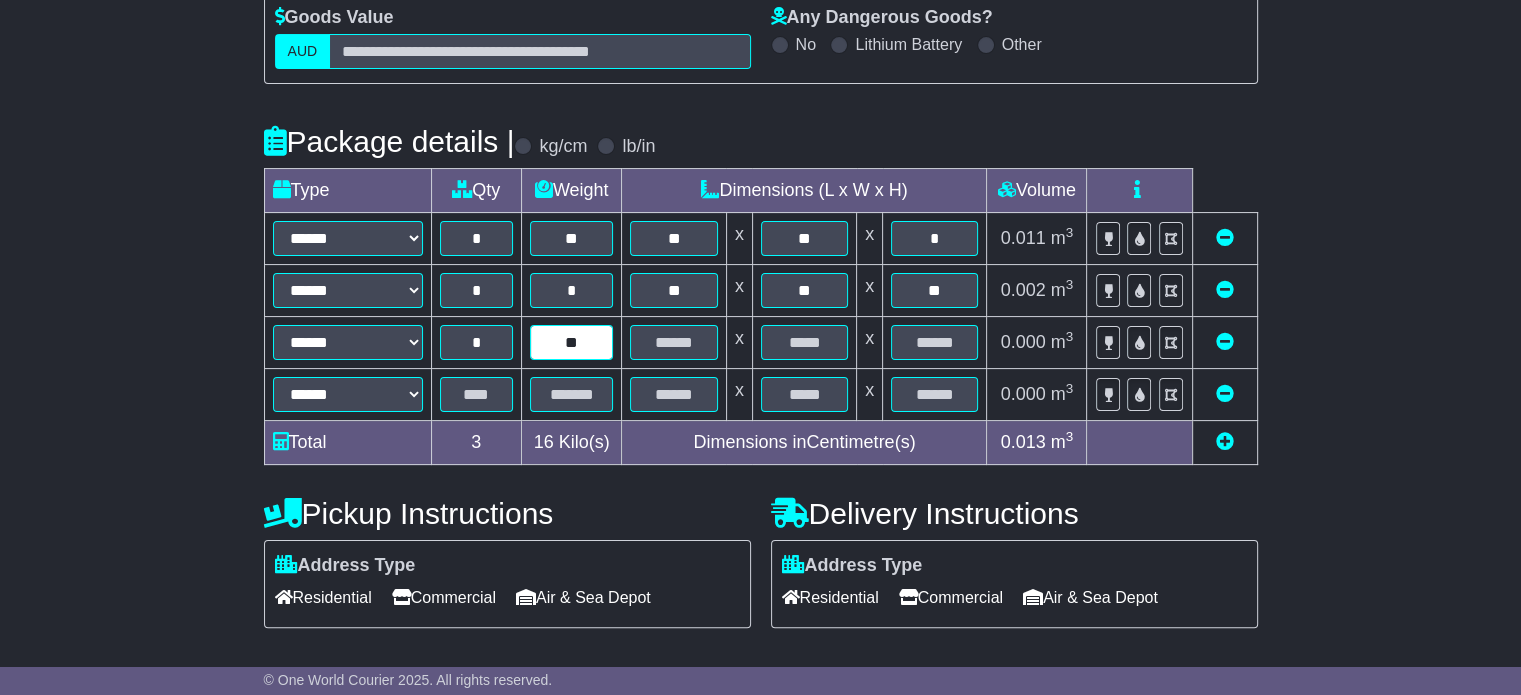 type on "**" 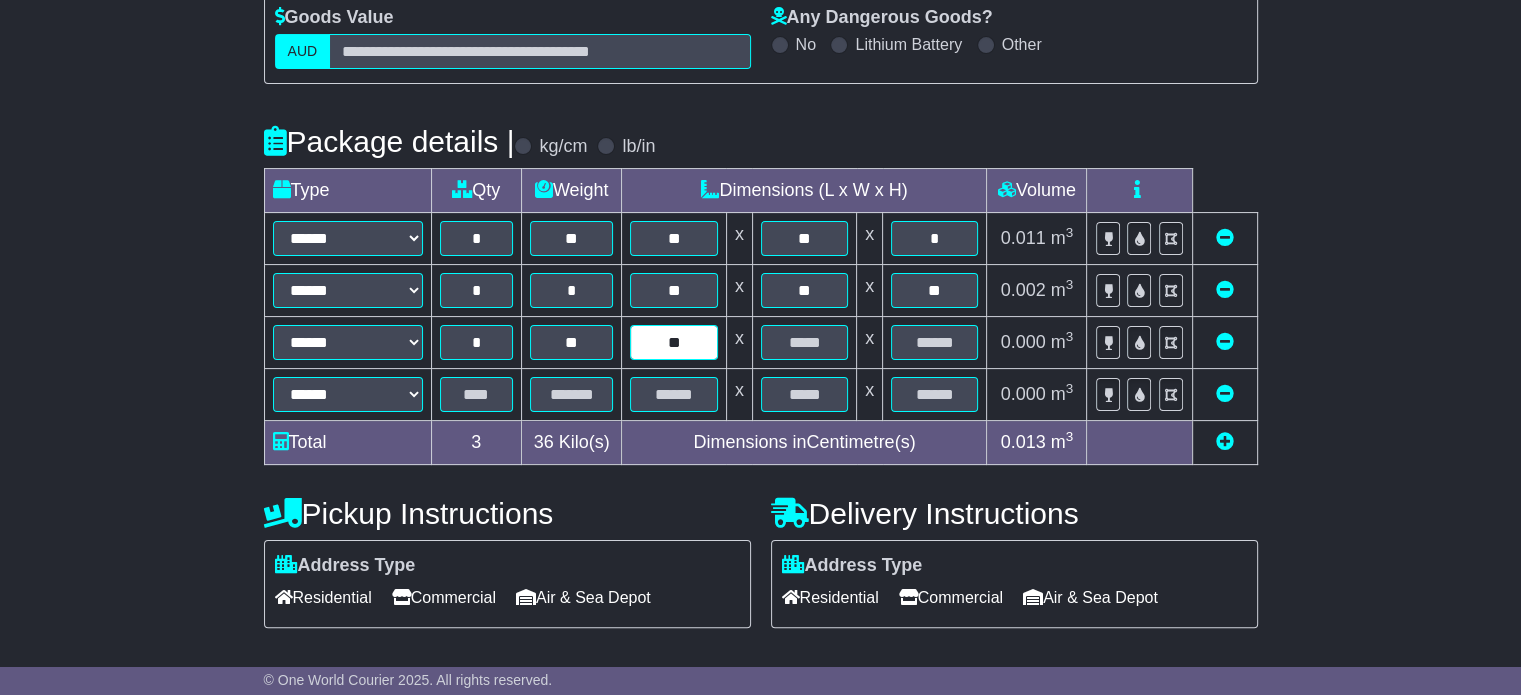 type on "**" 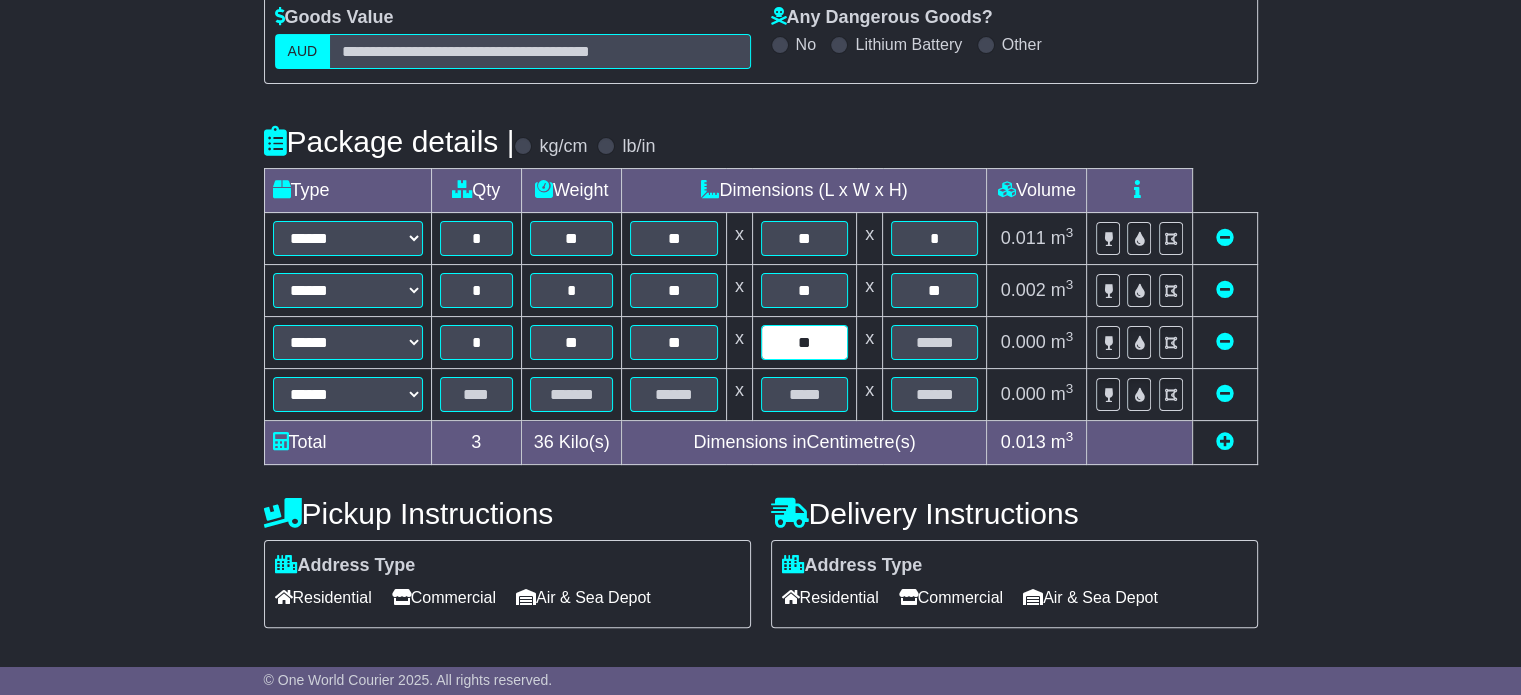 type on "**" 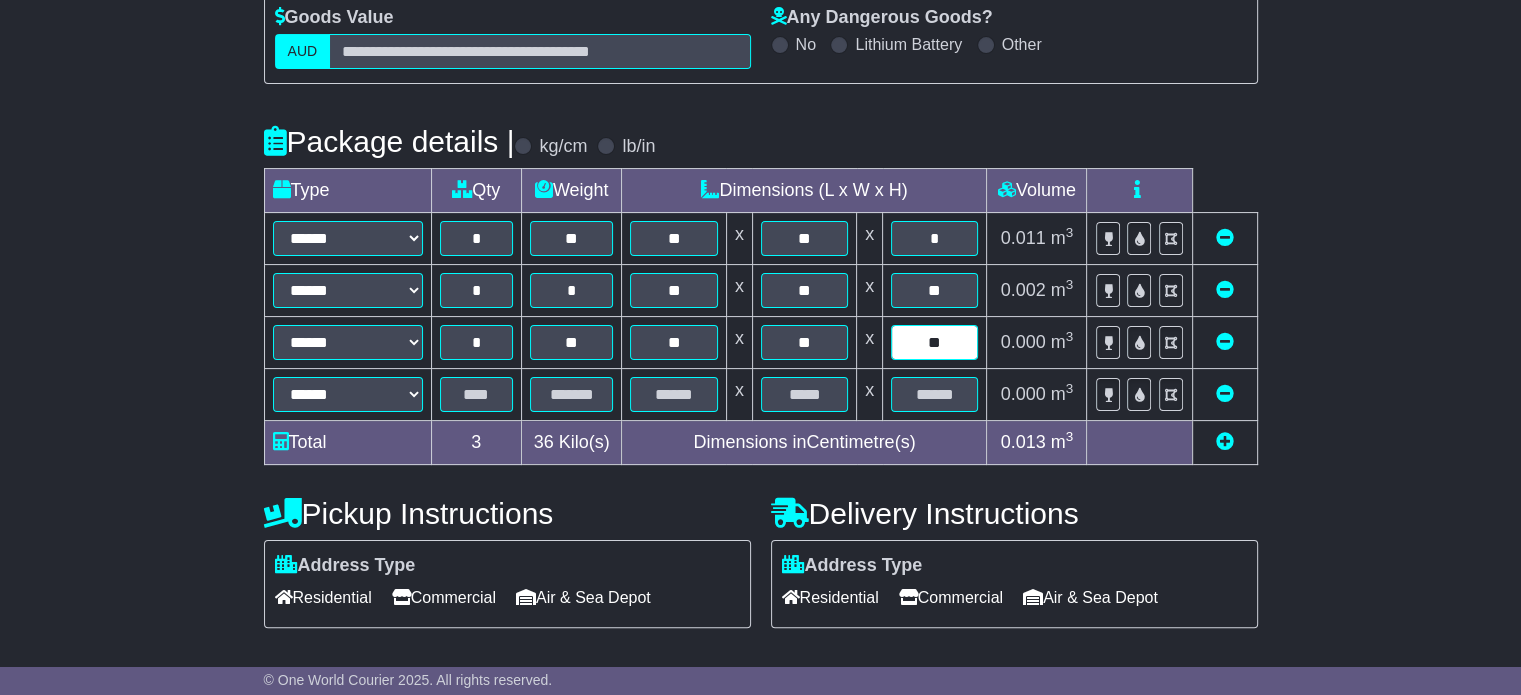 type on "**" 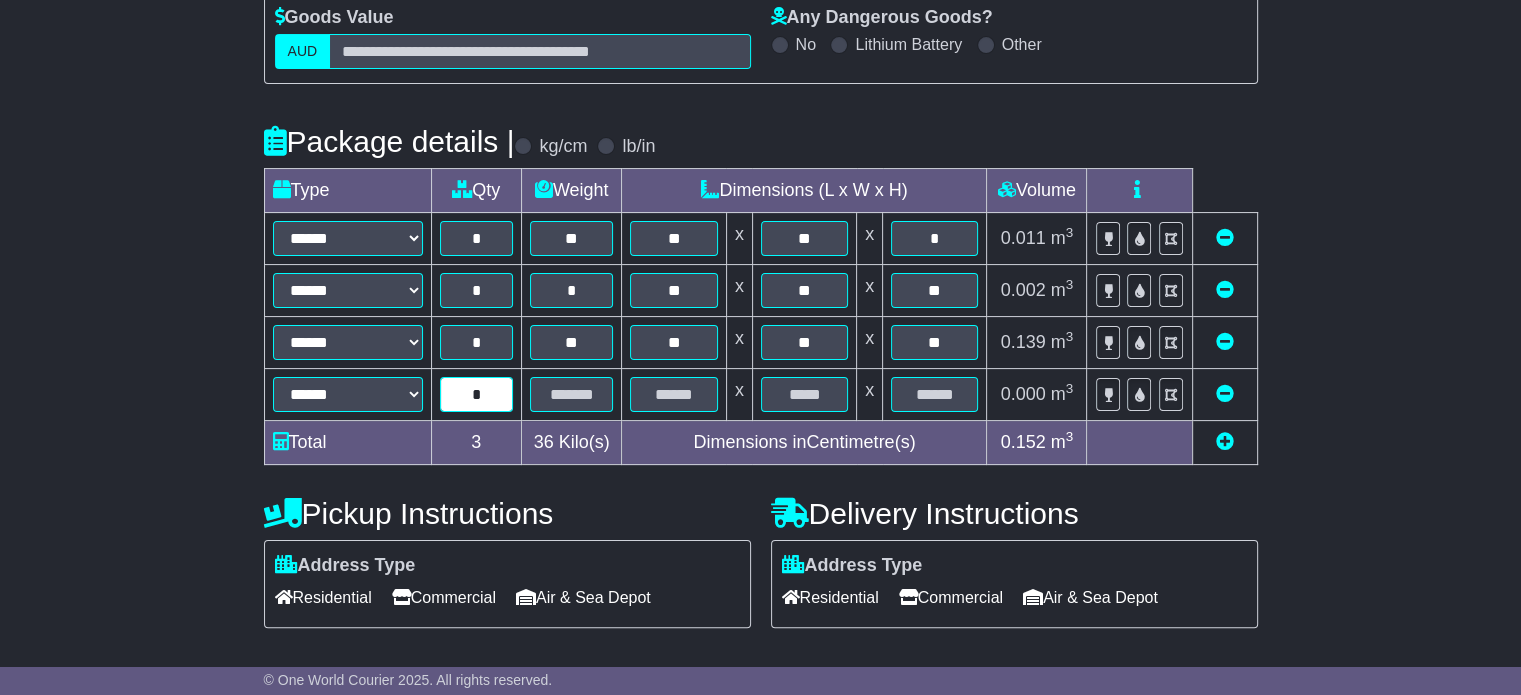 type on "*" 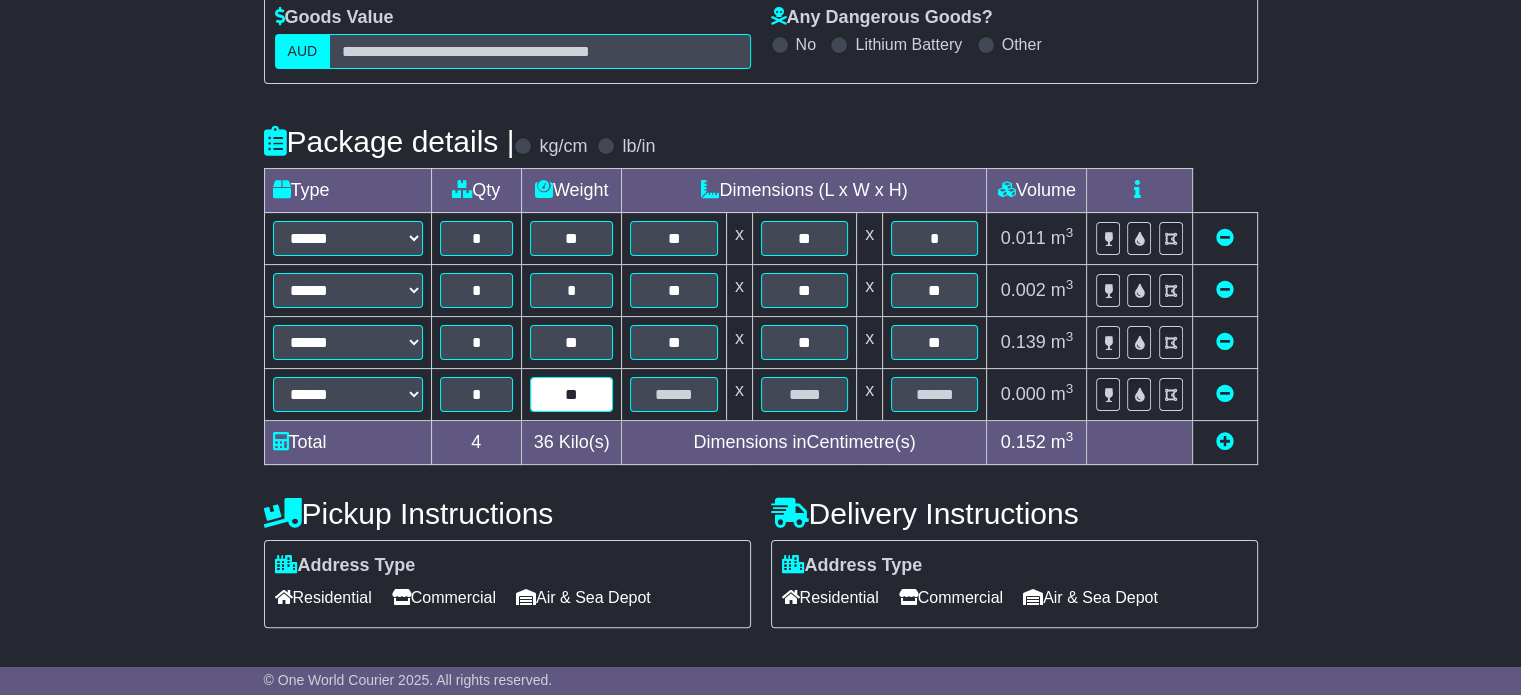 type on "**" 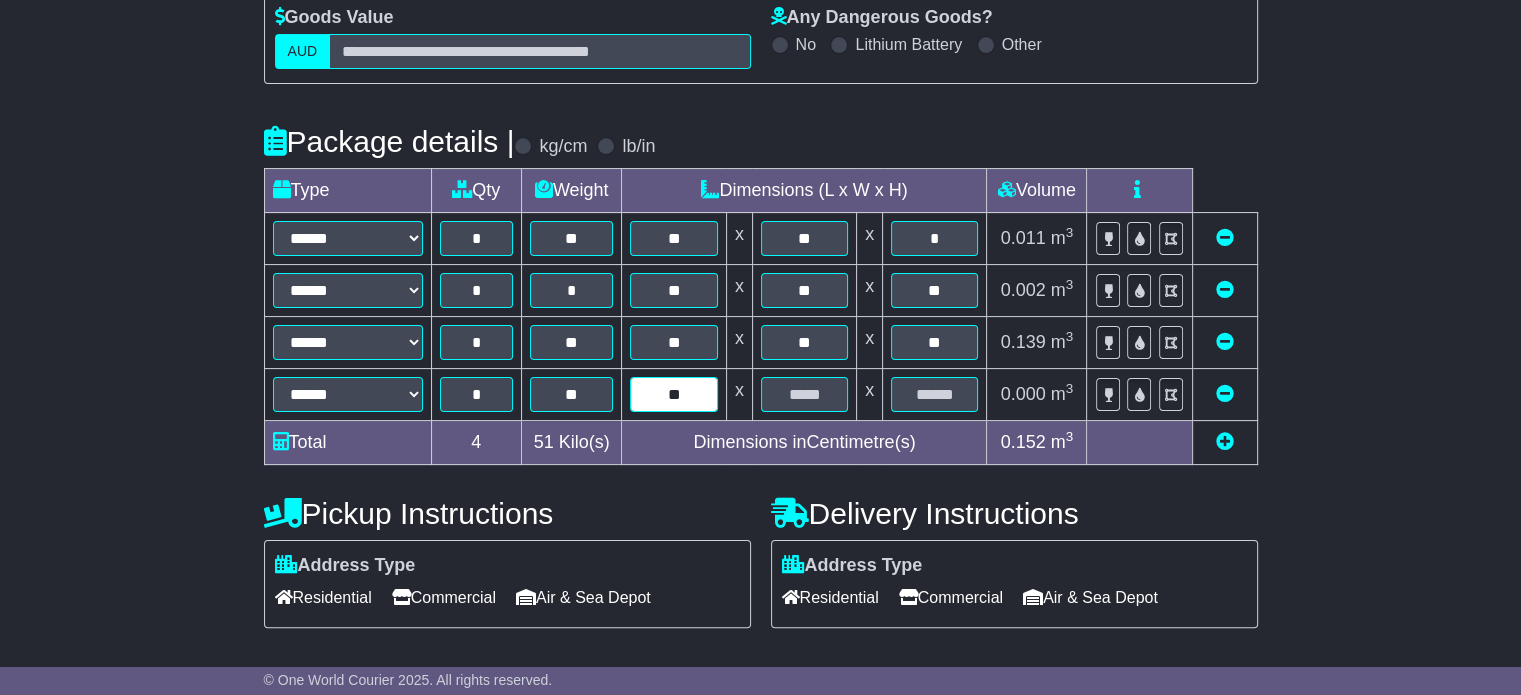 type on "**" 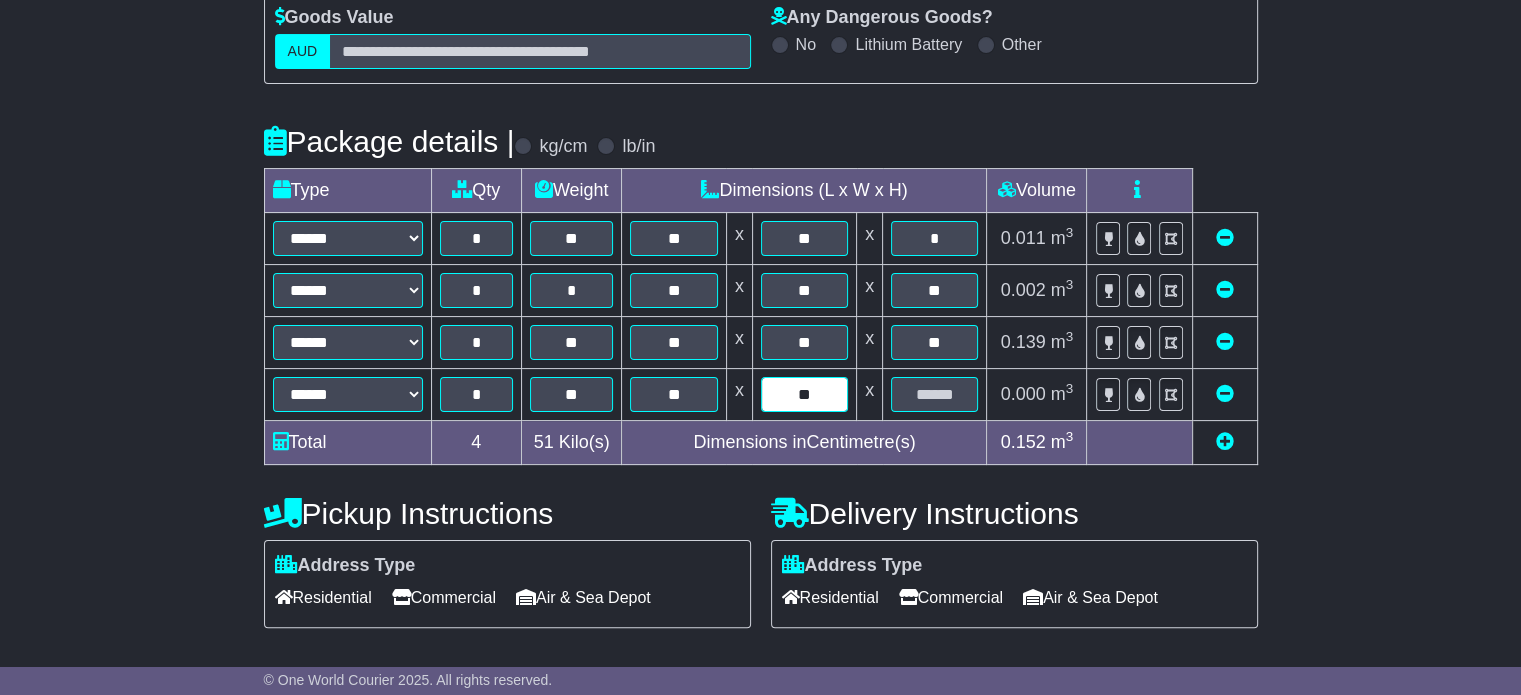 type on "**" 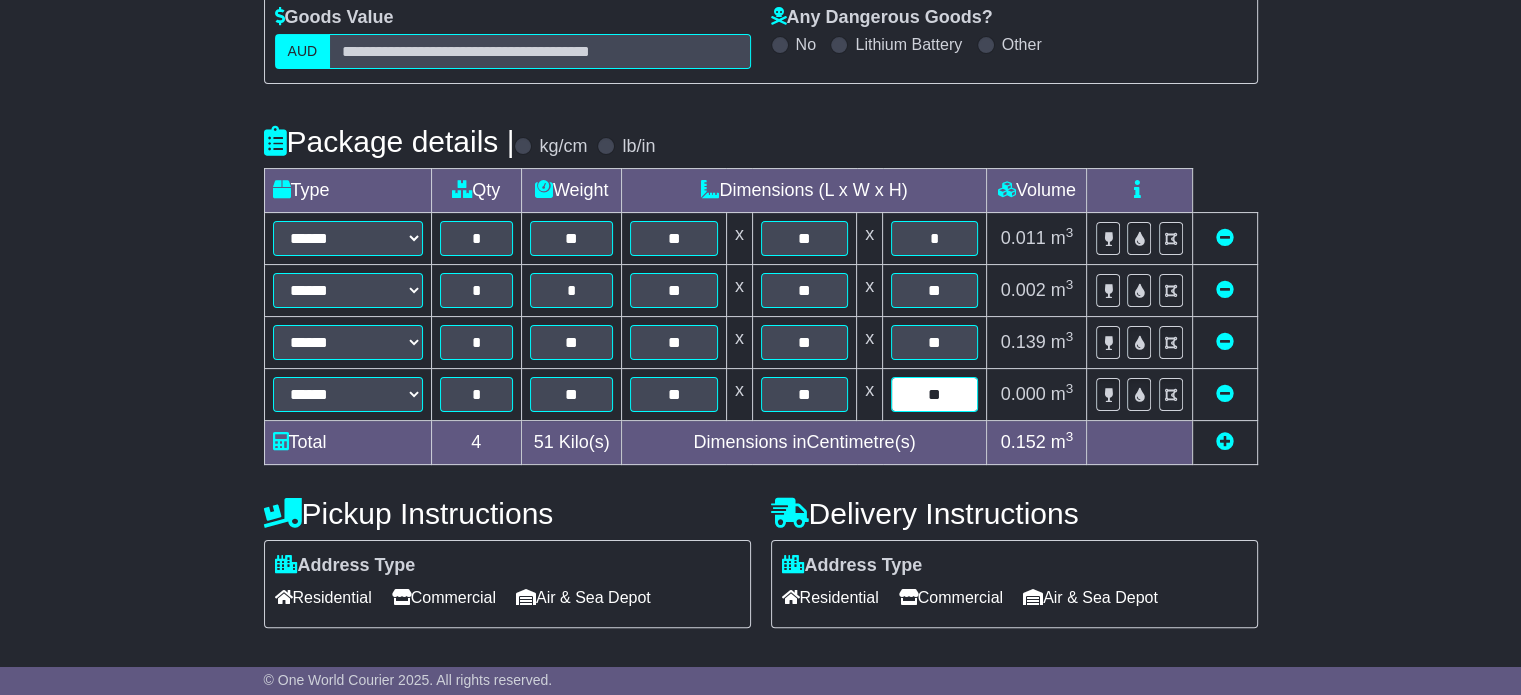type on "**" 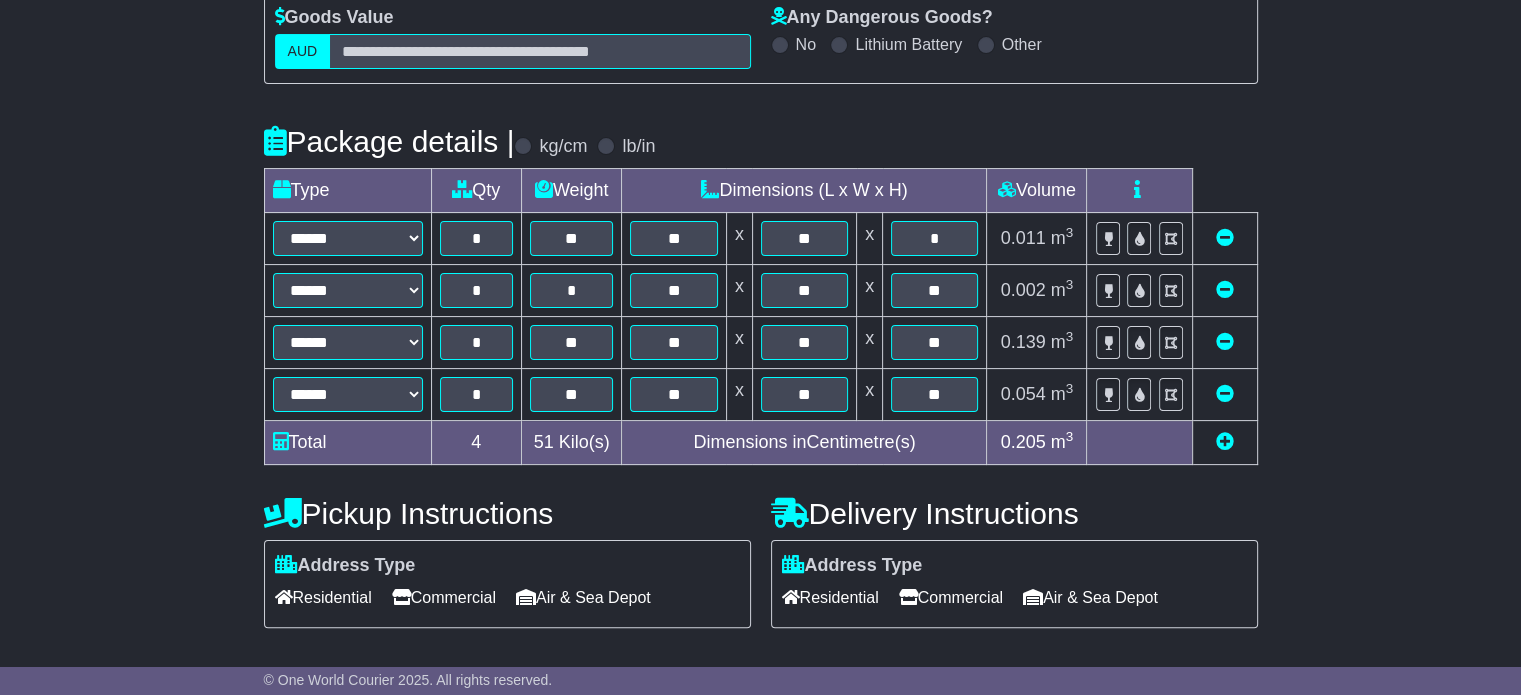 click on "**********" at bounding box center [760, 322] 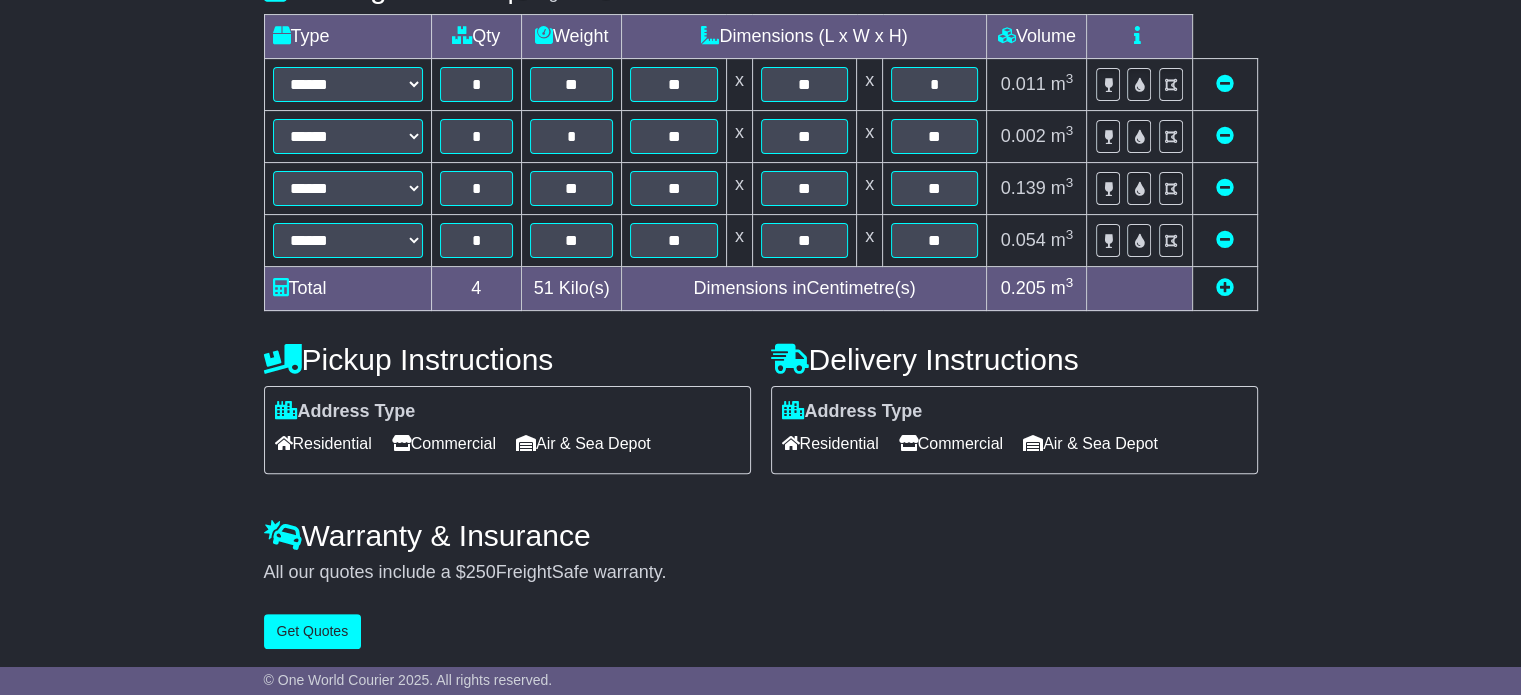 scroll, scrollTop: 515, scrollLeft: 0, axis: vertical 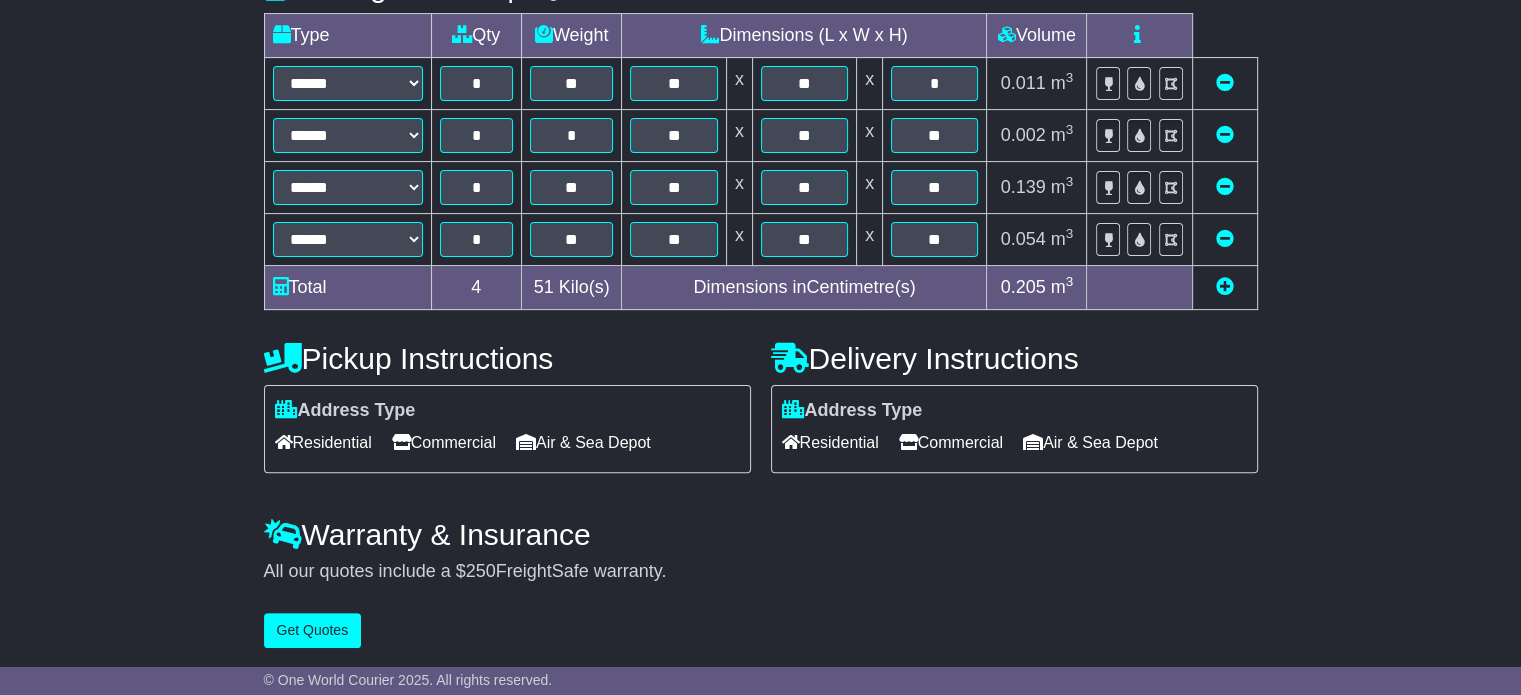 click on "Commercial" at bounding box center (444, 442) 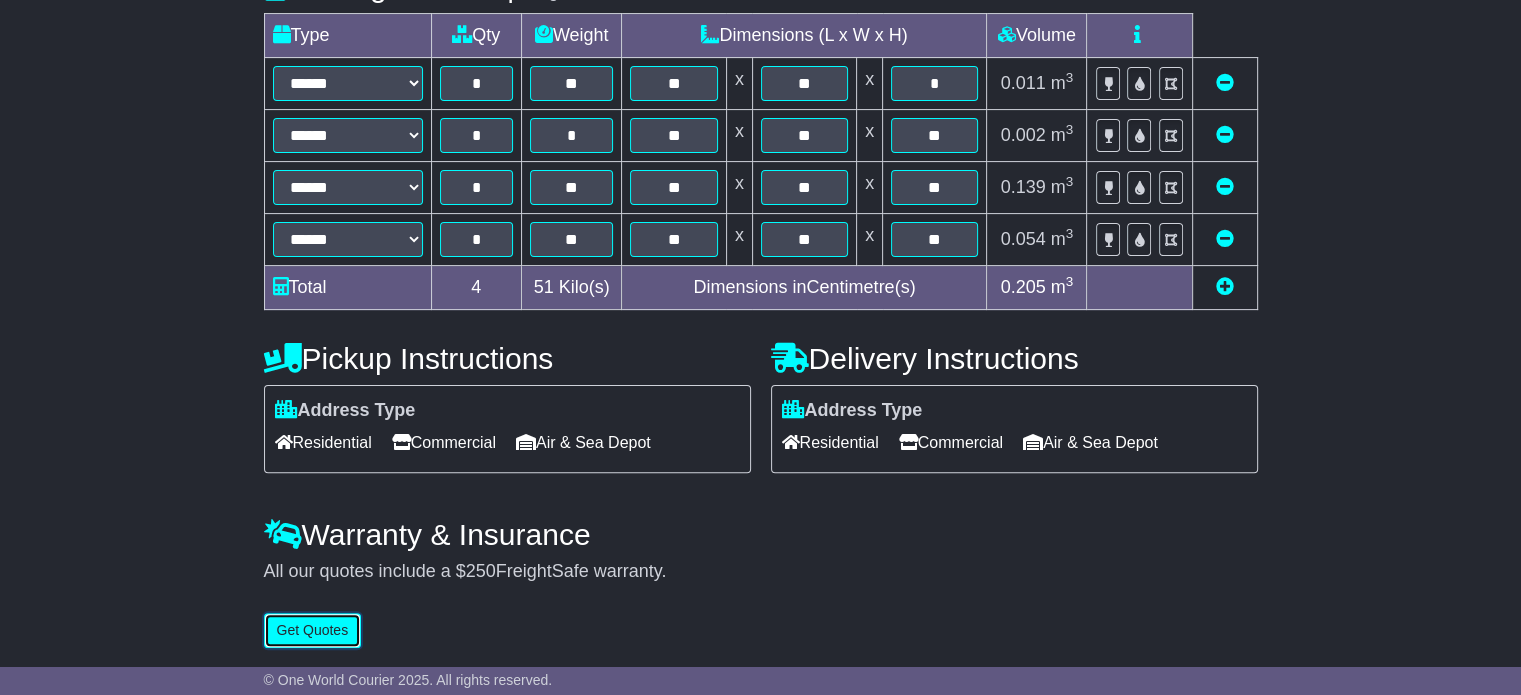 click on "Get Quotes" at bounding box center (313, 630) 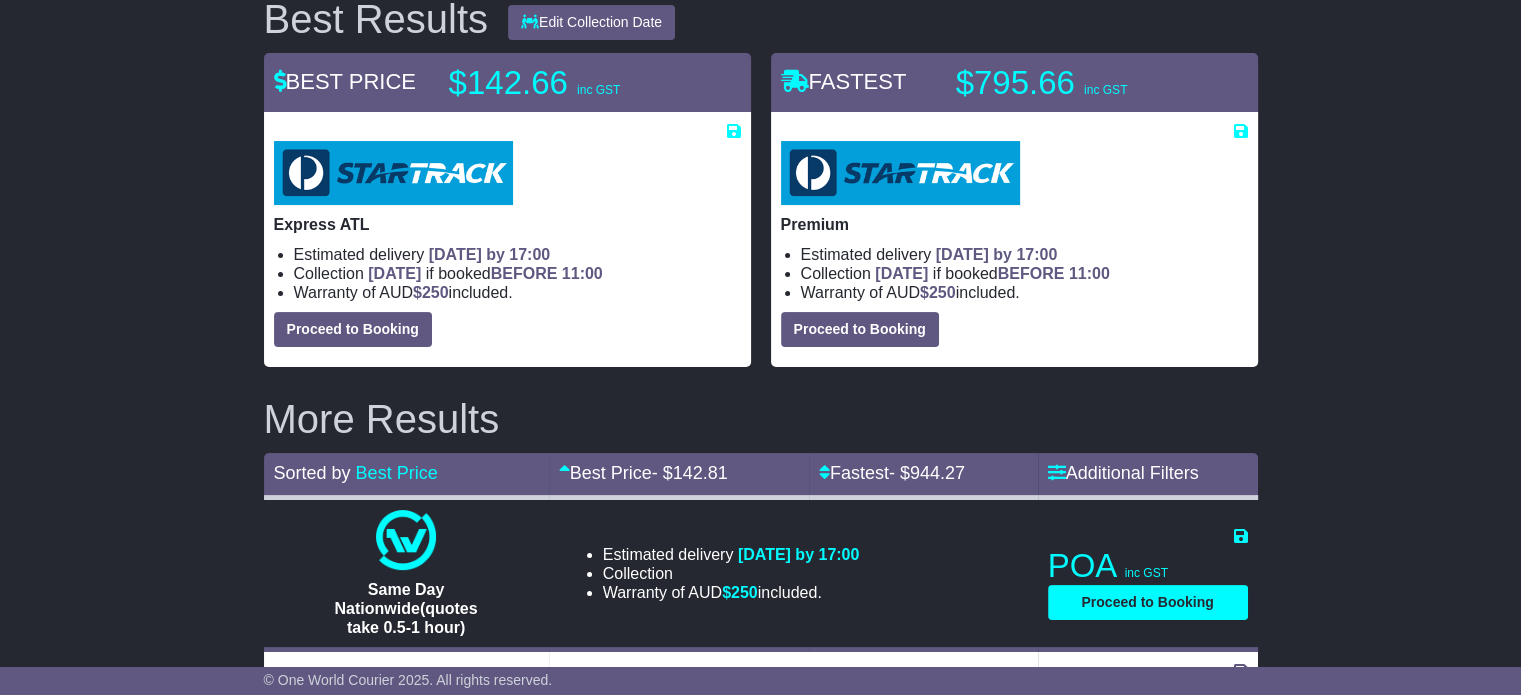 scroll, scrollTop: 272, scrollLeft: 0, axis: vertical 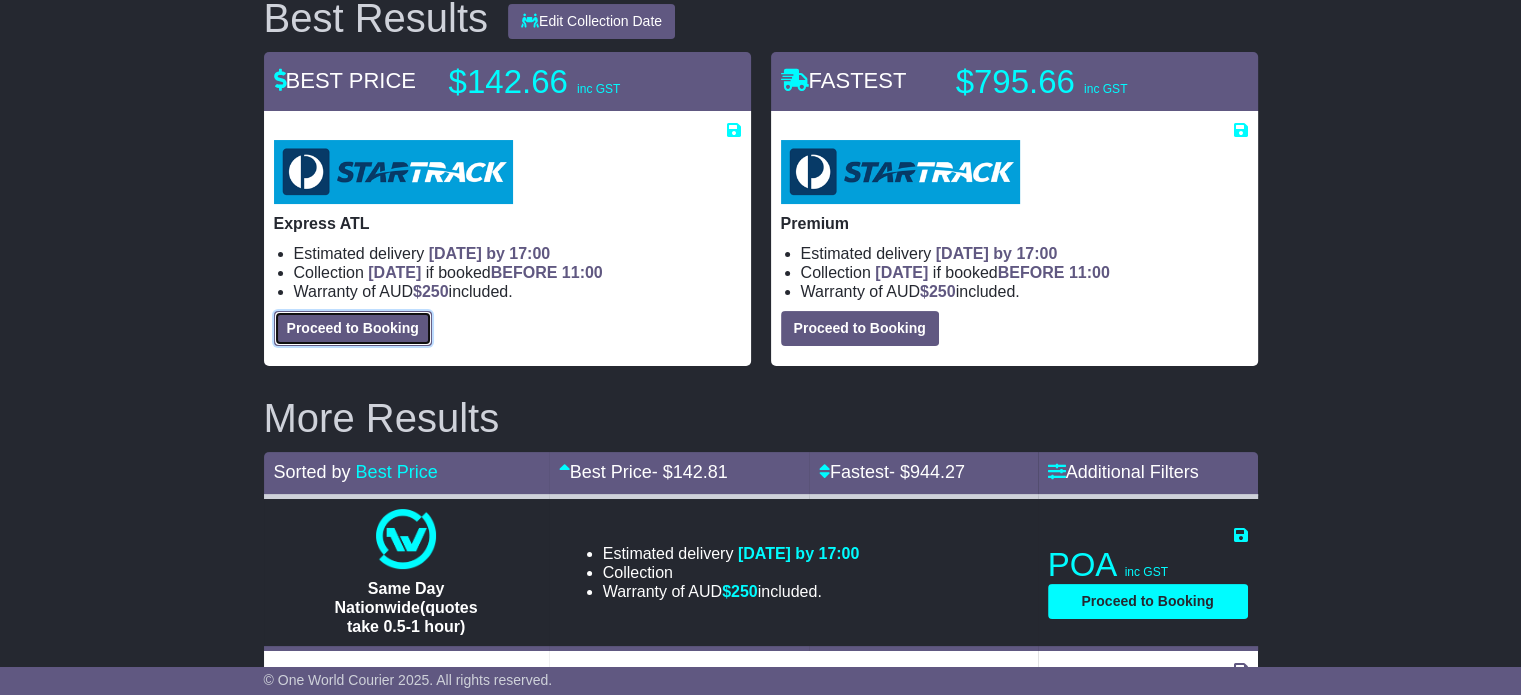 click on "Proceed to Booking" at bounding box center [353, 328] 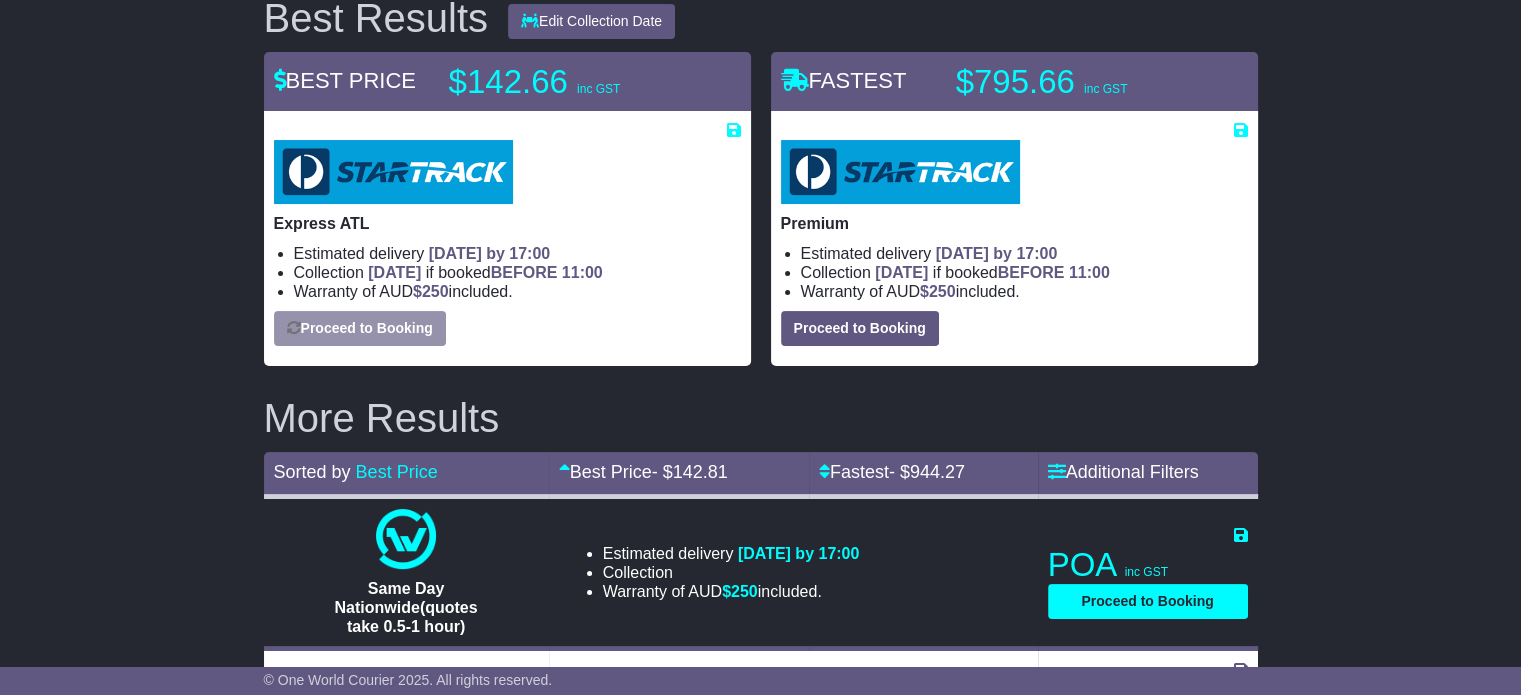 select on "**********" 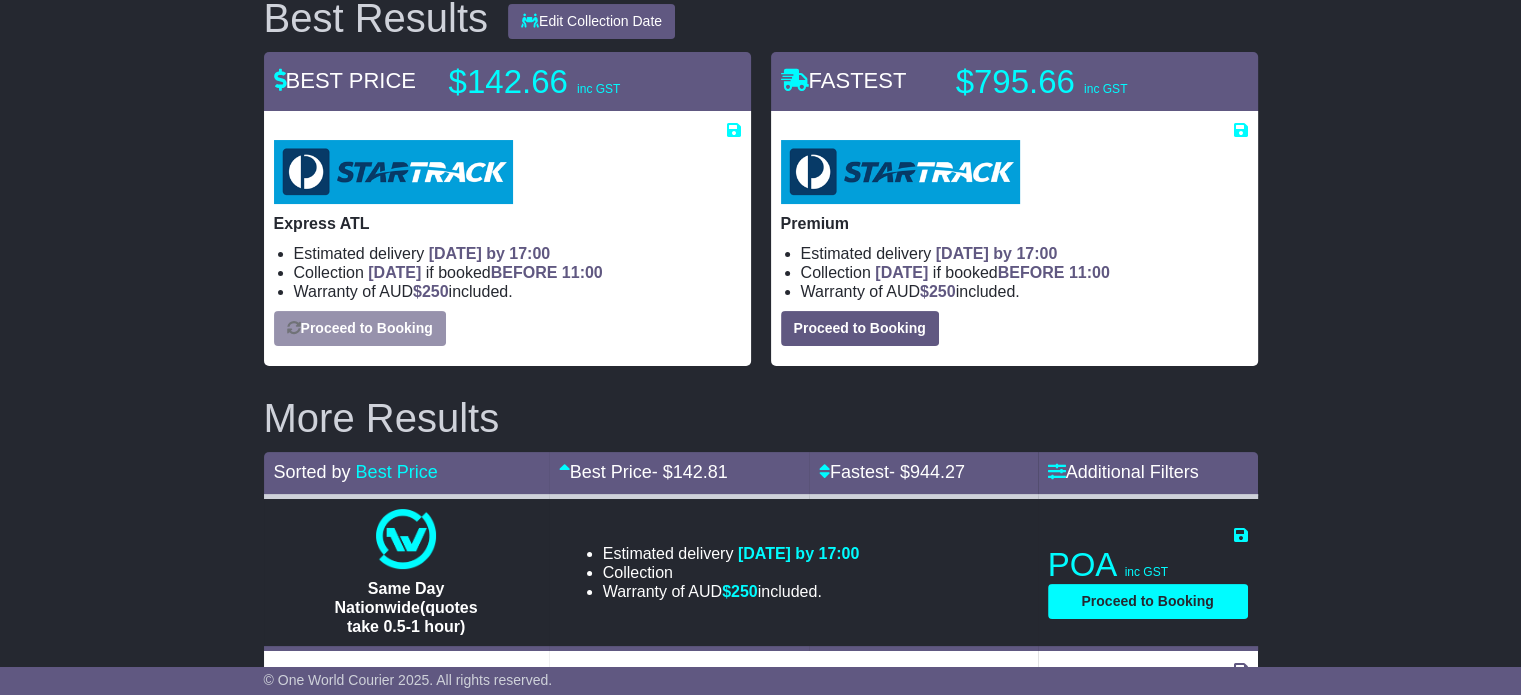 select on "*****" 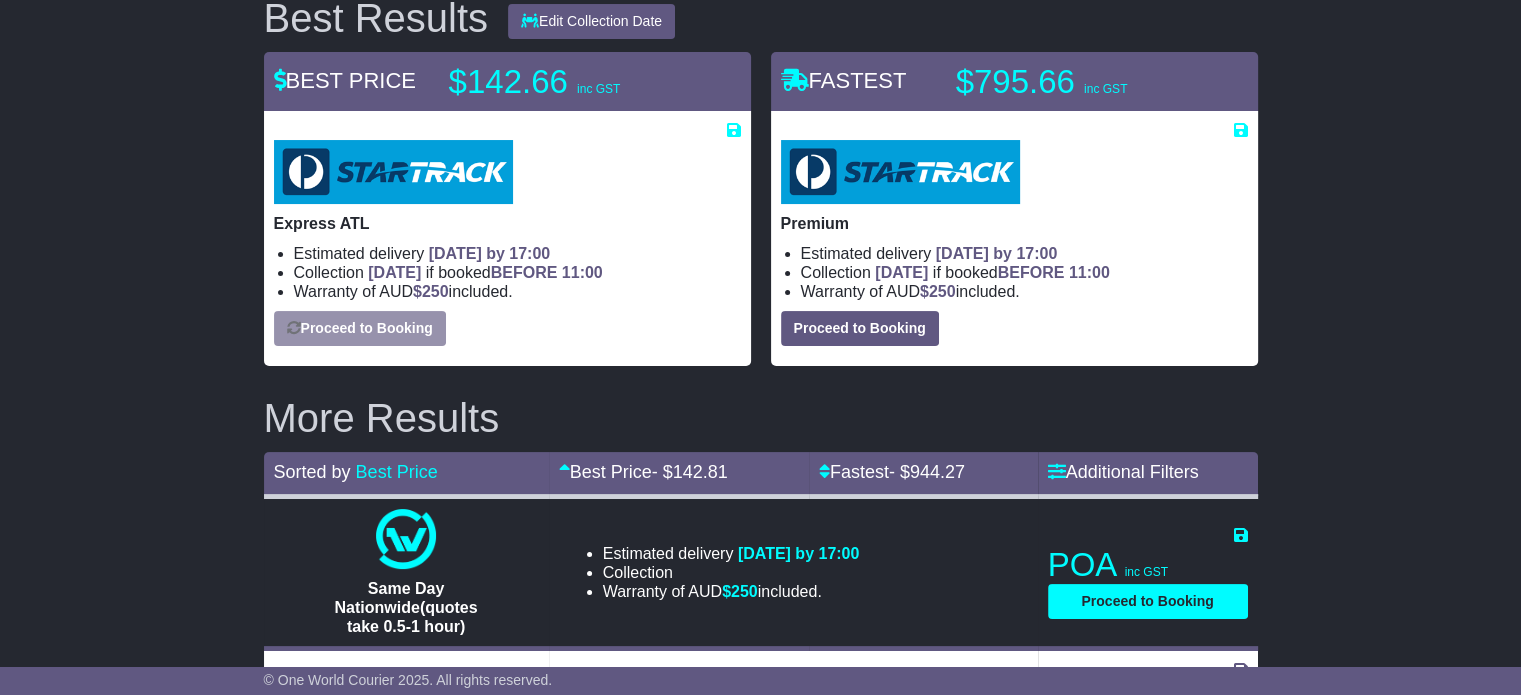 select on "*****" 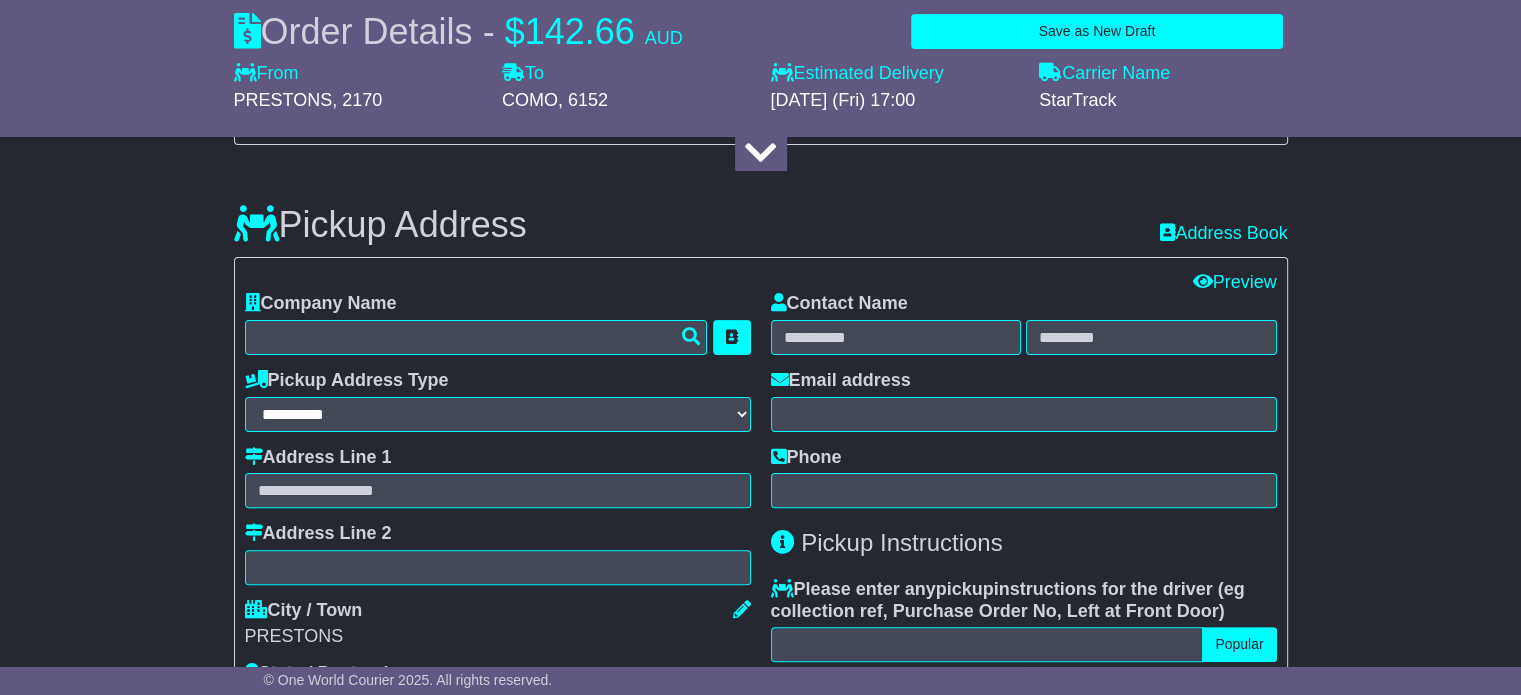 scroll, scrollTop: 448, scrollLeft: 0, axis: vertical 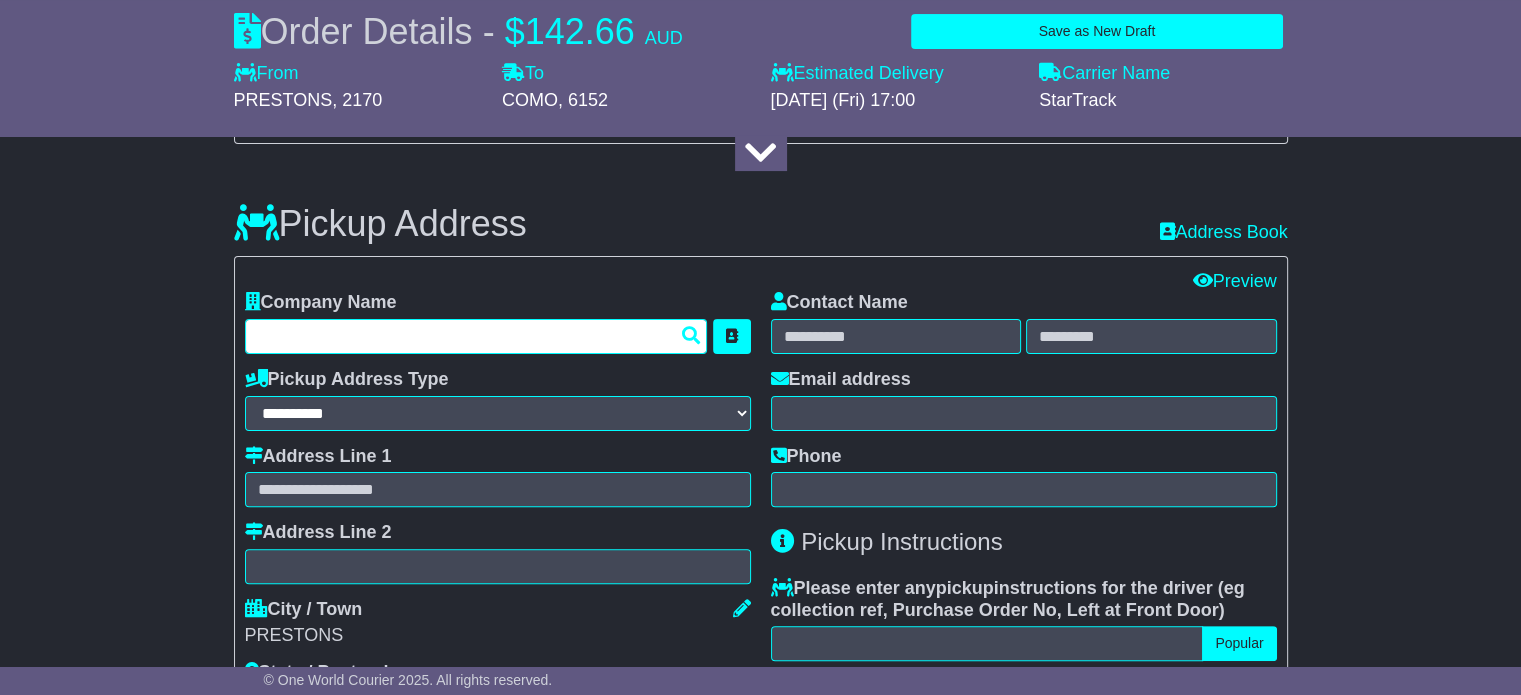 click at bounding box center (476, 336) 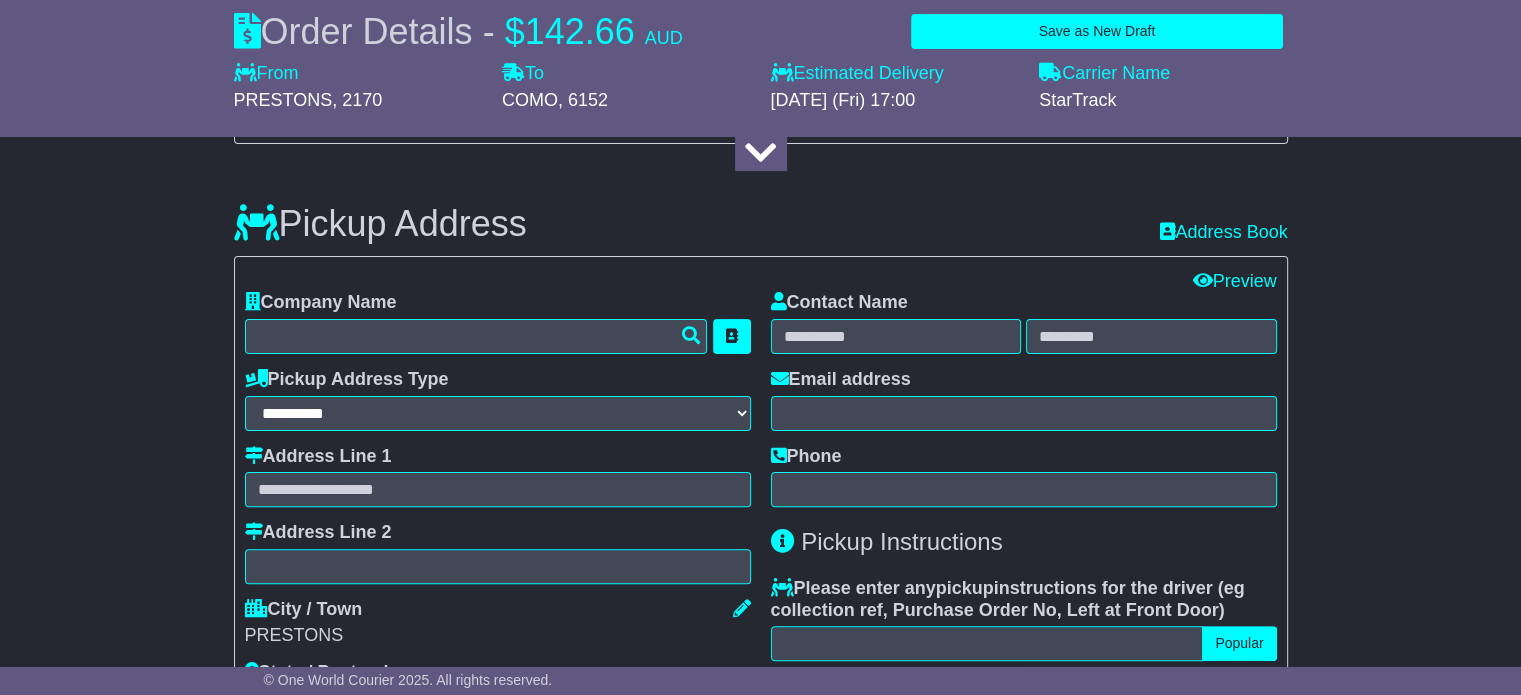 click on "About your package
What is your Package
Documents
Non-Documents
What are the Incoterms?
***
***
***
***
***
***
Description of Goods
Attention: dangerous goods are not allowed by service.
Your Internal Reference (required)
Any Dangerous Goods?
No" at bounding box center [760, 1377] 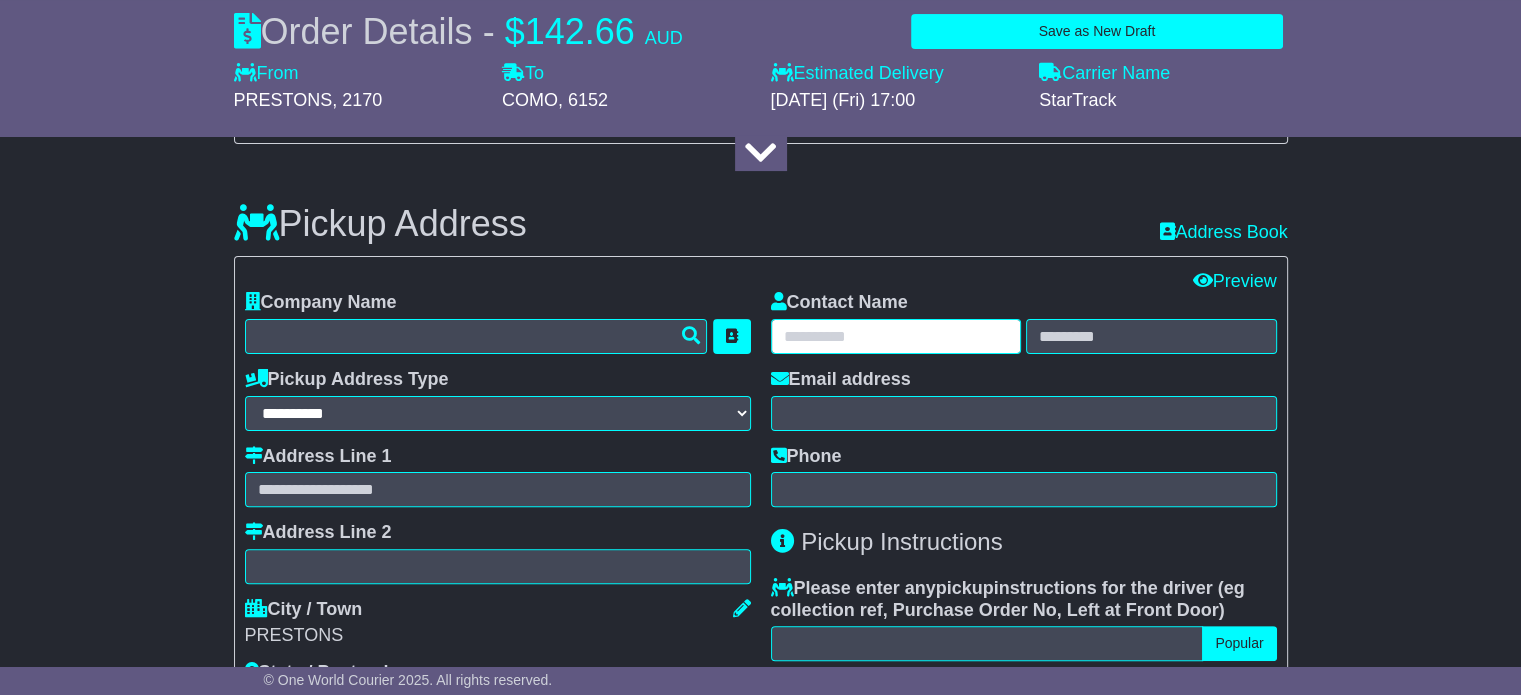 click at bounding box center [896, 336] 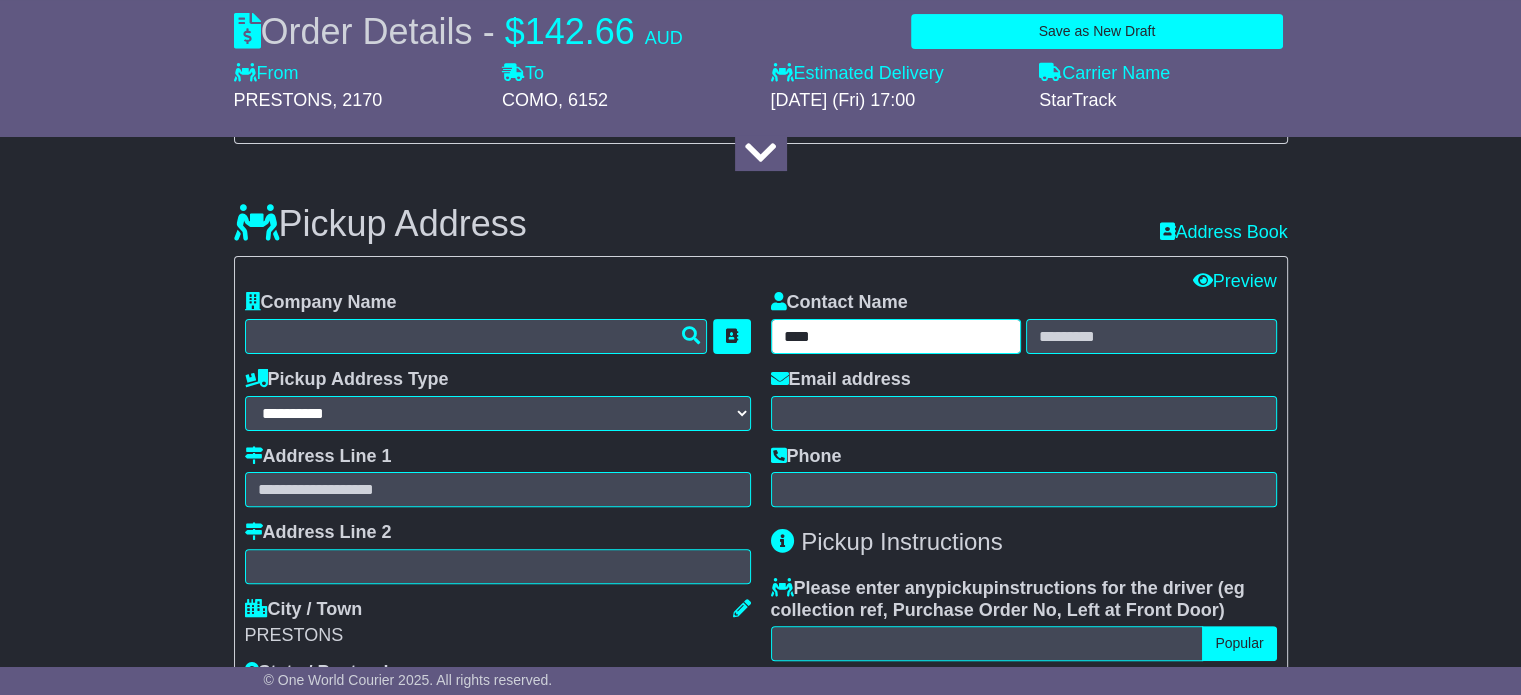 type on "****" 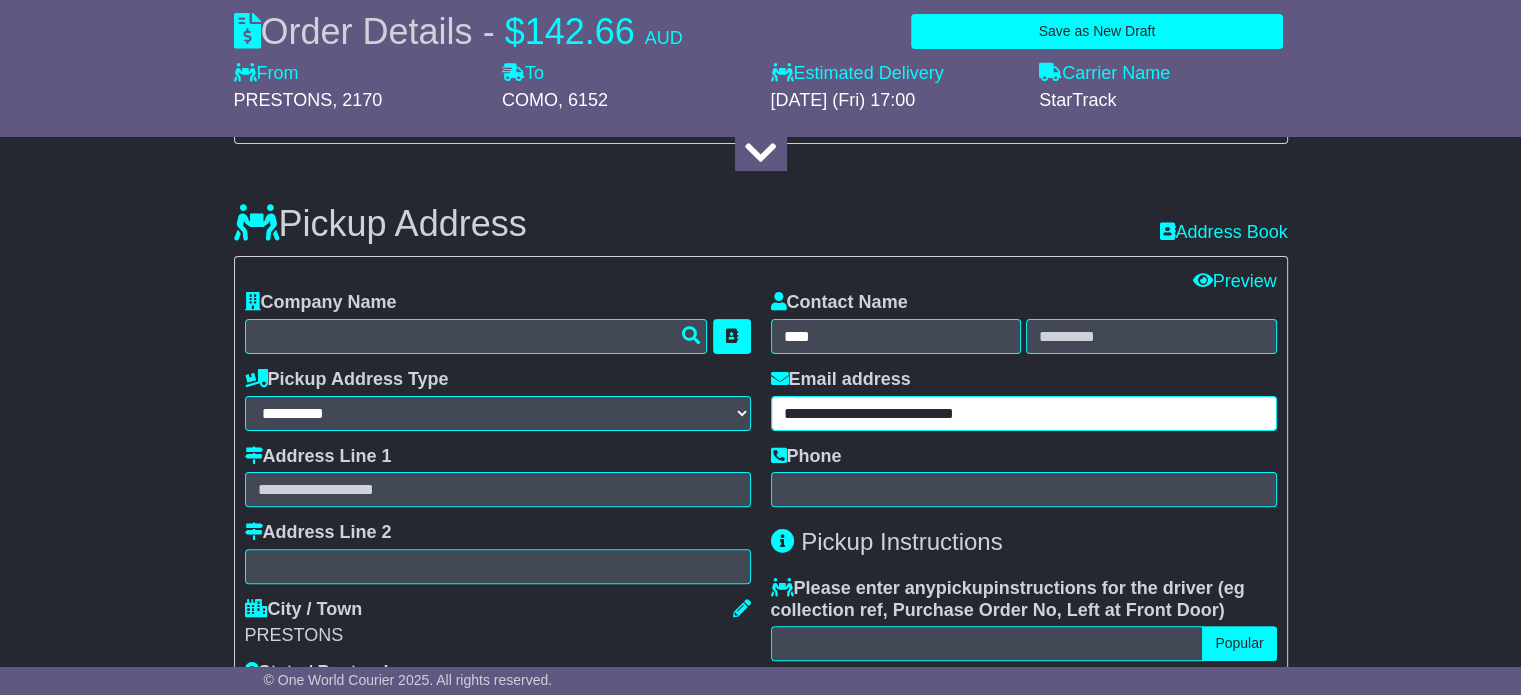 type on "**********" 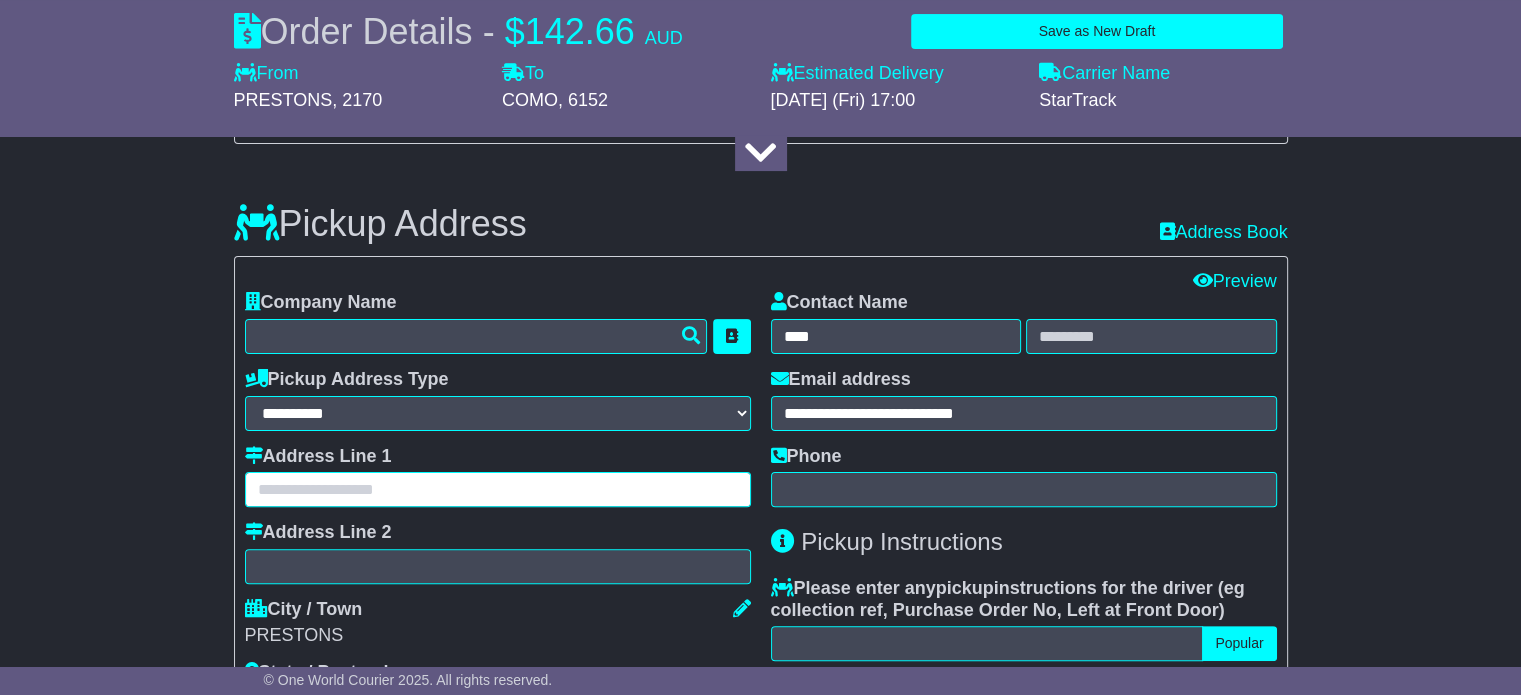 click at bounding box center [498, 489] 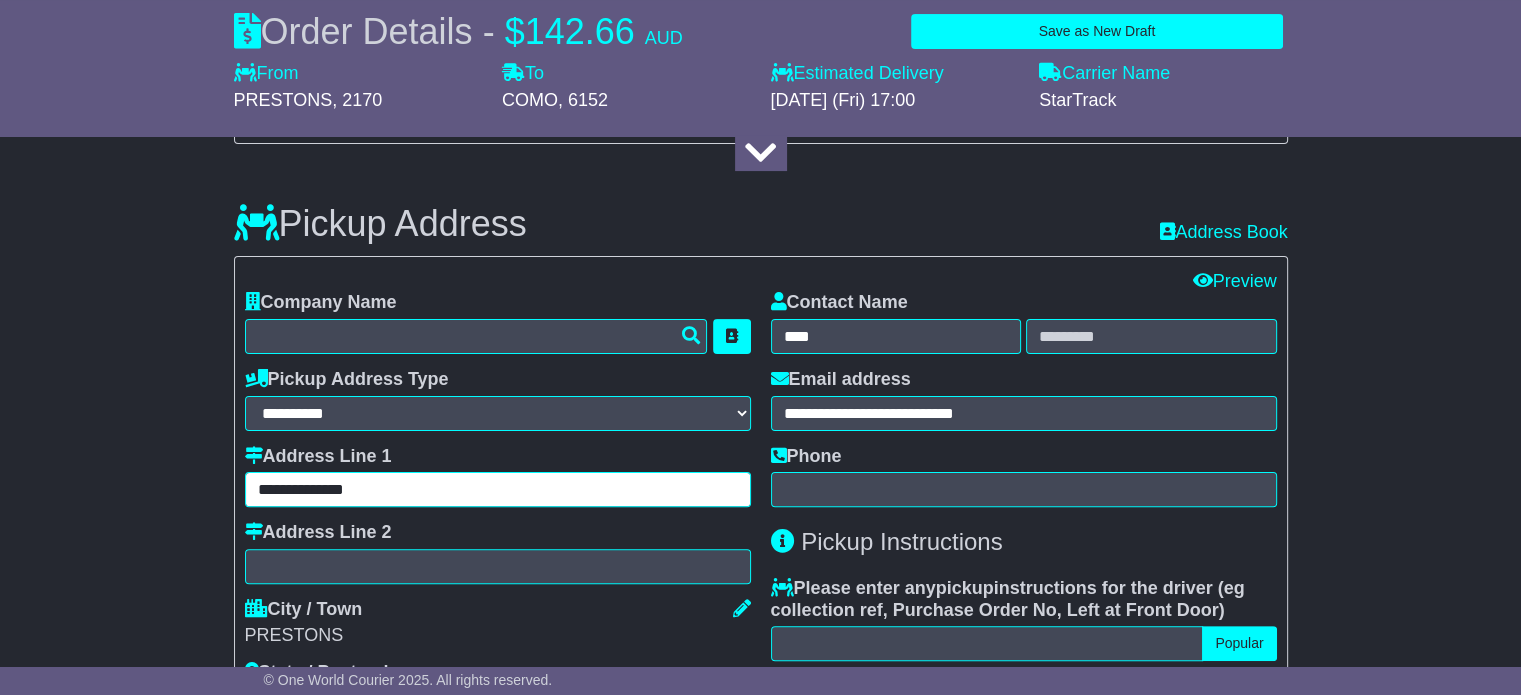type on "**********" 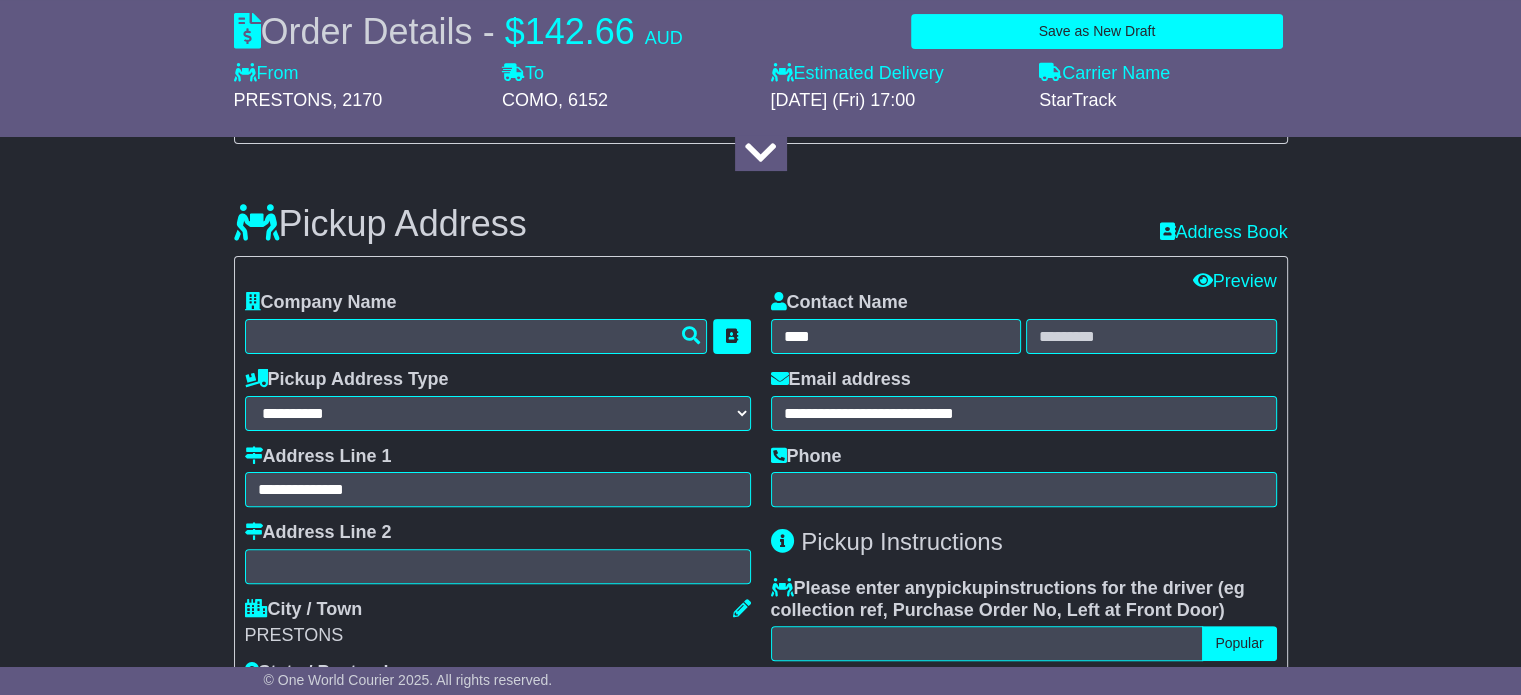 click on "About your package
What is your Package
Documents
Non-Documents
What are the Incoterms?
***
***
***
***
***
***
Description of Goods
Attention: dangerous goods are not allowed by service.
Your Internal Reference (required)
Any Dangerous Goods?
No" at bounding box center [760, 1377] 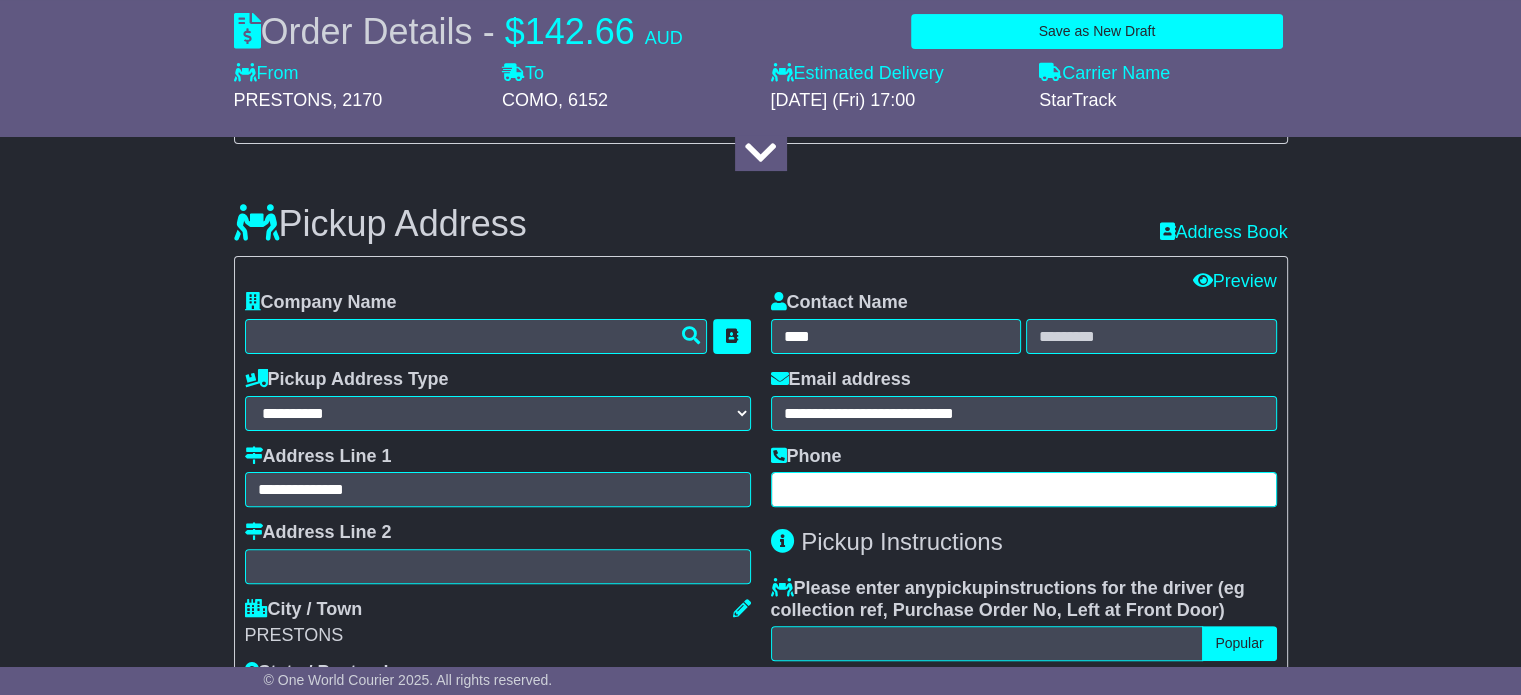 click at bounding box center (1024, 489) 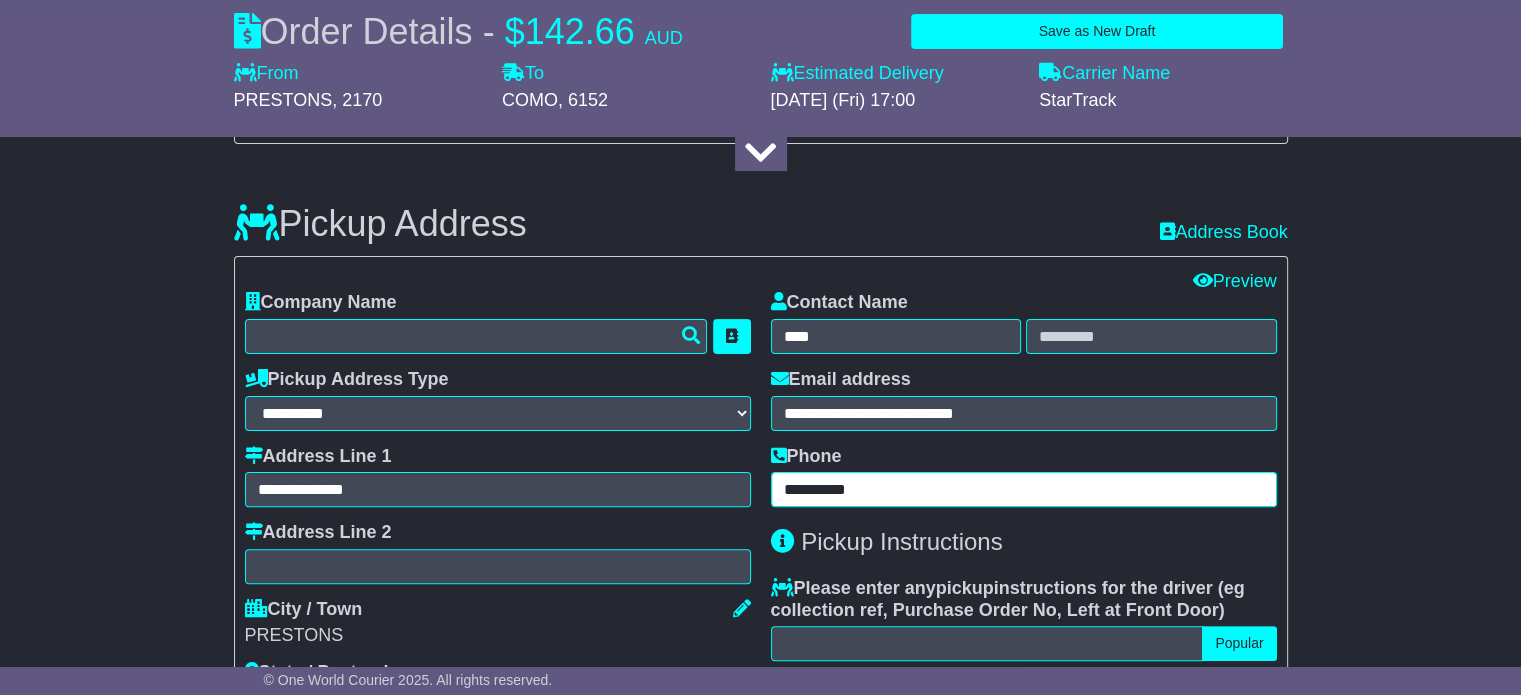 type on "**********" 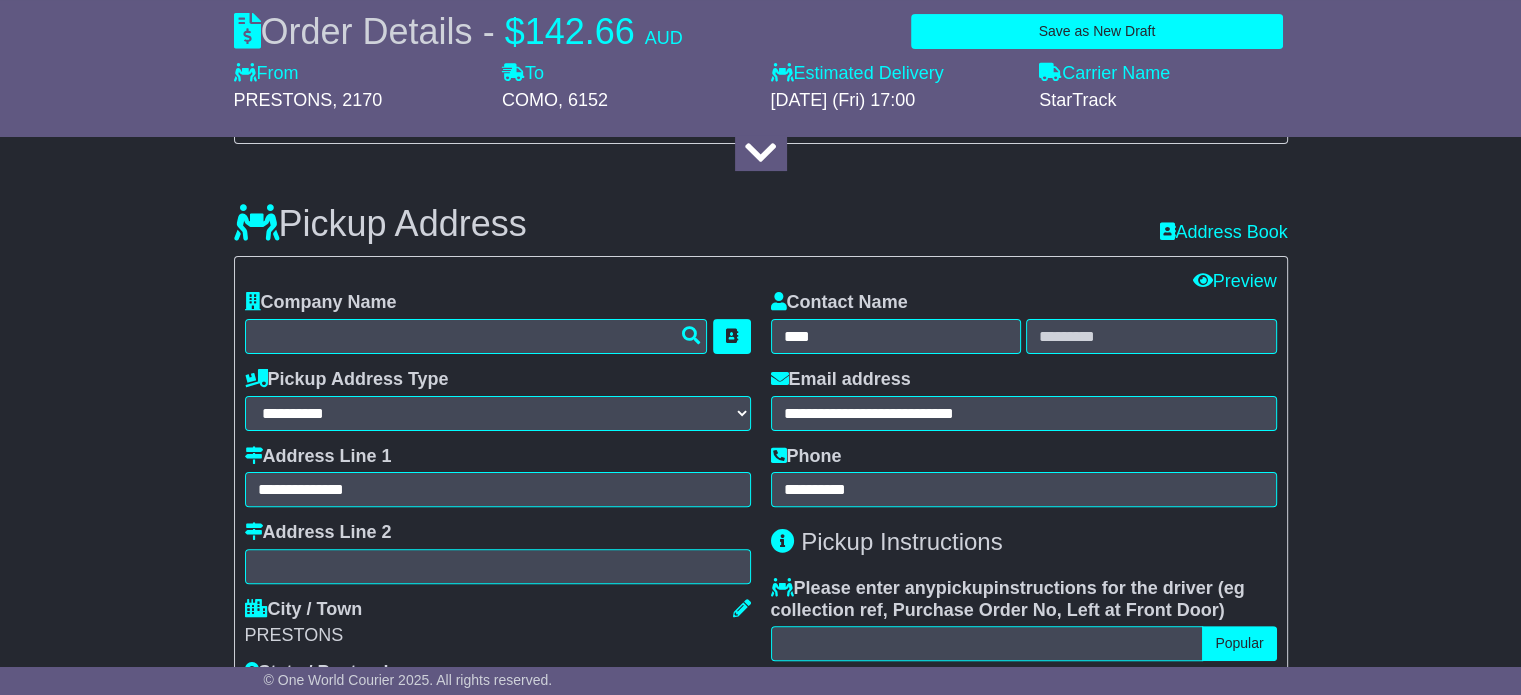click on "About your package
What is your Package
Documents
Non-Documents
What are the Incoterms?
***
***
***
***
***
***
Description of Goods
Attention: dangerous goods are not allowed by service.
Your Internal Reference (required)
Any Dangerous Goods?
No" at bounding box center (760, 1377) 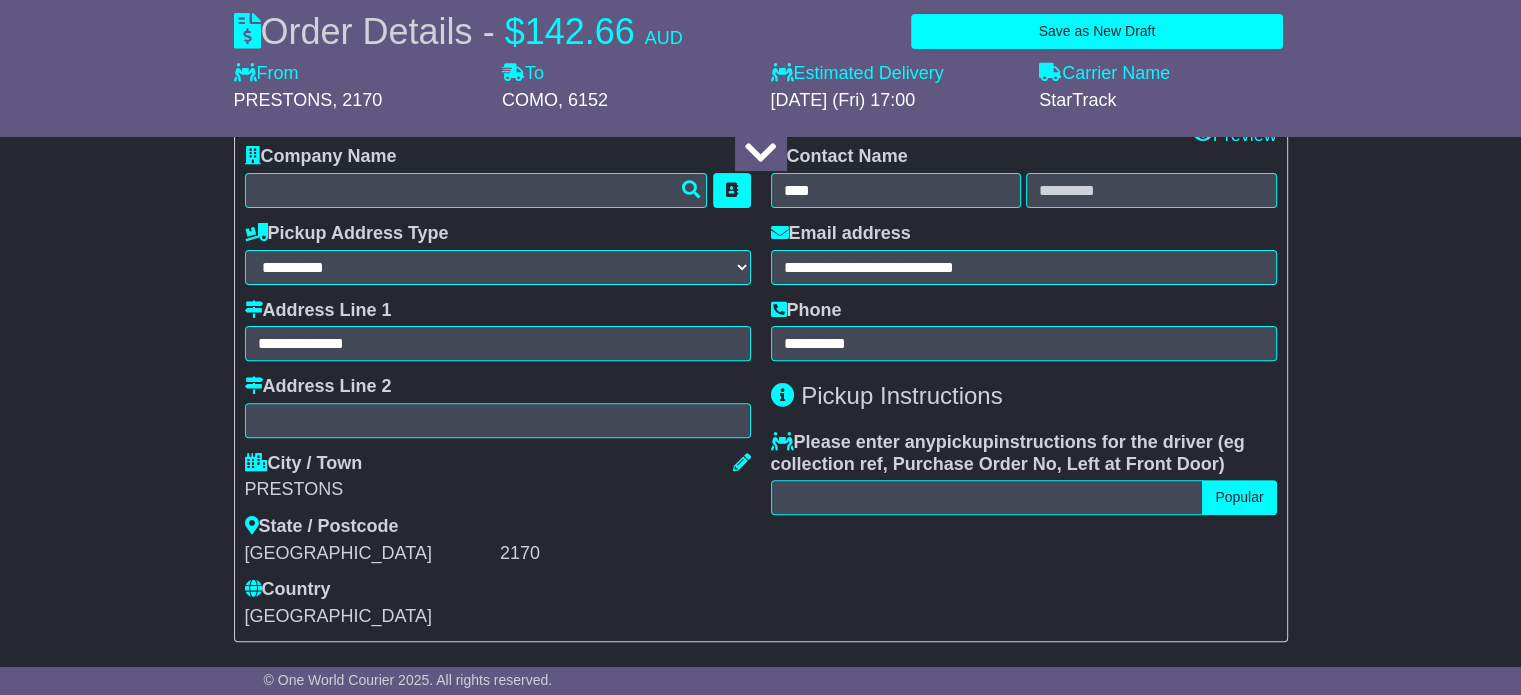scroll, scrollTop: 592, scrollLeft: 0, axis: vertical 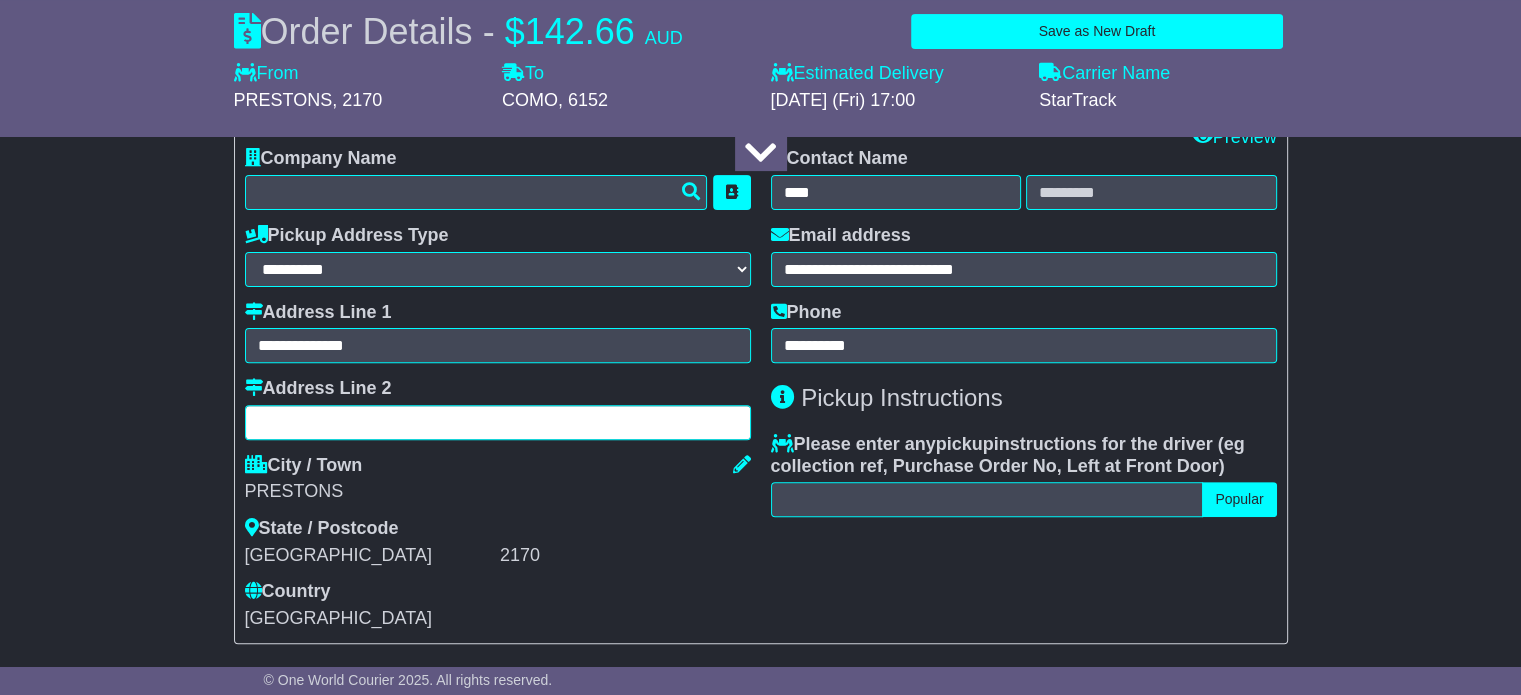 click at bounding box center (498, 422) 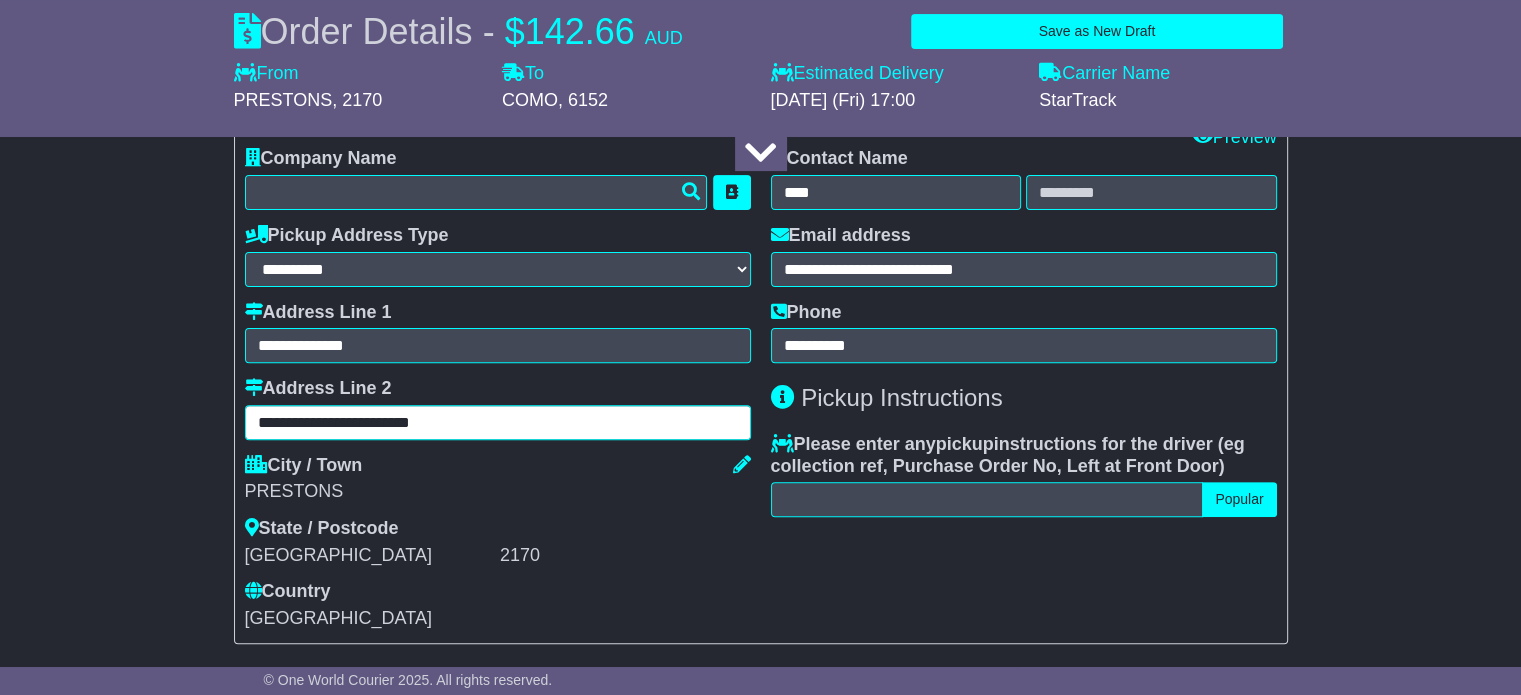type on "**********" 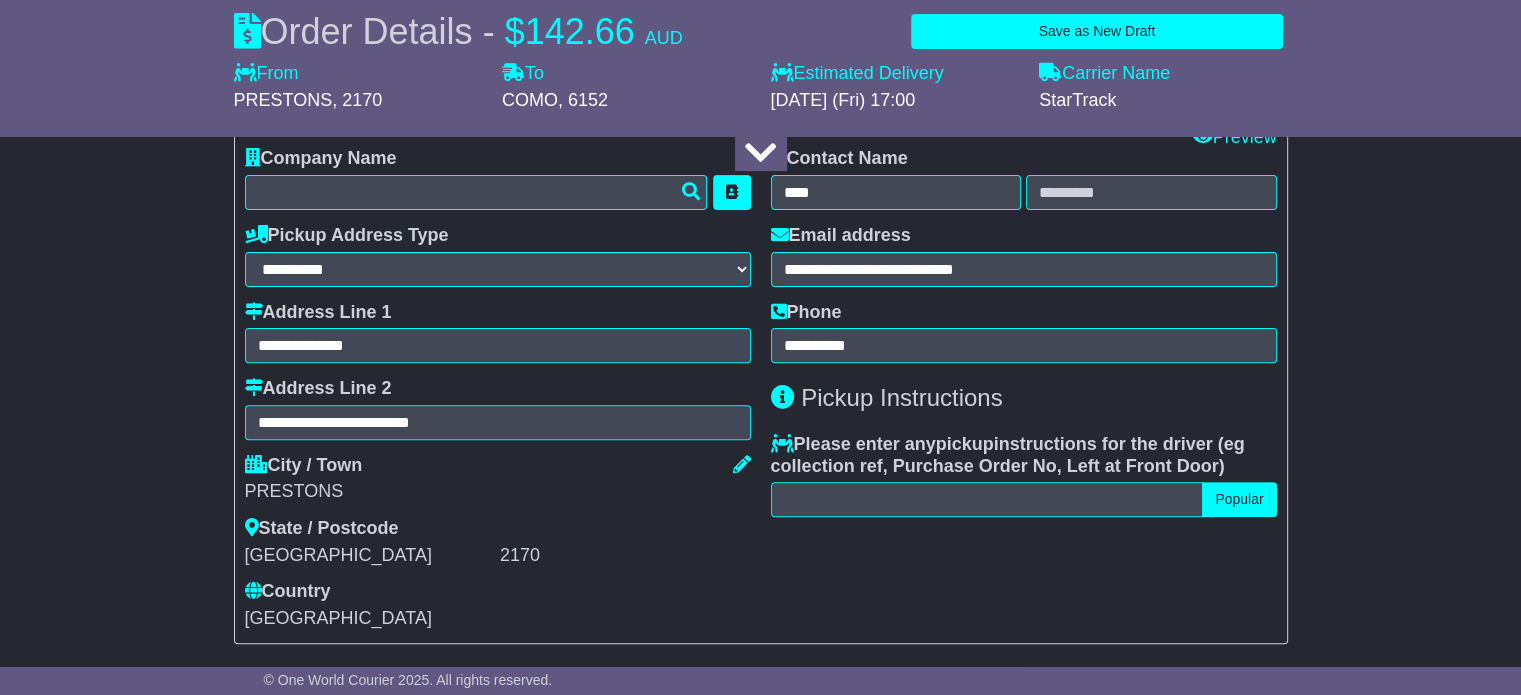 click on "About your package
What is your Package
Documents
Non-Documents
What are the Incoterms?
***
***
***
***
***
***
Description of Goods
Attention: dangerous goods are not allowed by service.
Your Internal Reference (required)
Any Dangerous Goods?
No" at bounding box center (760, 1233) 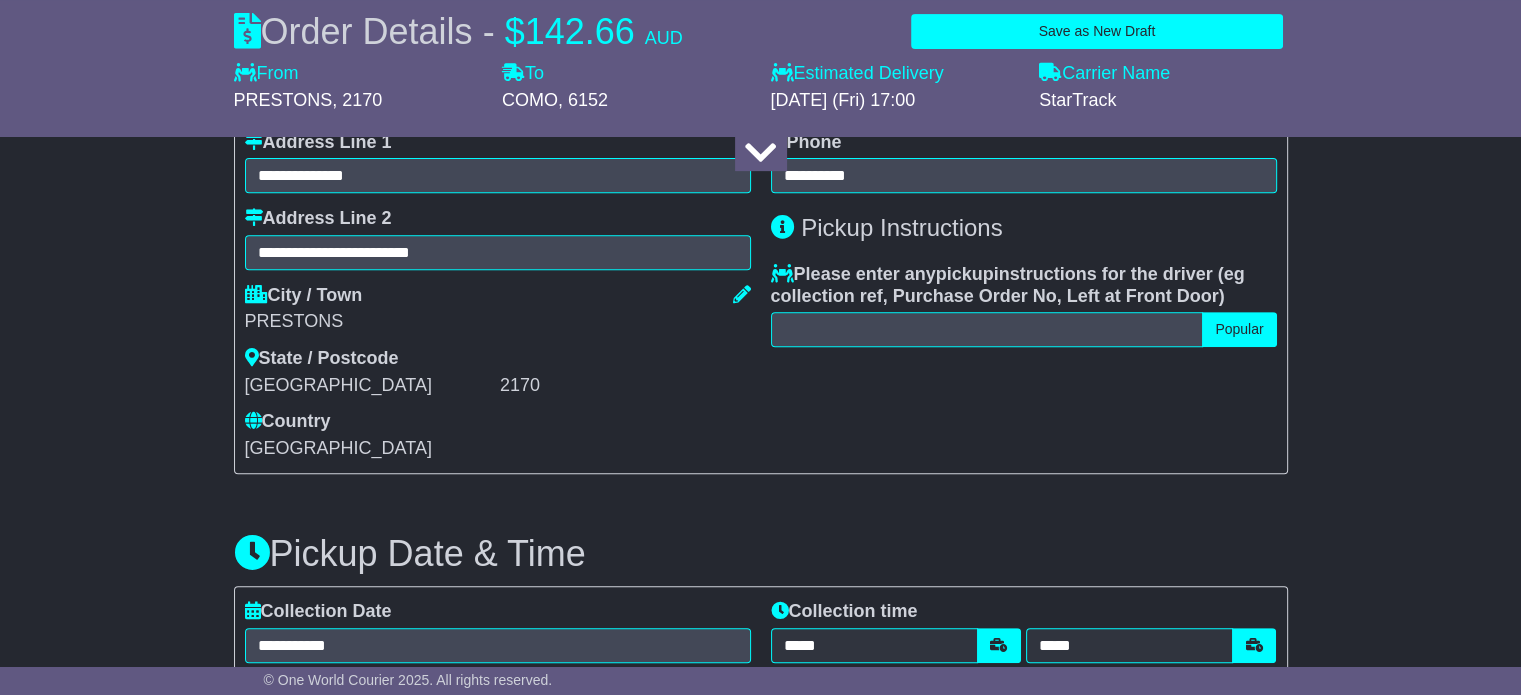 scroll, scrollTop: 764, scrollLeft: 0, axis: vertical 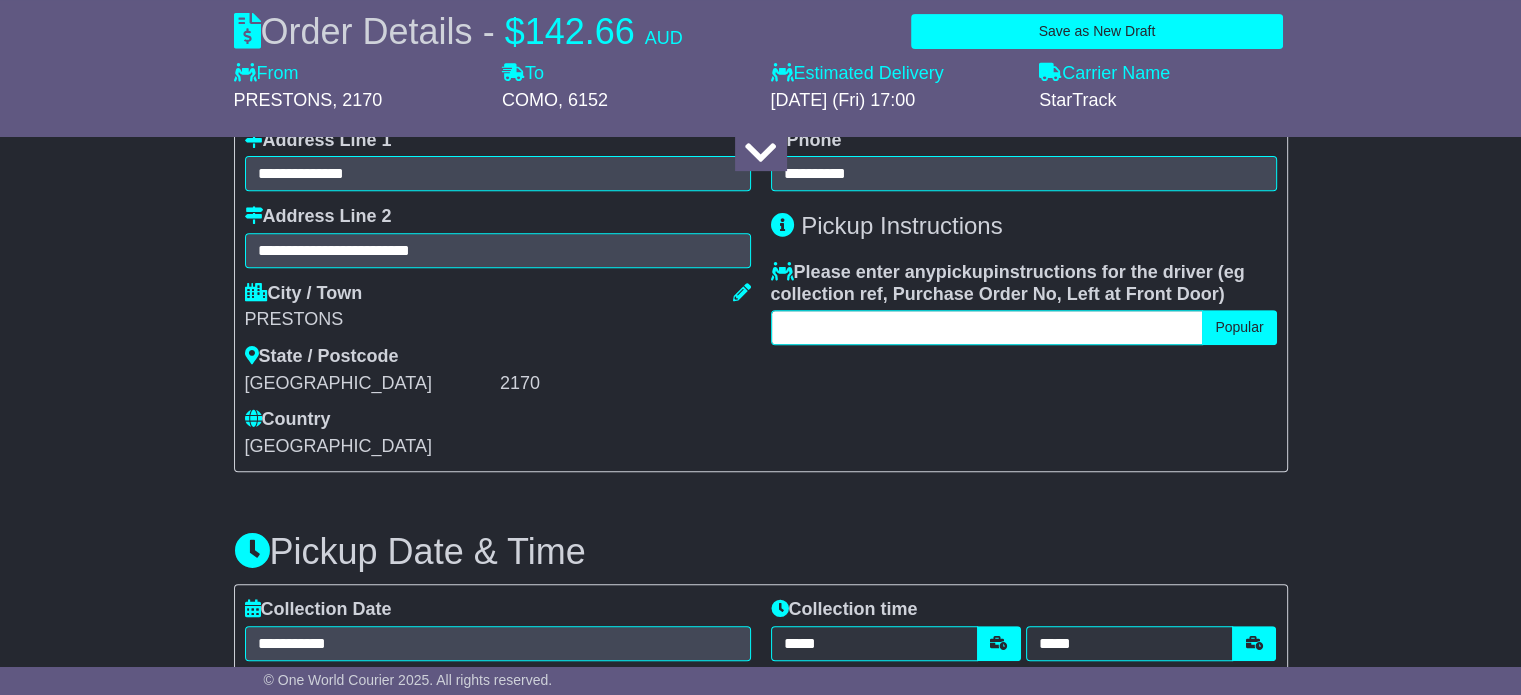 click at bounding box center (987, 327) 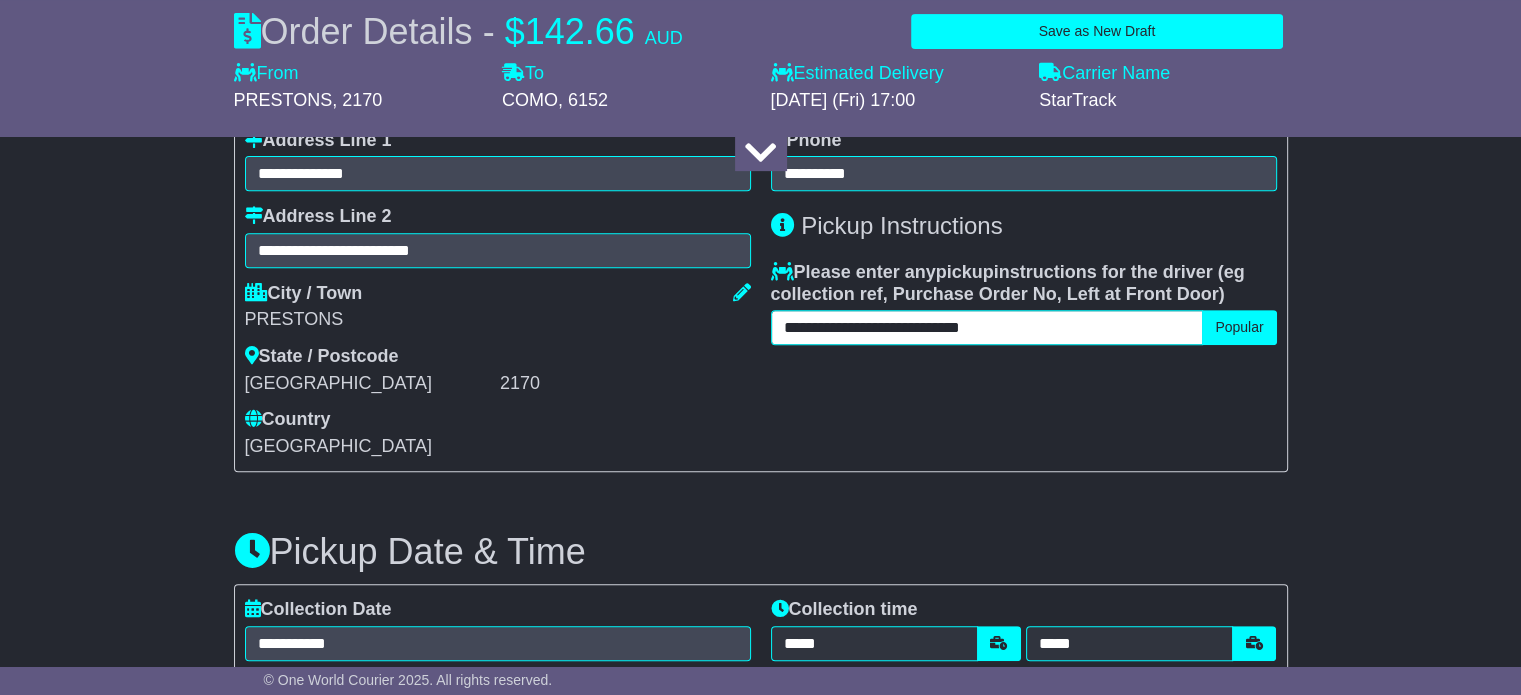 paste on "******" 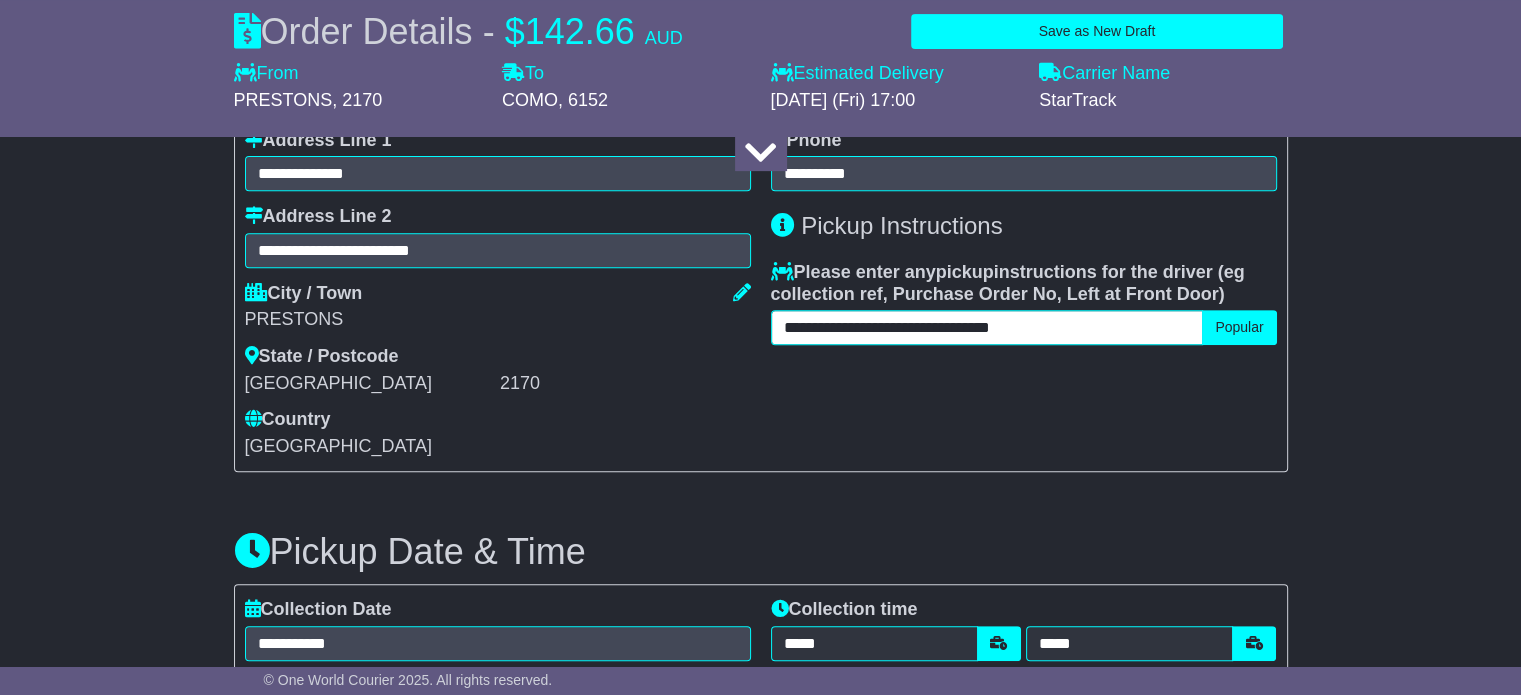 type on "**********" 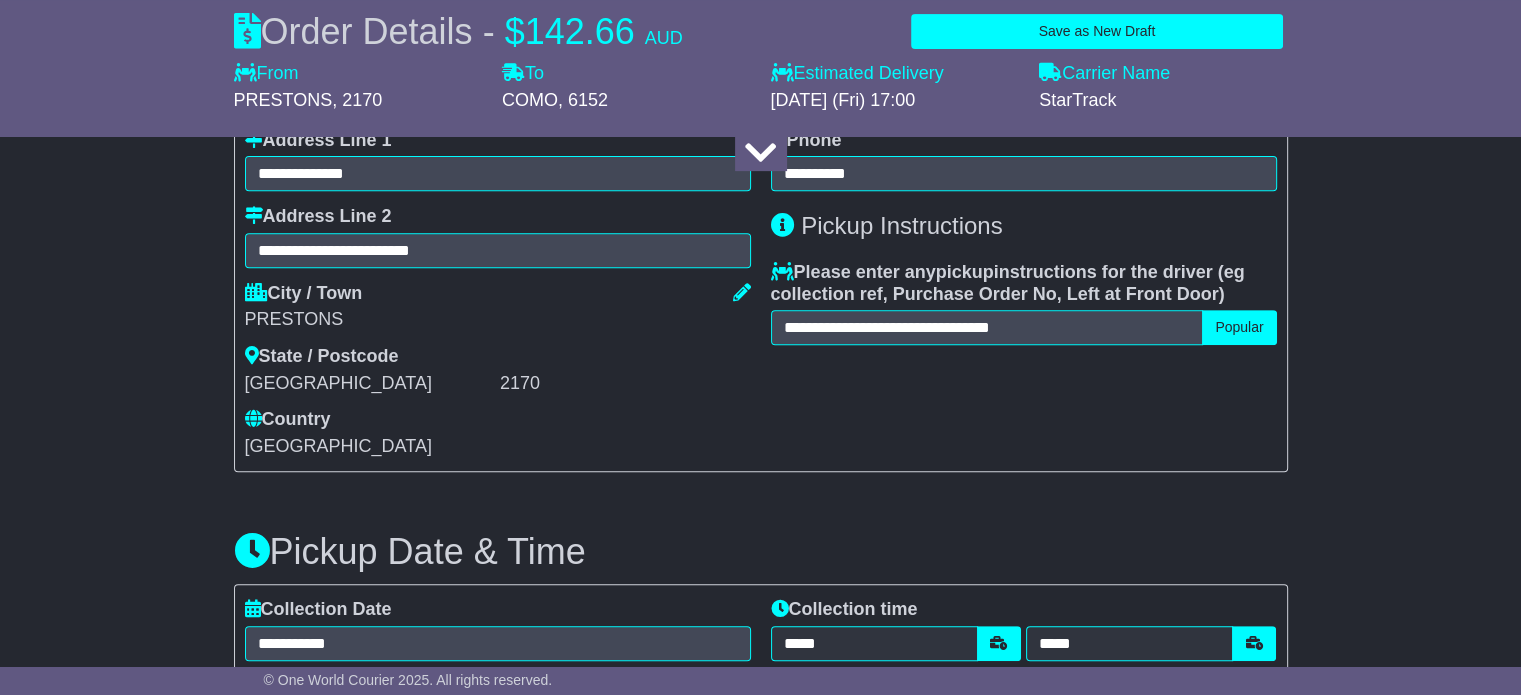 click on "About your package
What is your Package
Documents
Non-Documents
What are the Incoterms?
***
***
***
***
***
***
Description of Goods
Attention: dangerous goods are not allowed by service.
Your Internal Reference (required)
Any Dangerous Goods?
No" at bounding box center [760, 1061] 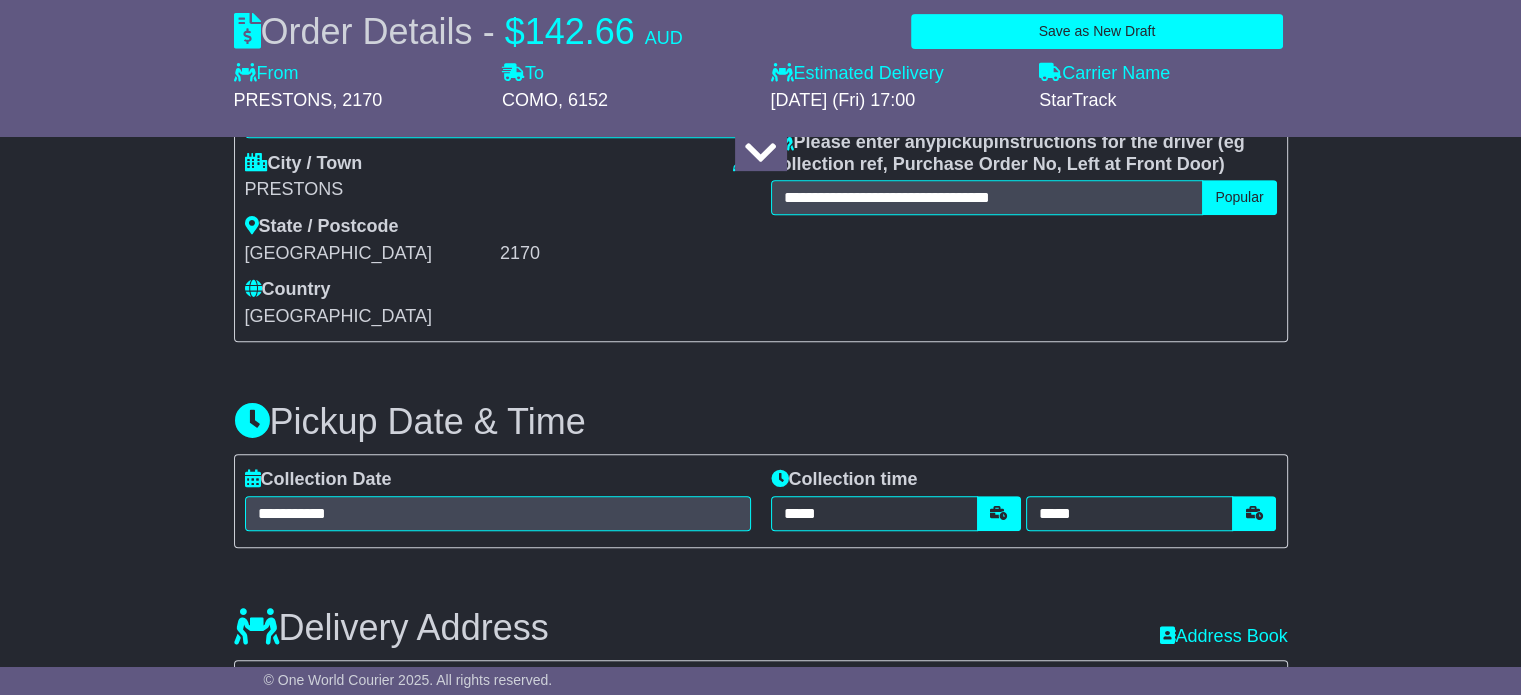 scroll, scrollTop: 907, scrollLeft: 0, axis: vertical 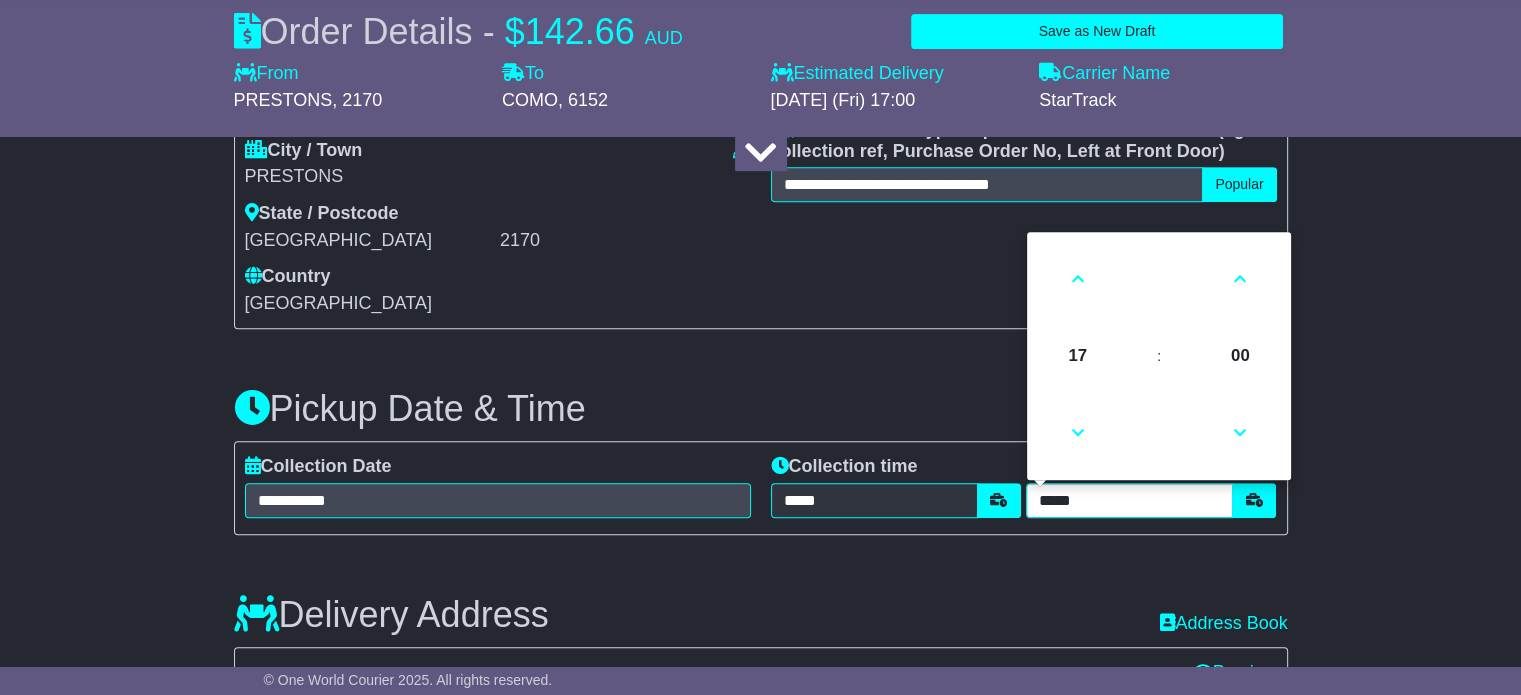 click on "*****" at bounding box center (1129, 500) 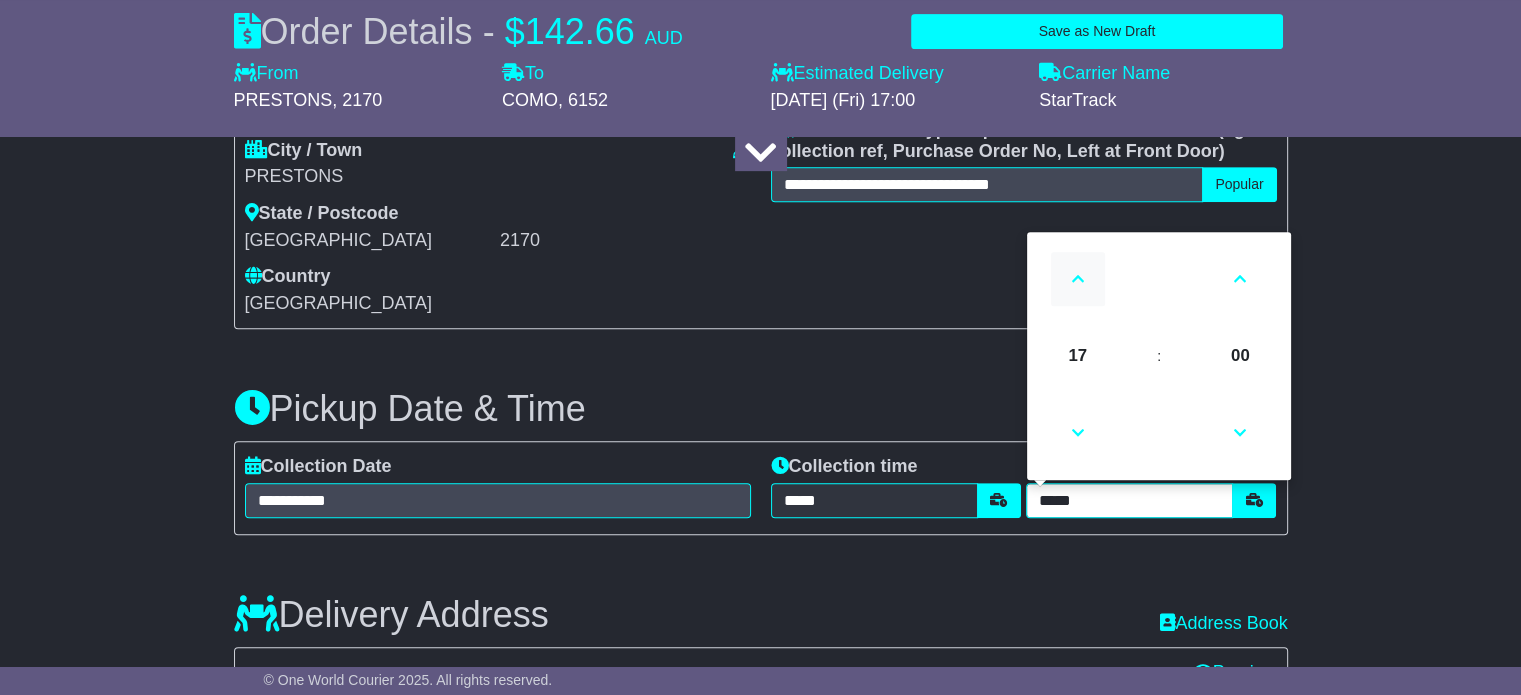 click at bounding box center [1078, 279] 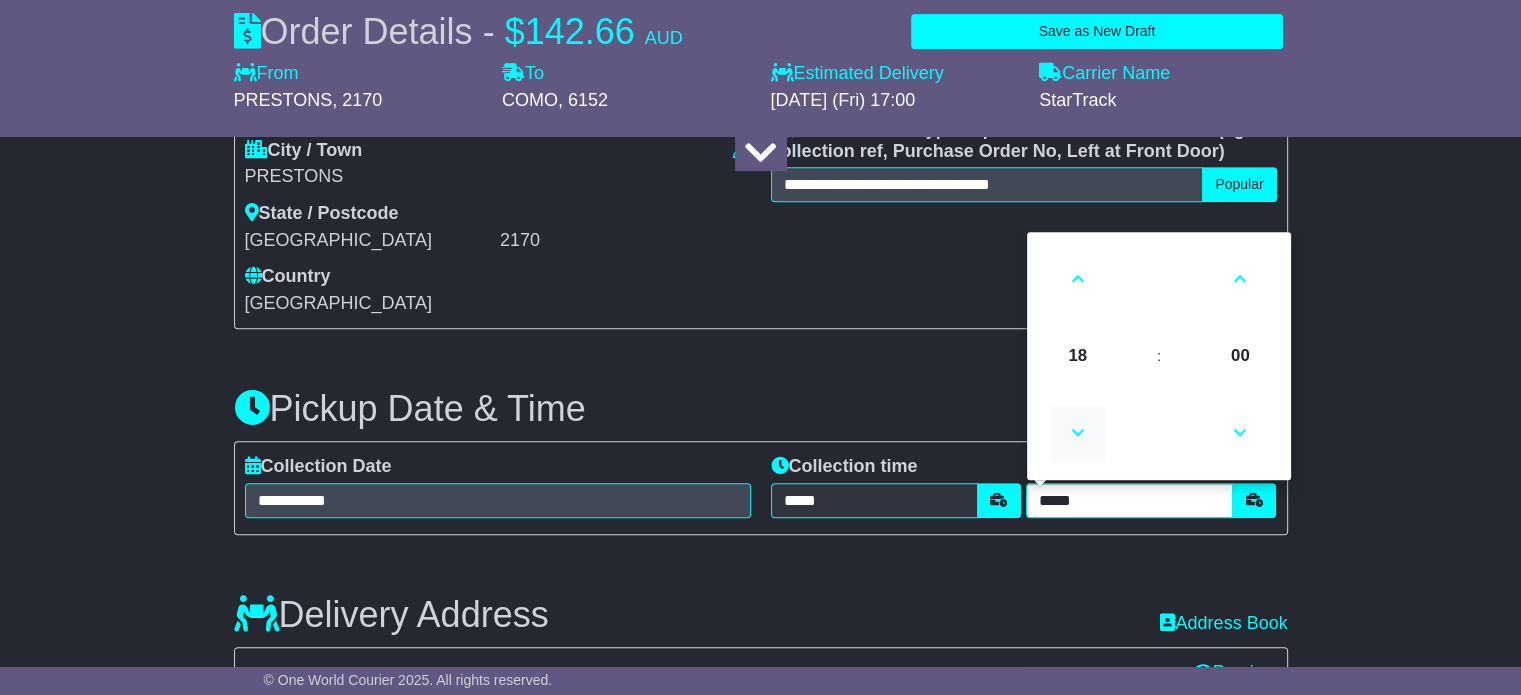 click at bounding box center (1078, 433) 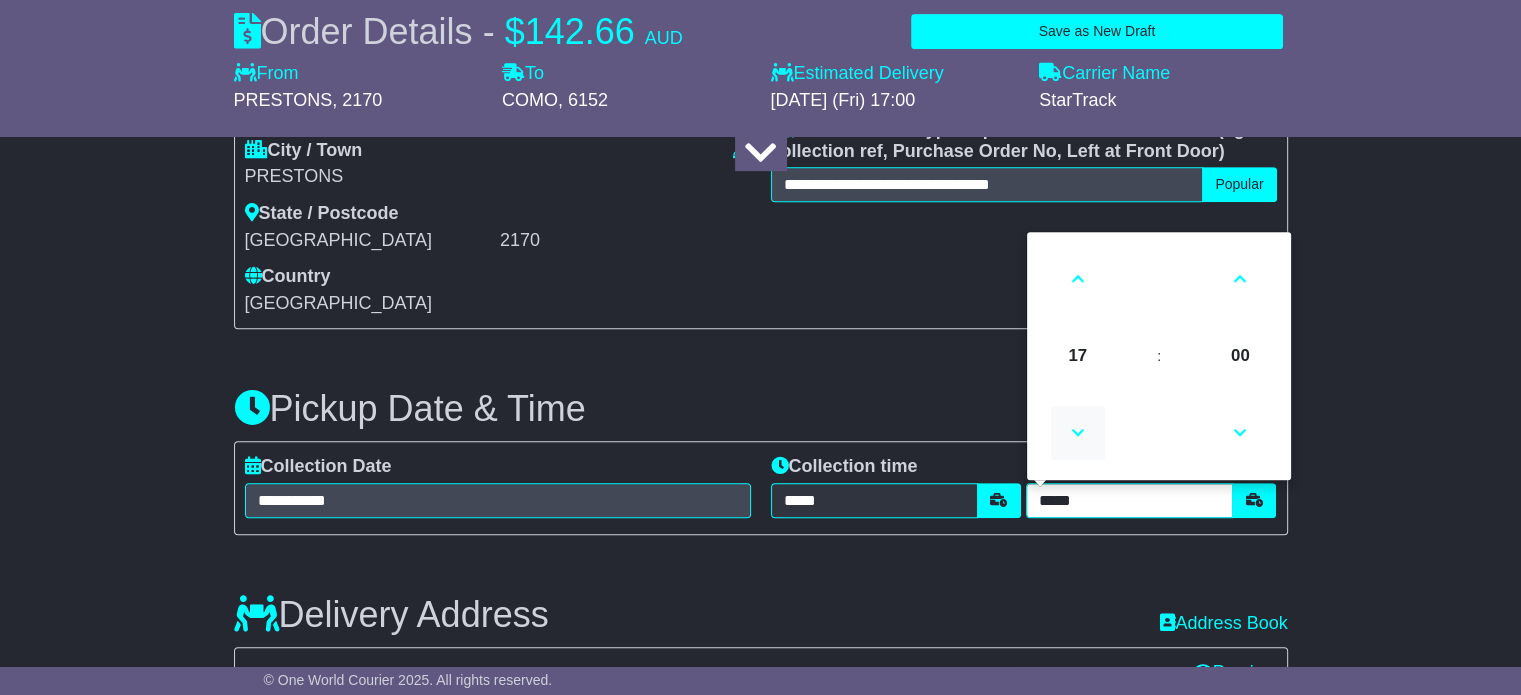 click at bounding box center [1078, 433] 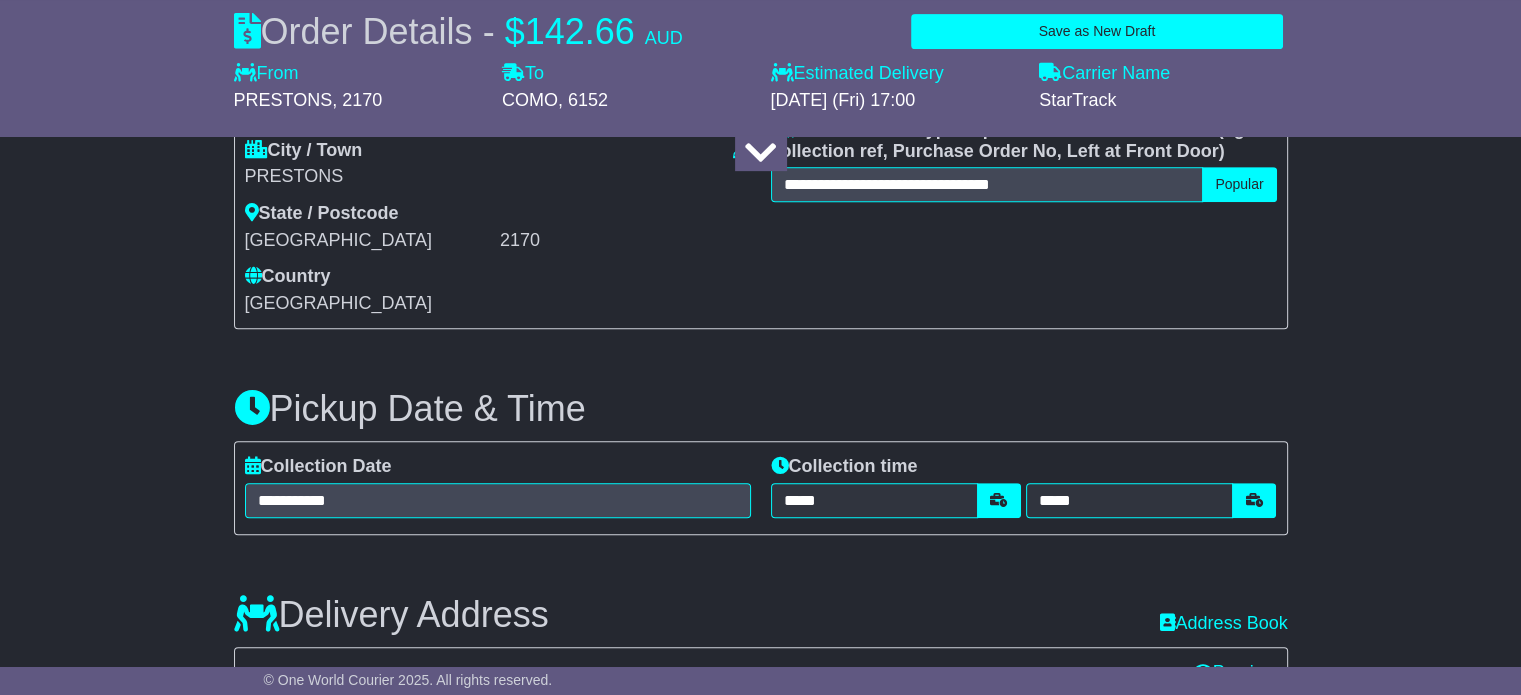 click on "About your package
What is your Package
Documents
Non-Documents
What are the Incoterms?
***
***
***
***
***
***
Description of Goods
Attention: dangerous goods are not allowed by service.
Your Internal Reference (required)
Any Dangerous Goods?
No" at bounding box center [760, 918] 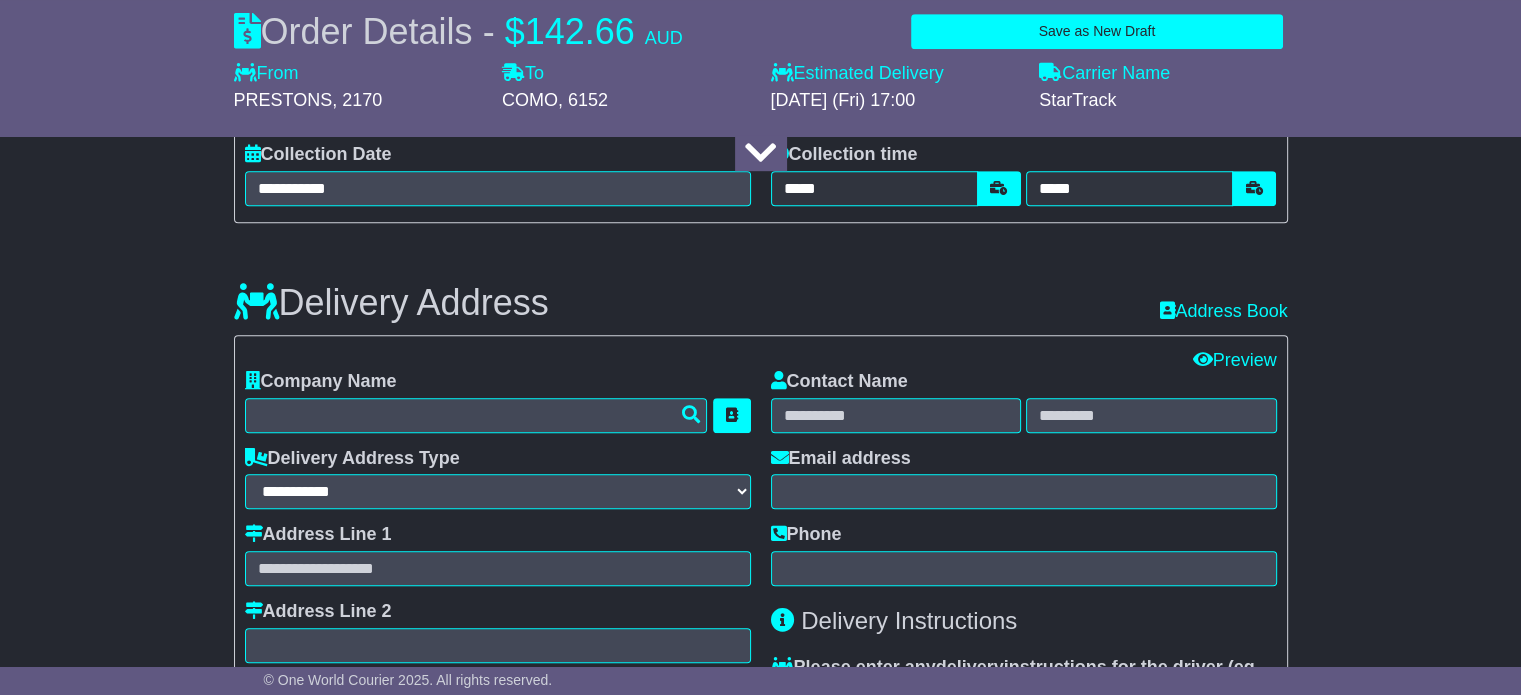 scroll, scrollTop: 1220, scrollLeft: 0, axis: vertical 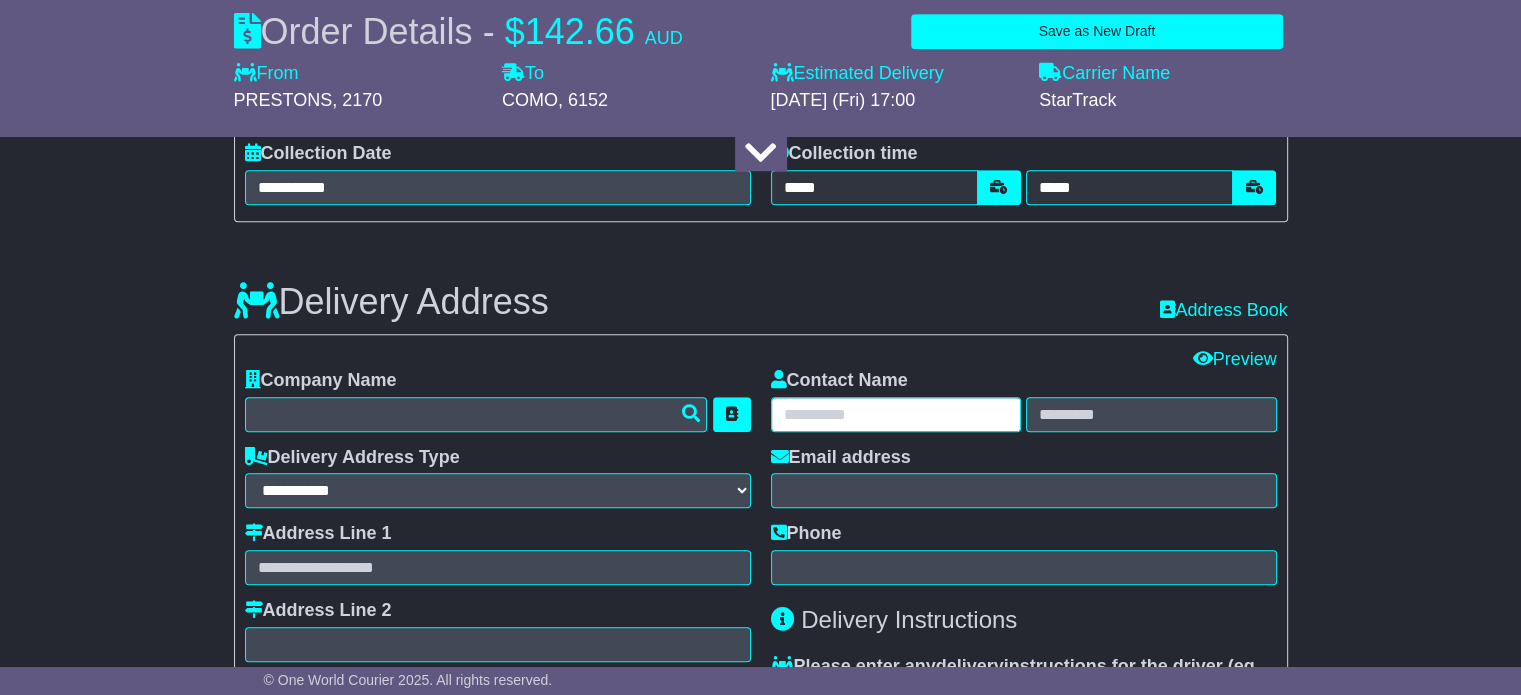 click at bounding box center [896, 414] 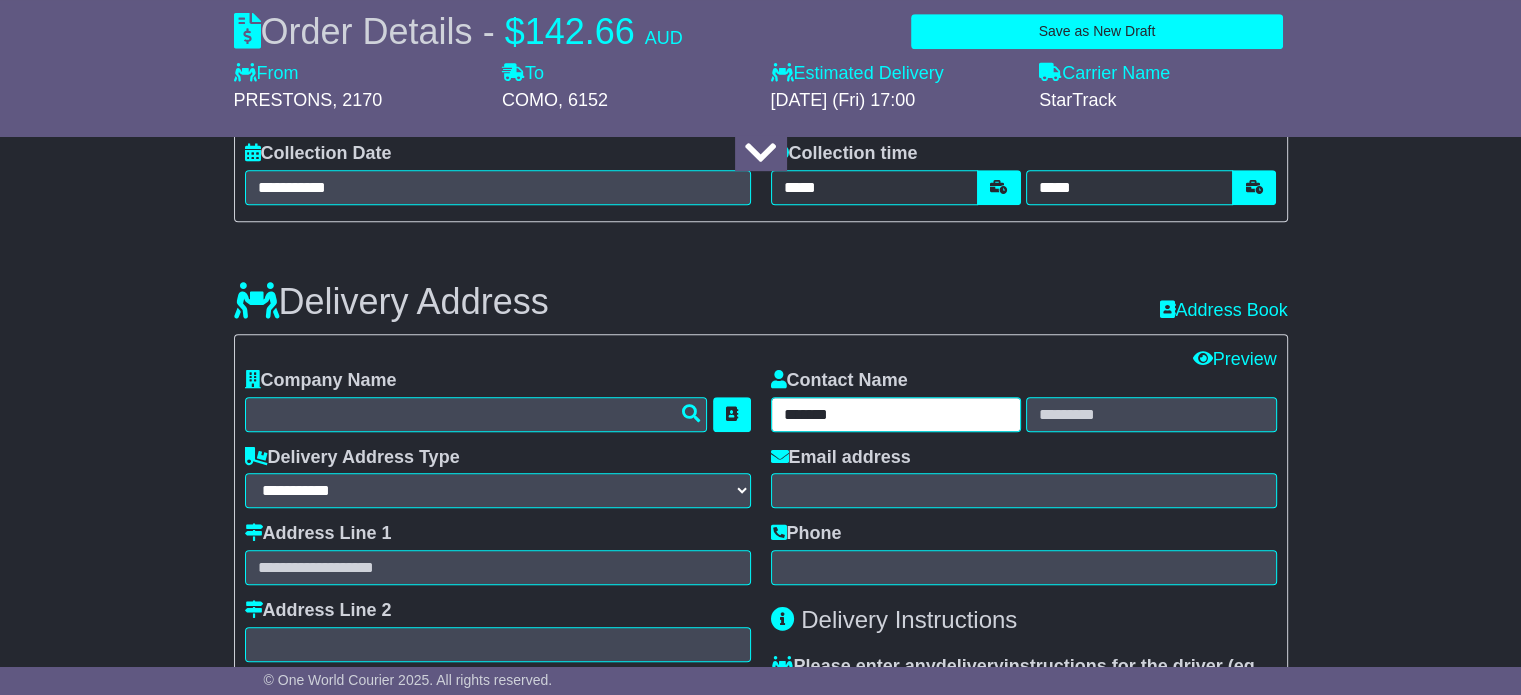 type on "******" 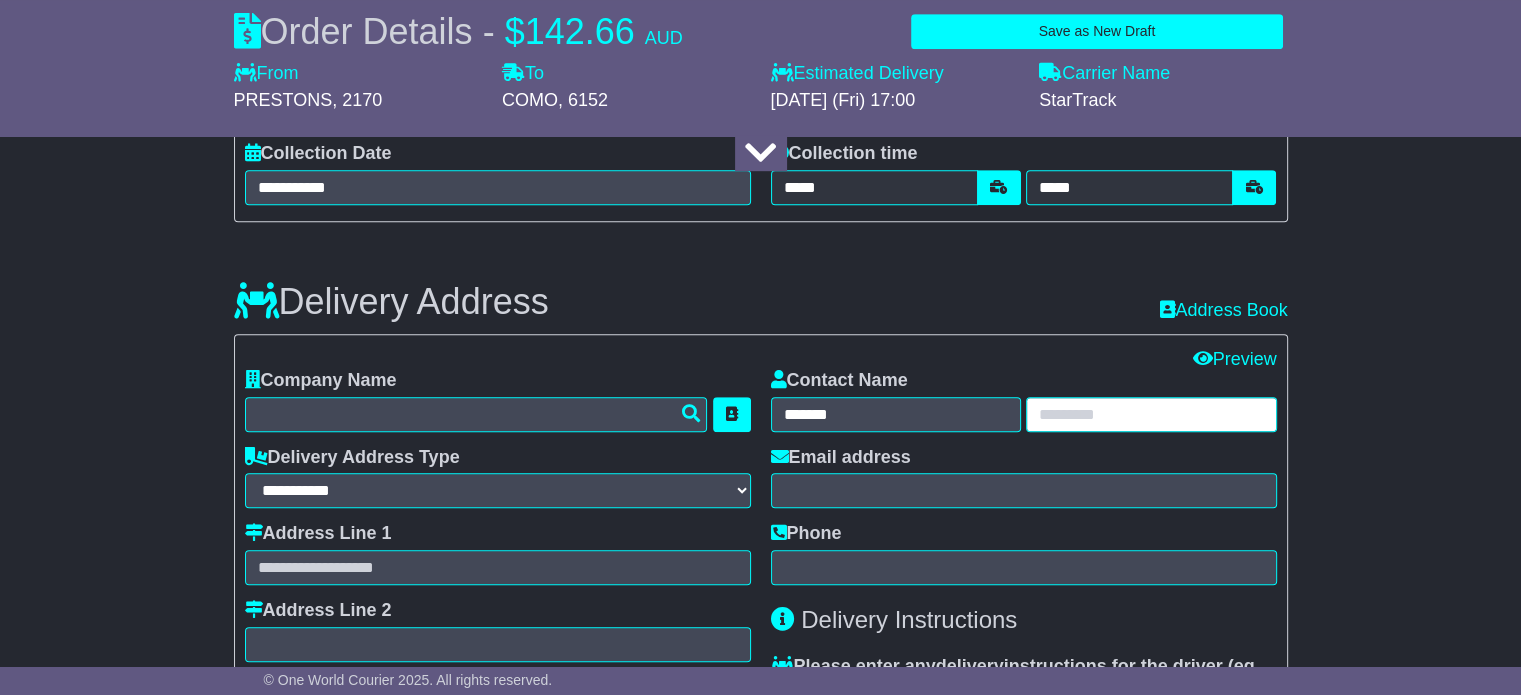 paste on "*****" 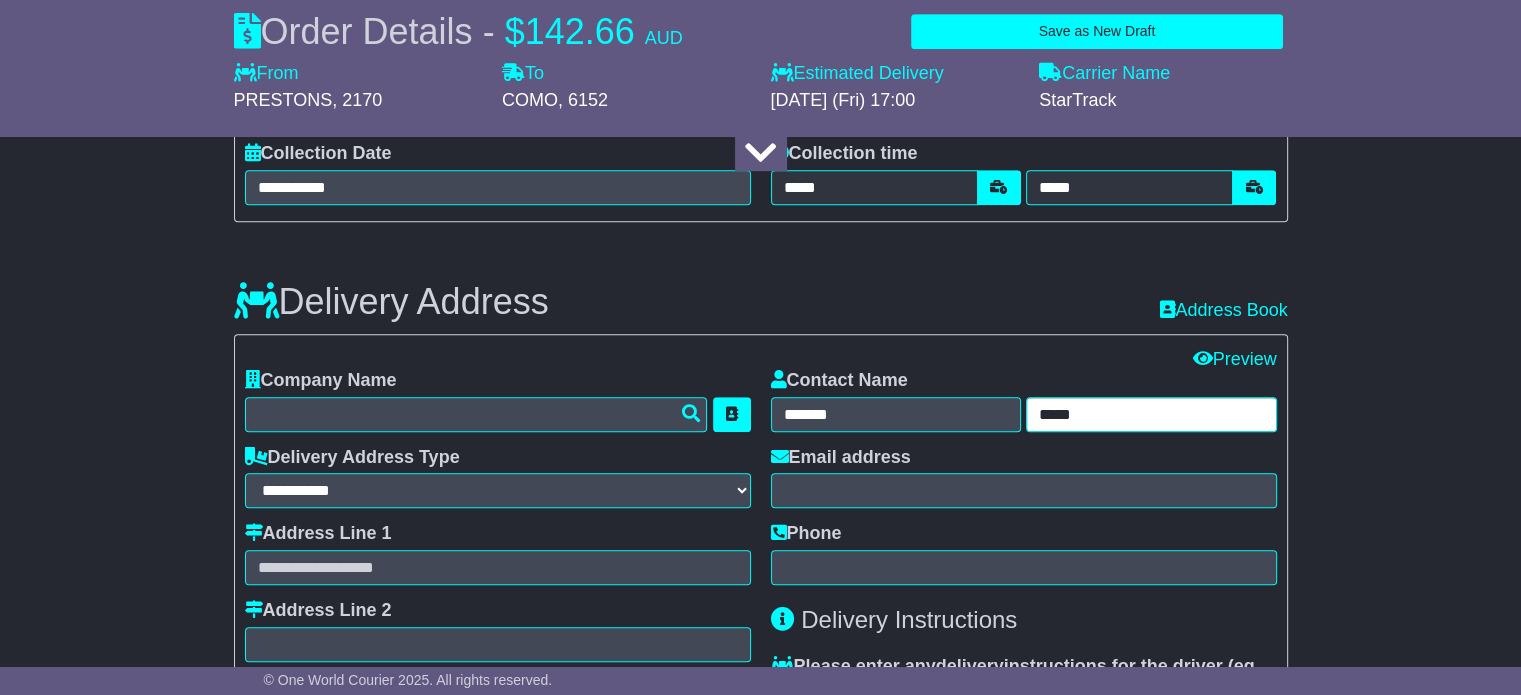 type on "*****" 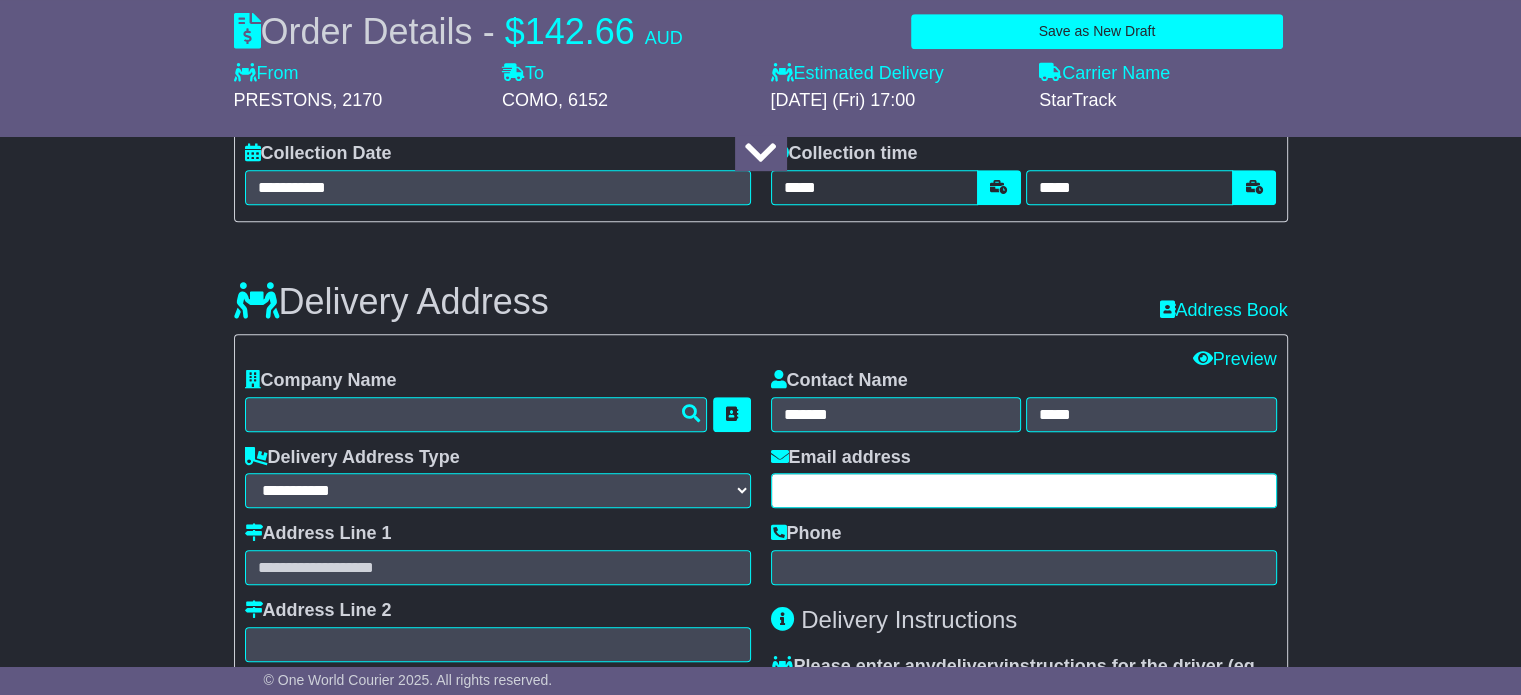 click at bounding box center (1024, 490) 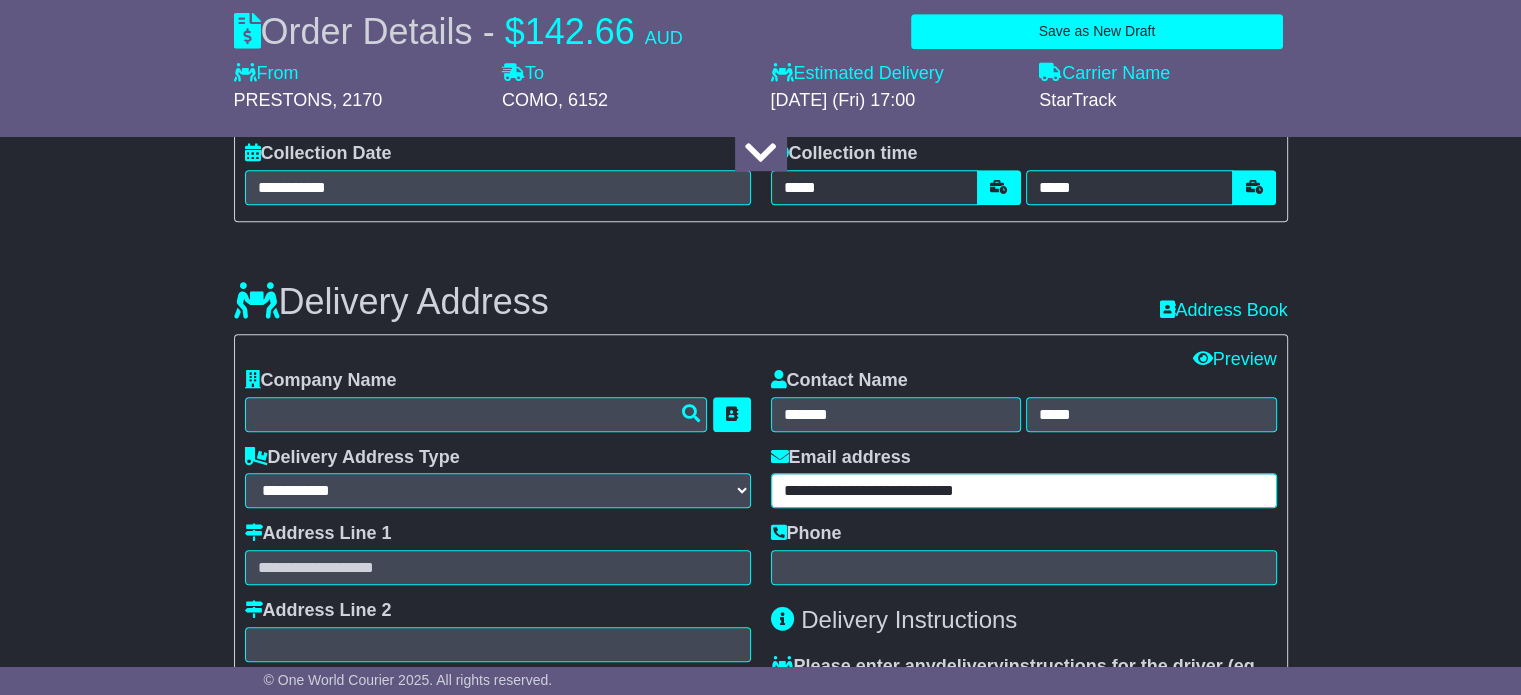 type on "**********" 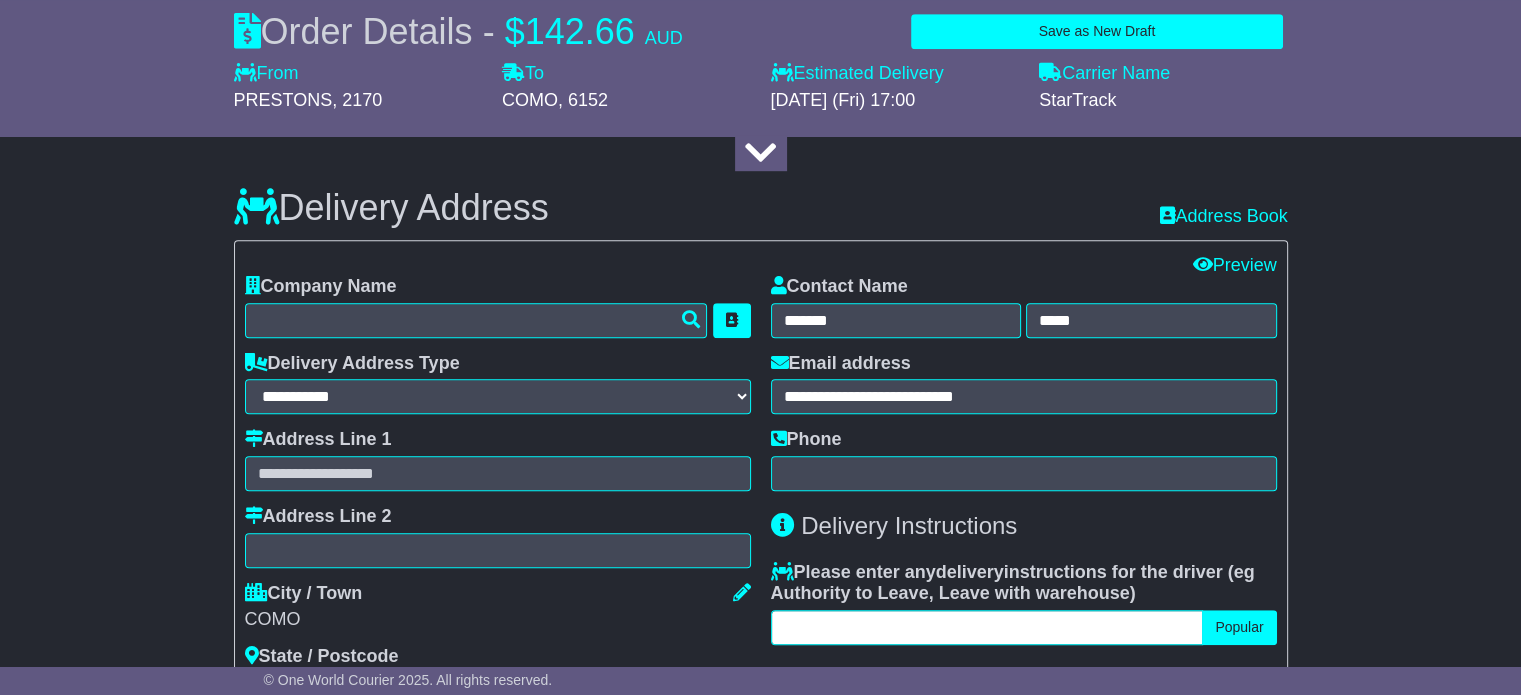 scroll, scrollTop: 1309, scrollLeft: 0, axis: vertical 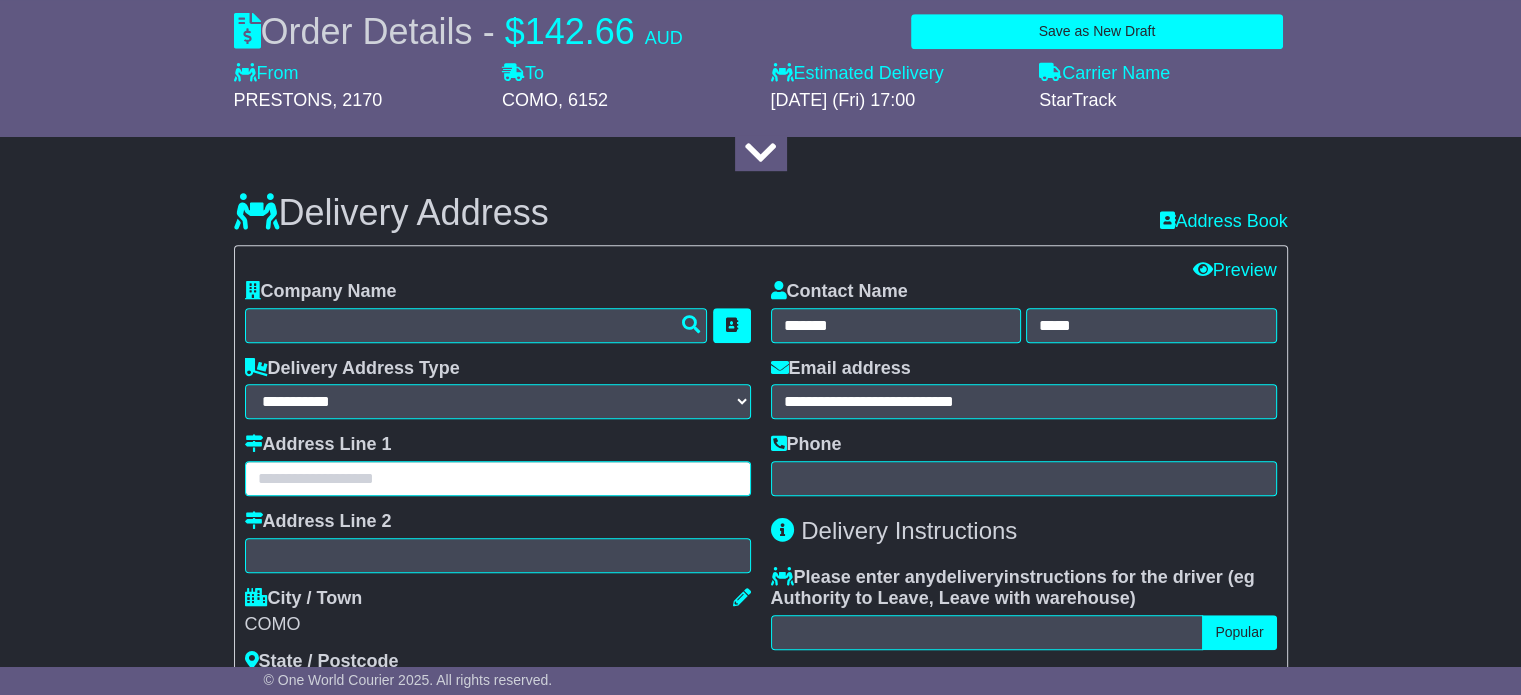 click at bounding box center (498, 478) 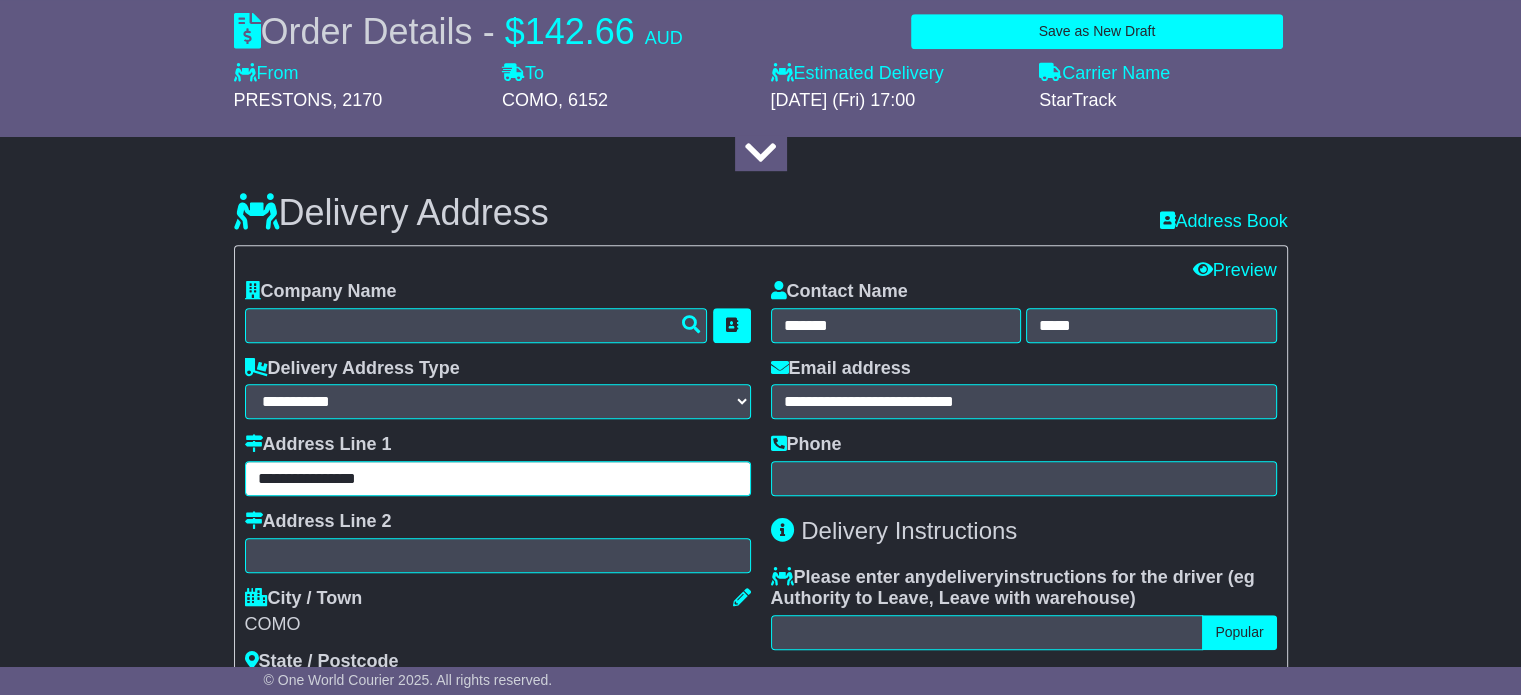 type on "**********" 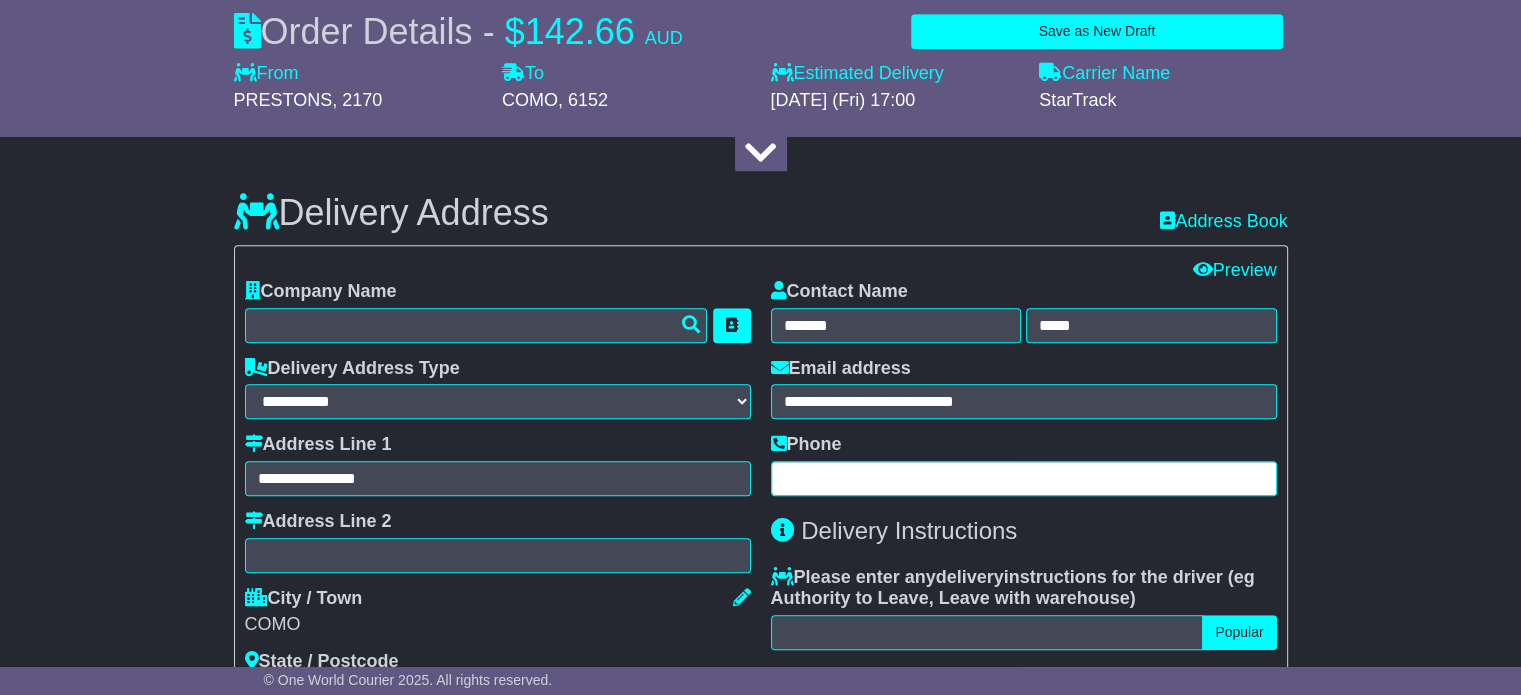 click at bounding box center [1024, 478] 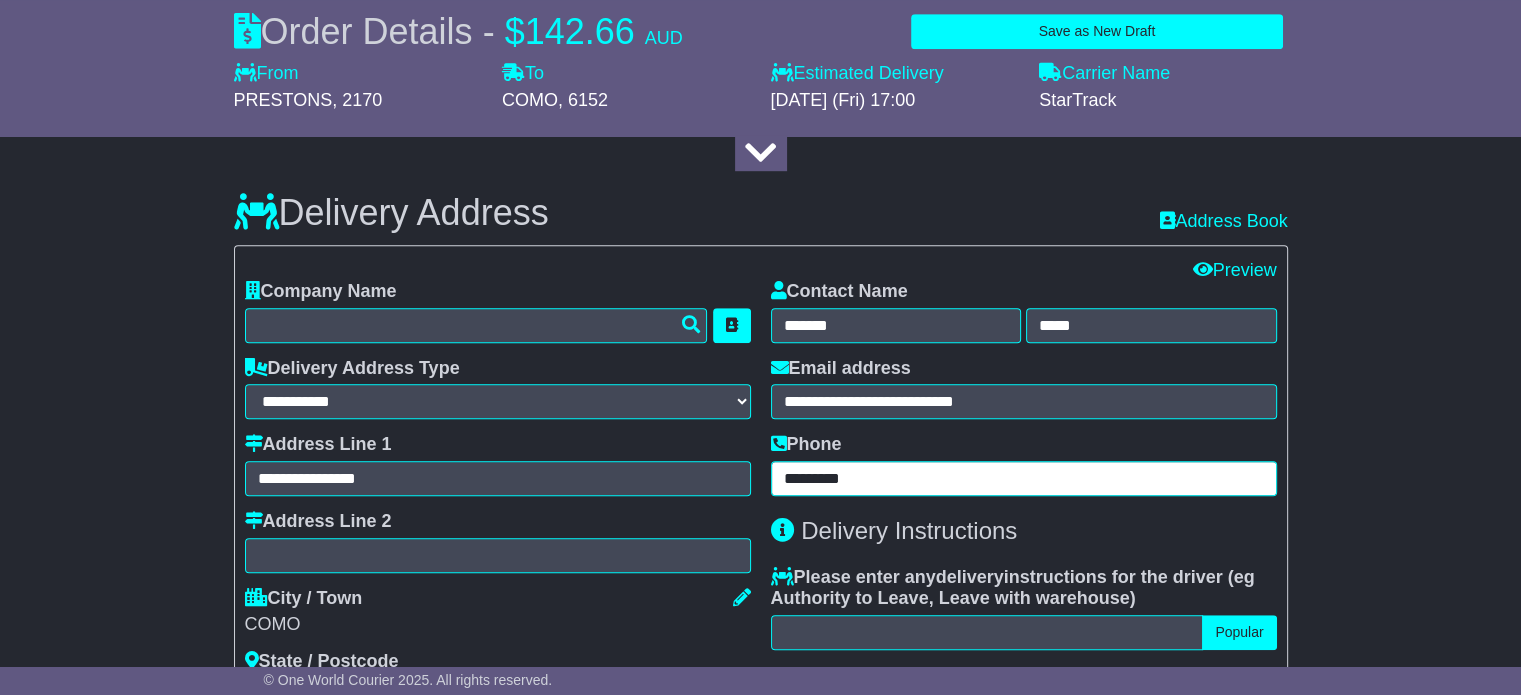 type on "*********" 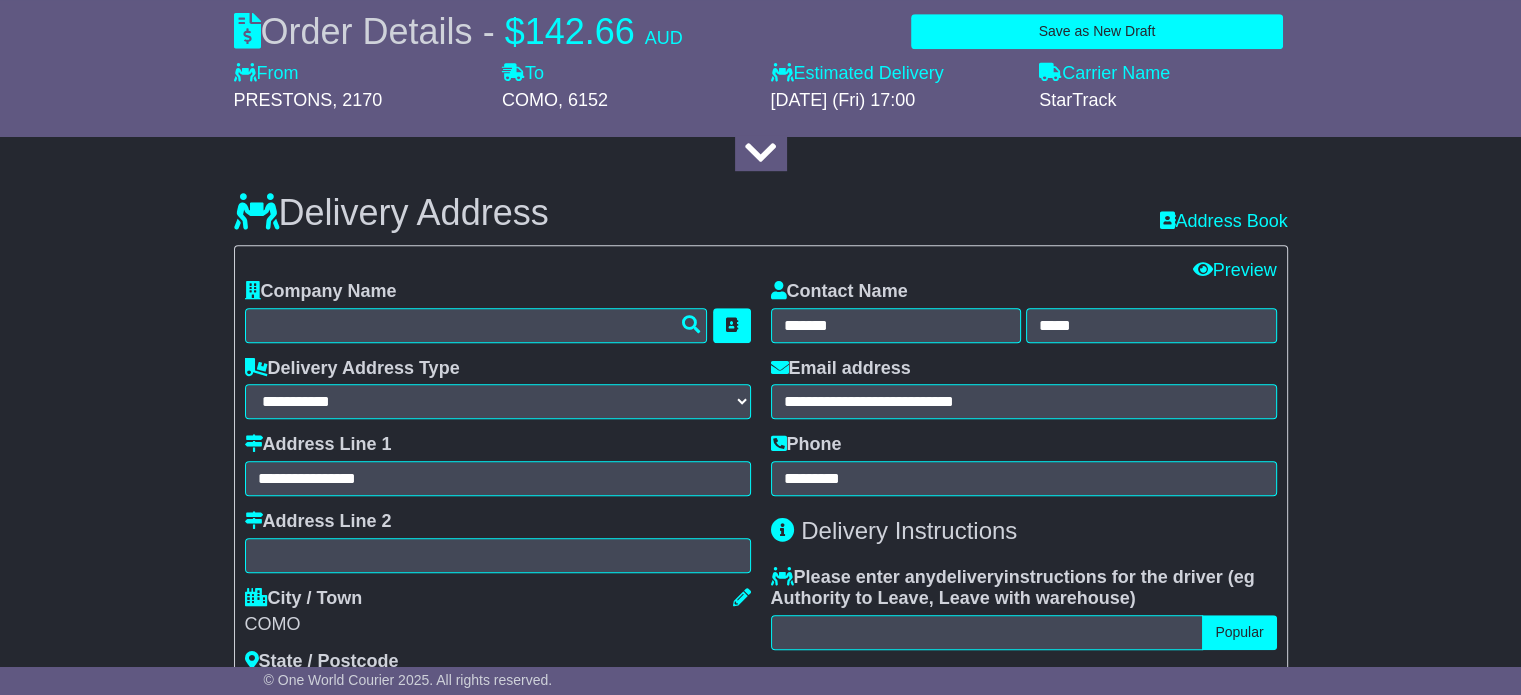 click on "About your package
What is your Package
Documents
Non-Documents
What are the Incoterms?
***
***
***
***
***
***
Description of Goods
Attention: dangerous goods are not allowed by service.
Your Internal Reference (required)
Any Dangerous Goods?
No" at bounding box center (760, 516) 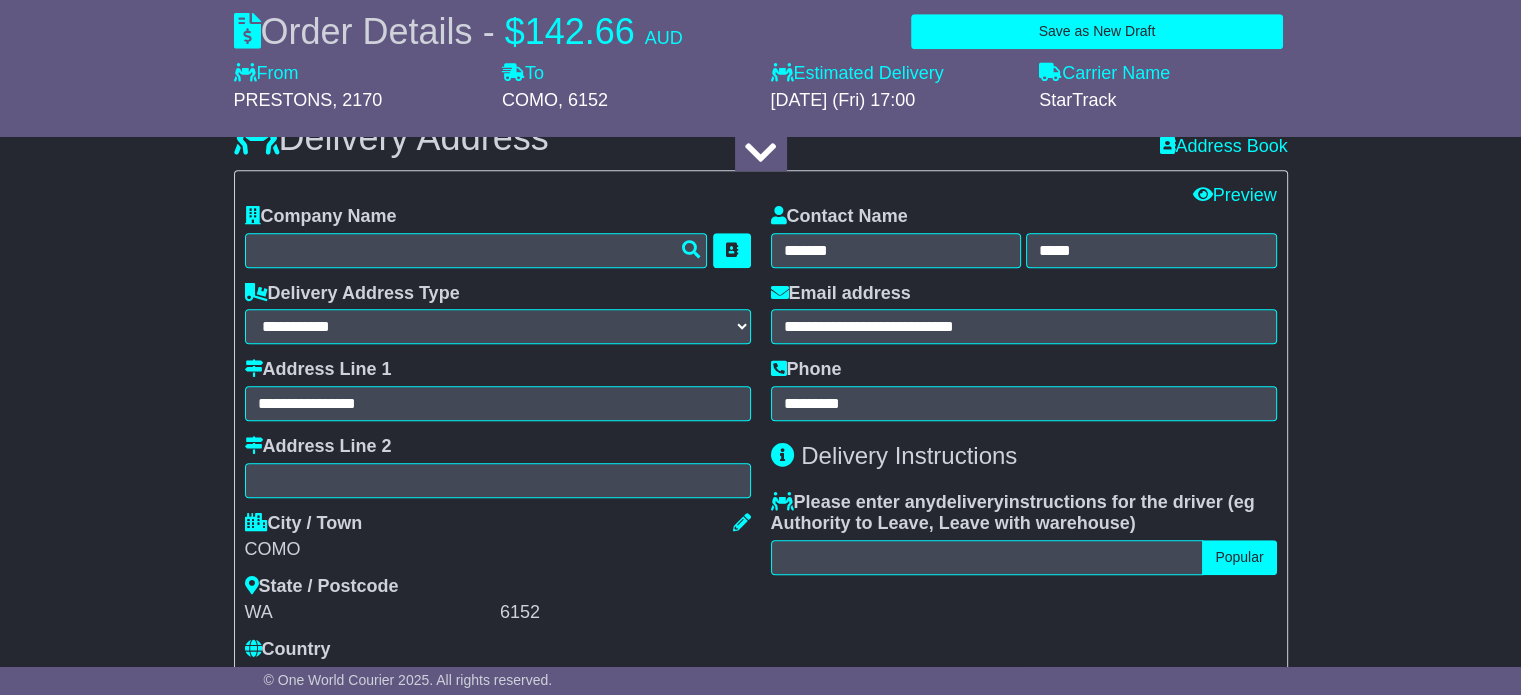 scroll, scrollTop: 1384, scrollLeft: 0, axis: vertical 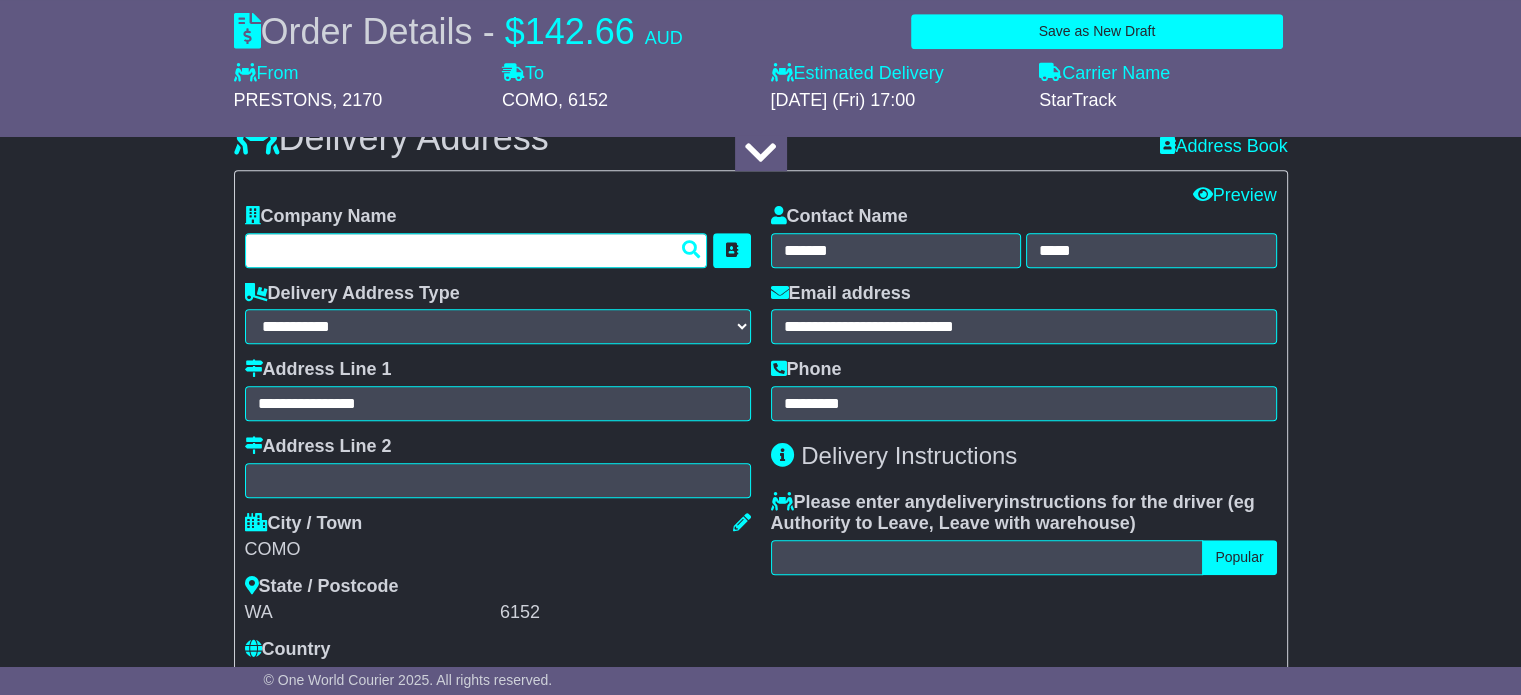 click at bounding box center [476, 250] 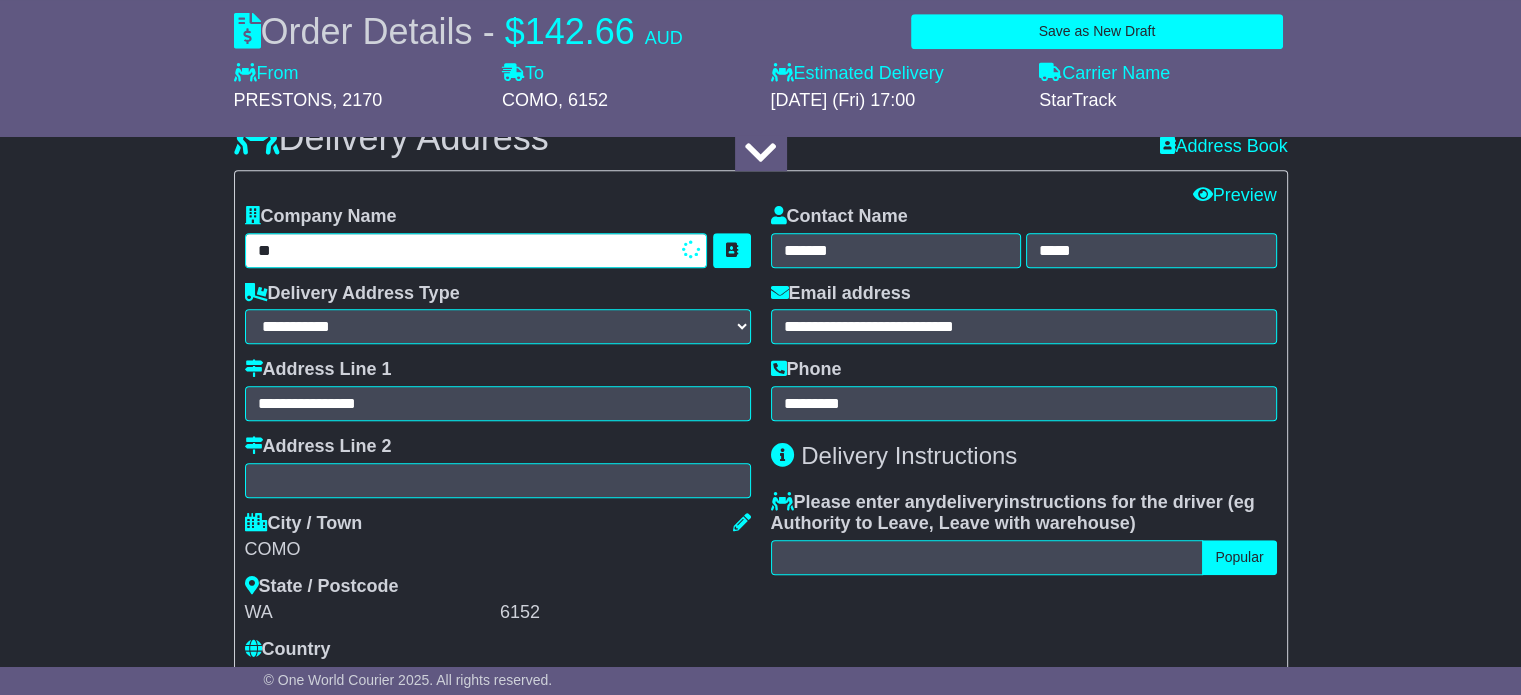 type on "*" 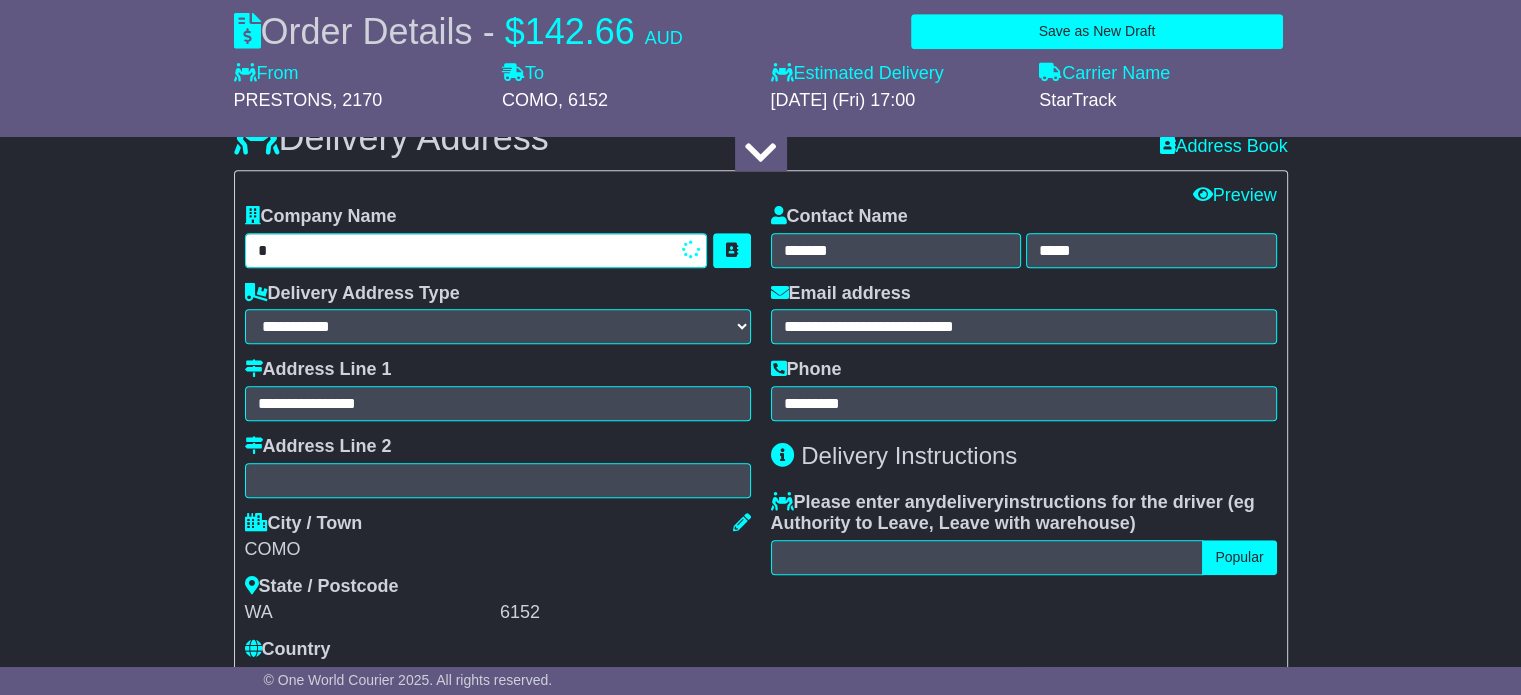 type 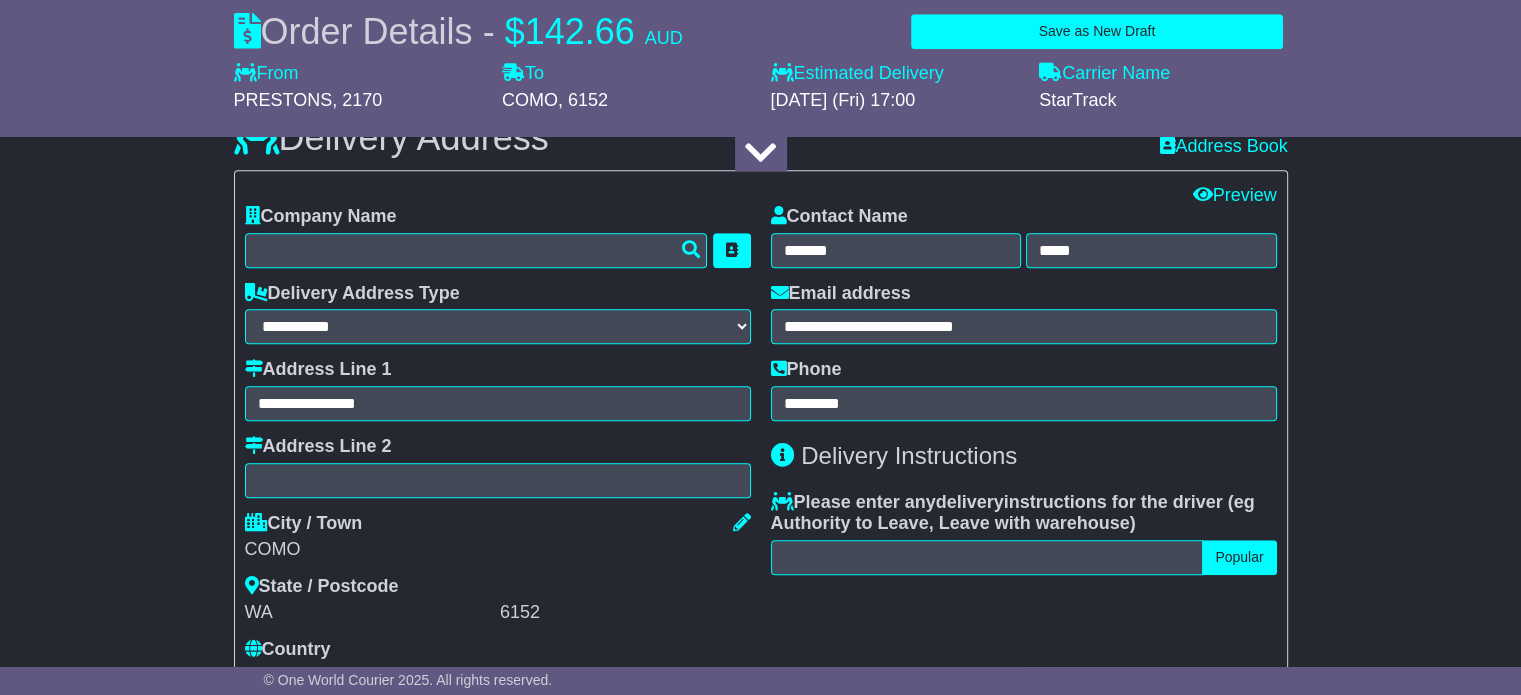click on "About your package
What is your Package
Documents
Non-Documents
What are the Incoterms?
***
***
***
***
***
***
Description of Goods
Attention: dangerous goods are not allowed by service.
Your Internal Reference (required)
Any Dangerous Goods?
No" at bounding box center (760, 441) 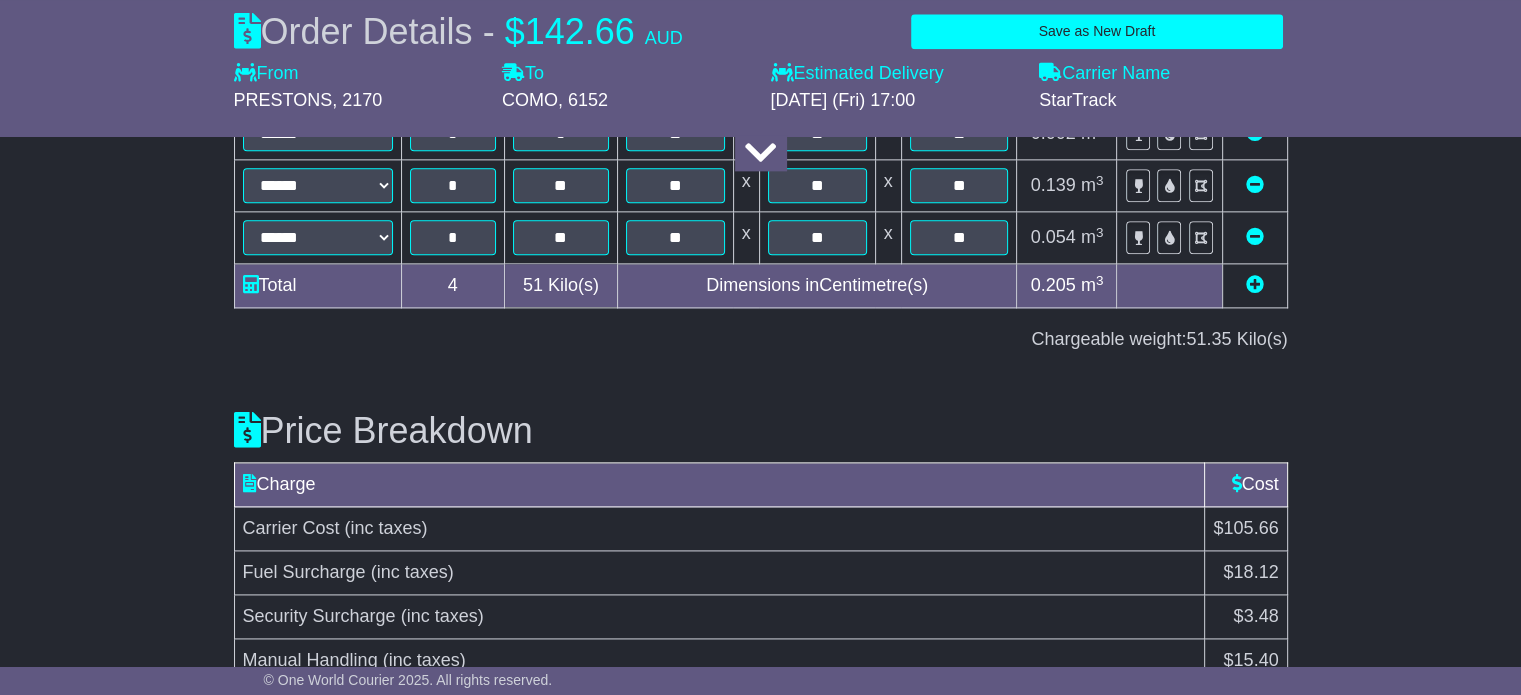 scroll, scrollTop: 2701, scrollLeft: 0, axis: vertical 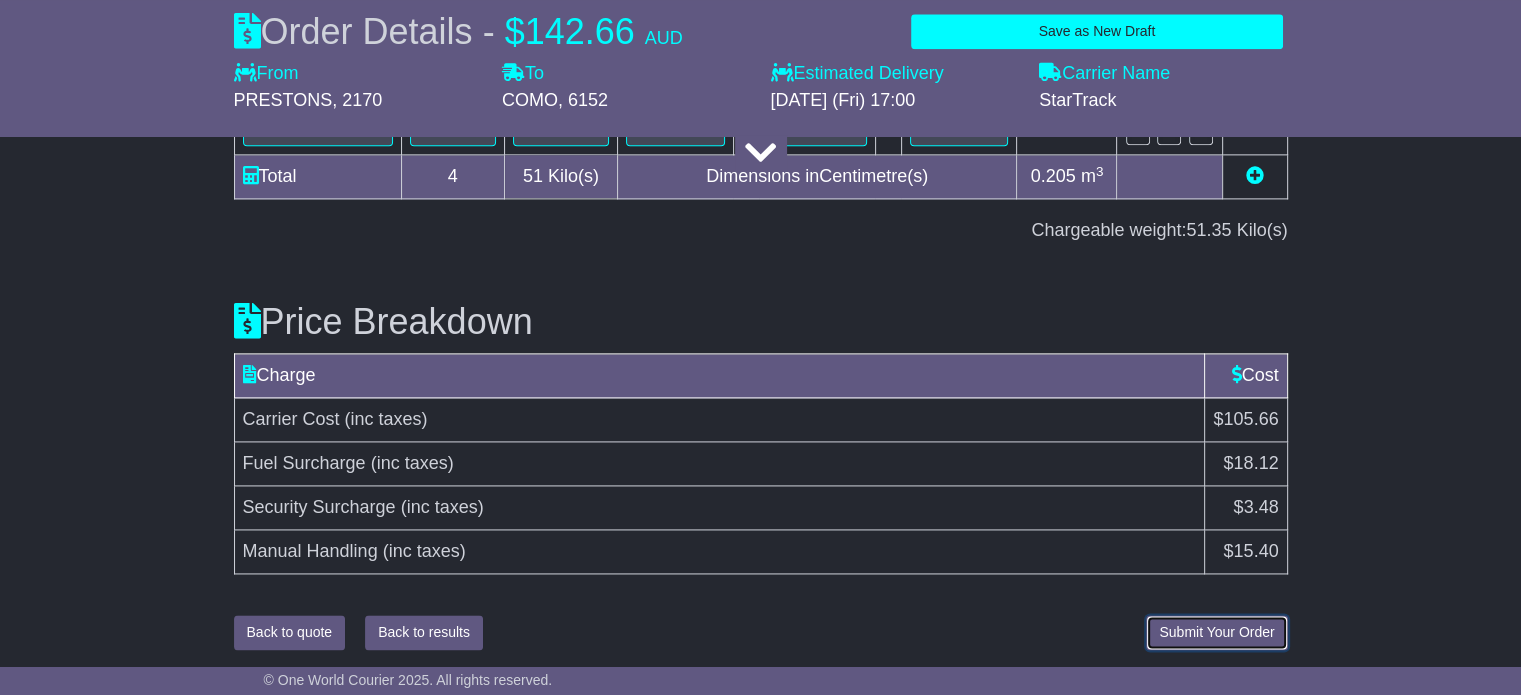 click on "Submit Your Order" at bounding box center [1216, 632] 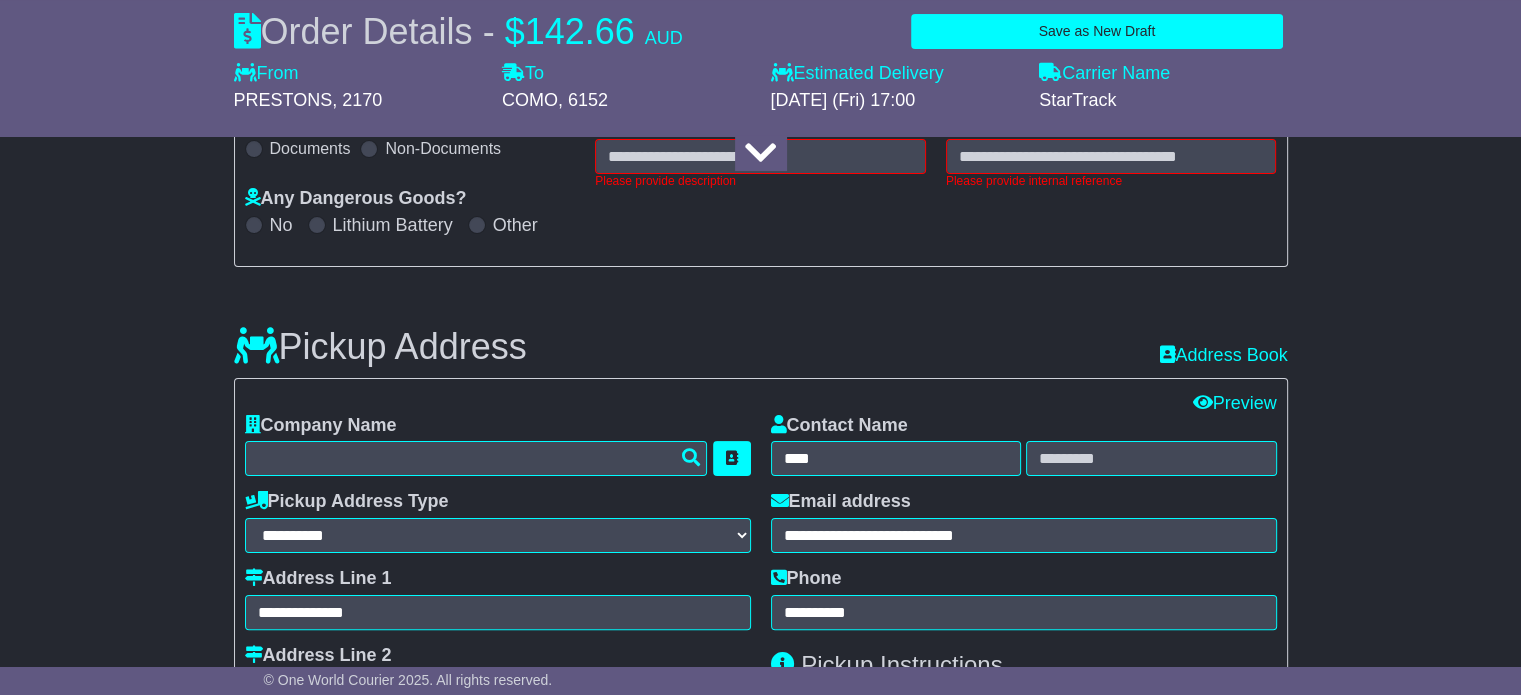 scroll, scrollTop: 292, scrollLeft: 0, axis: vertical 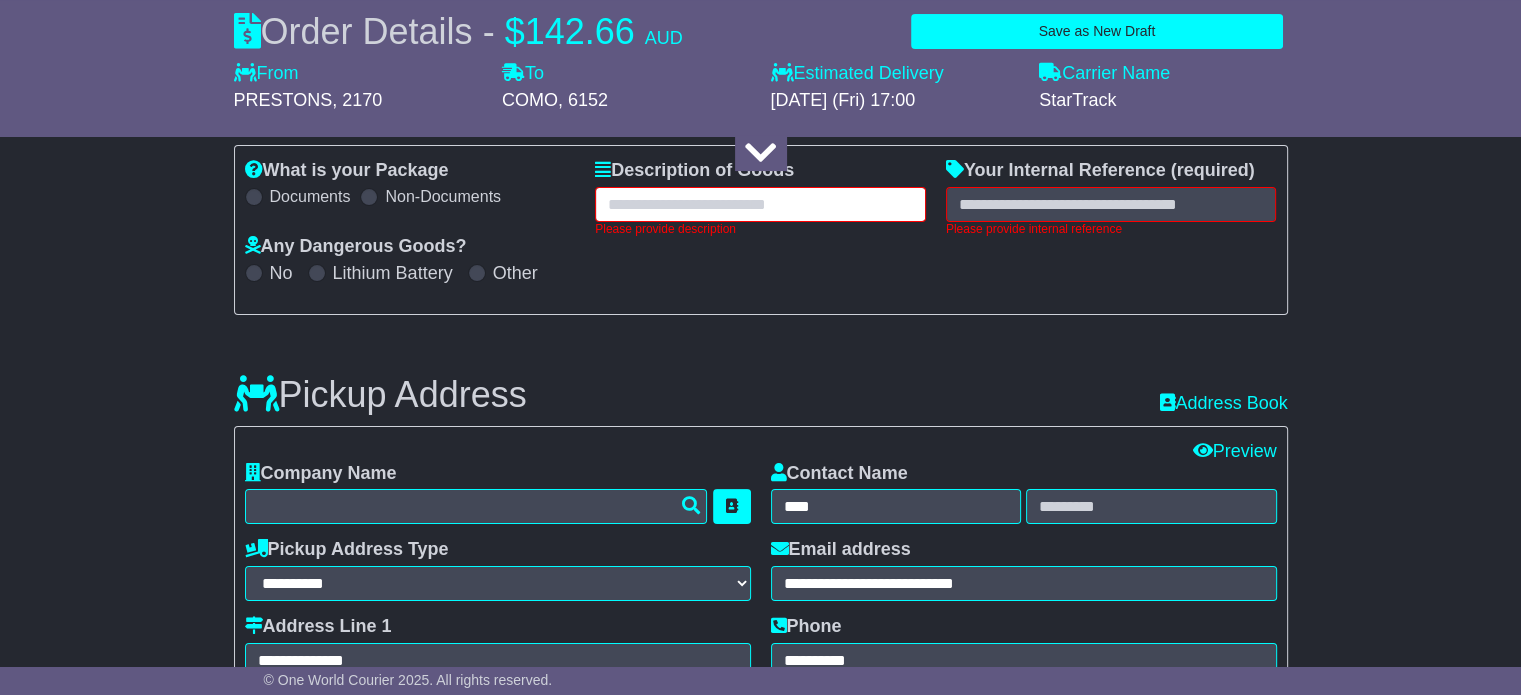 click at bounding box center (760, 204) 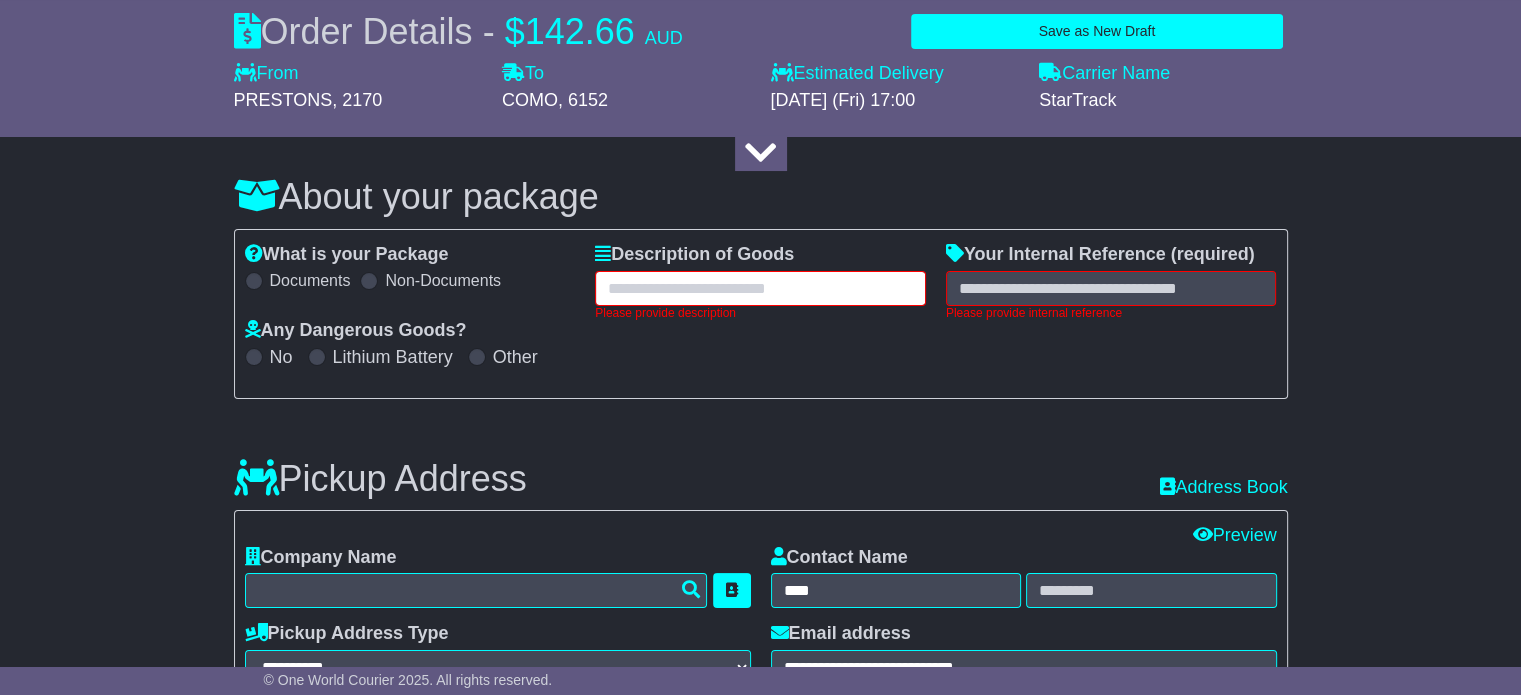scroll, scrollTop: 206, scrollLeft: 0, axis: vertical 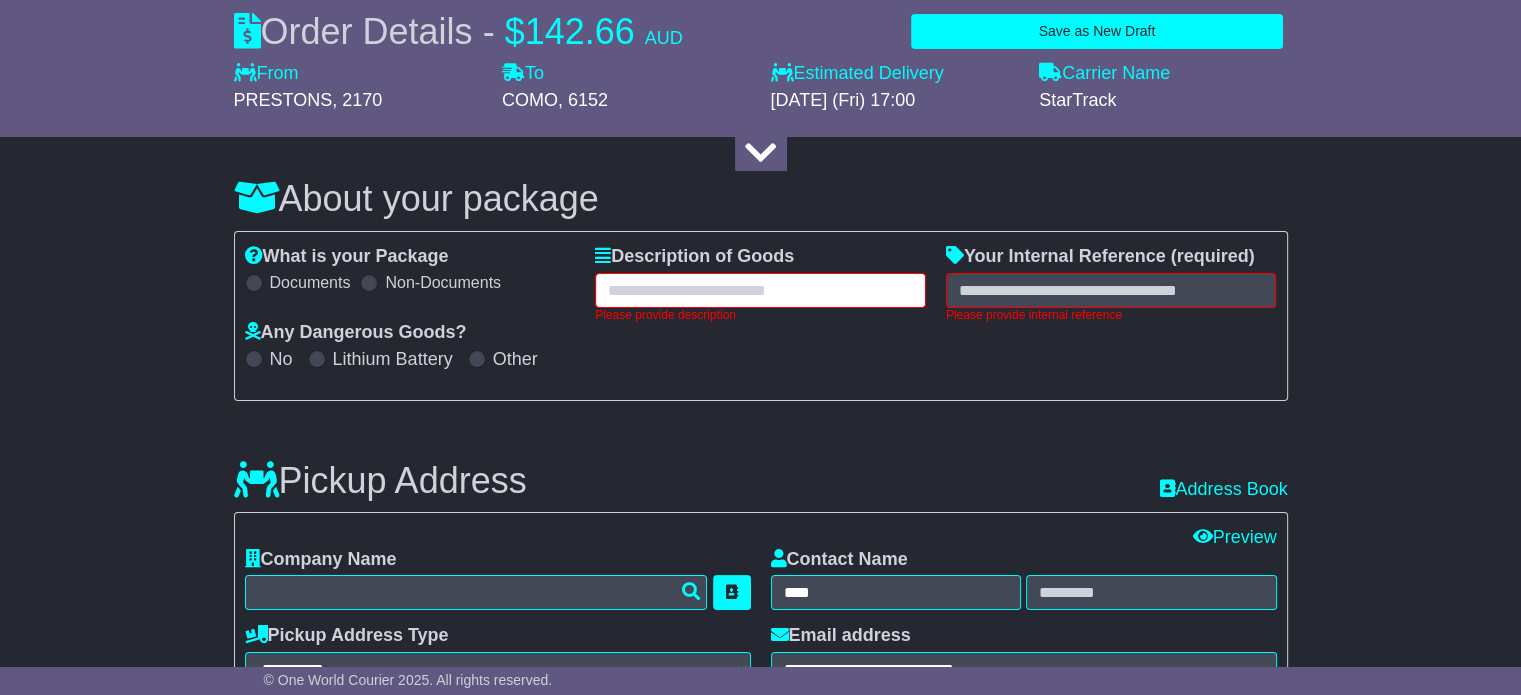 click at bounding box center (760, 290) 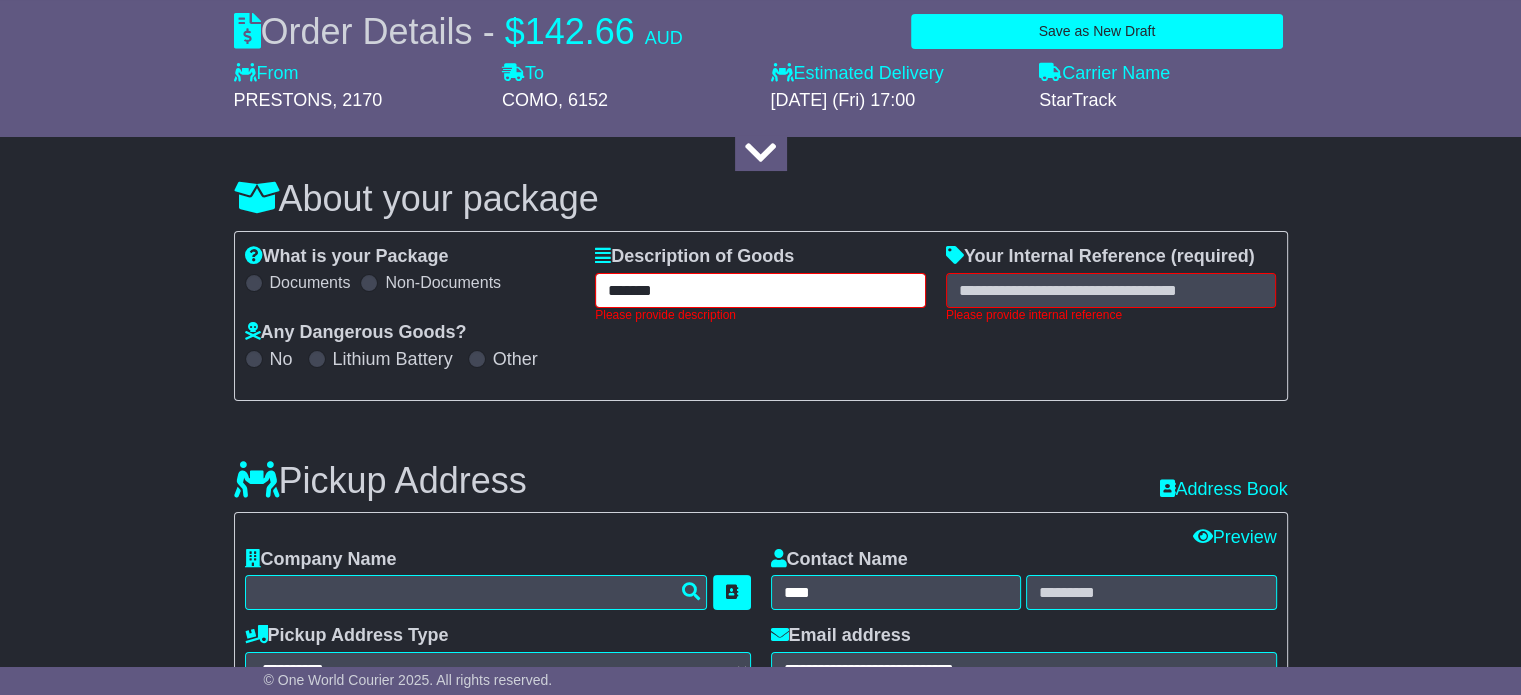 type on "*******" 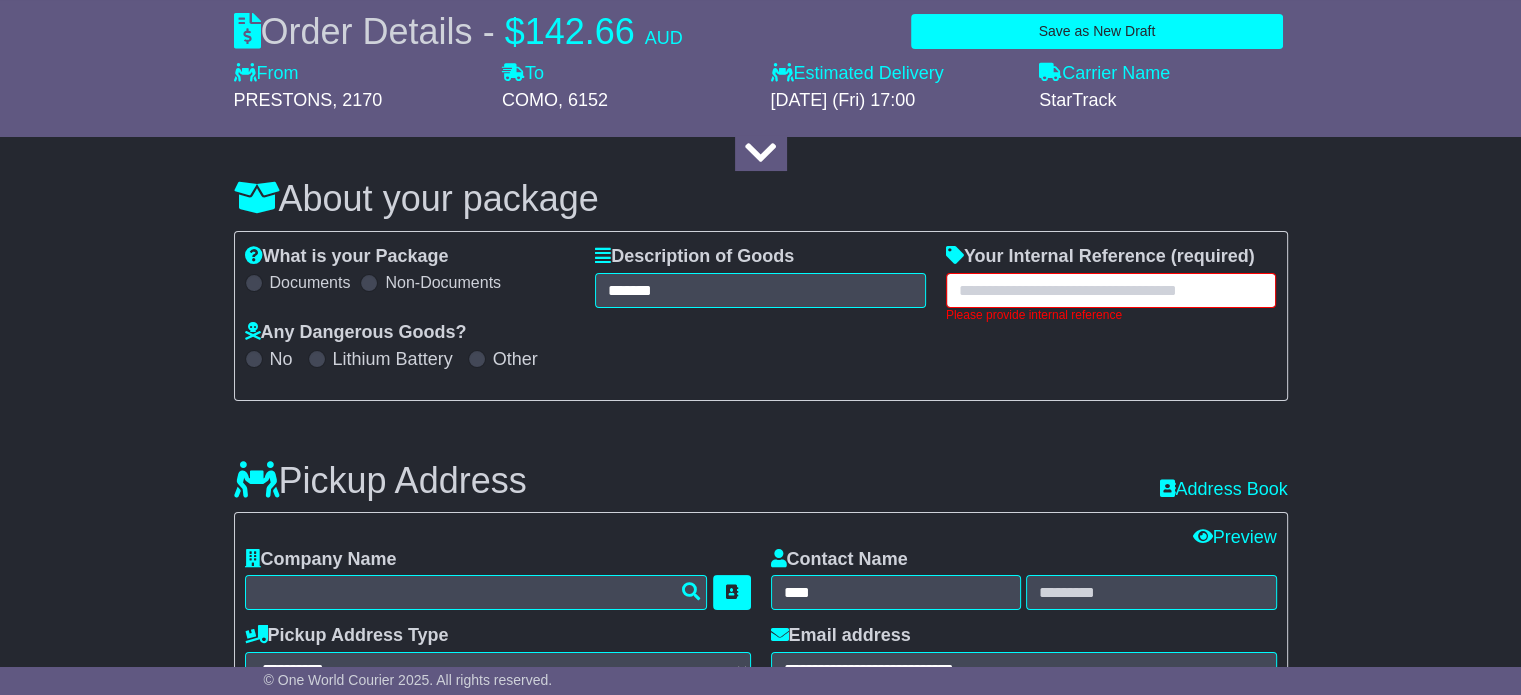 click at bounding box center [1111, 290] 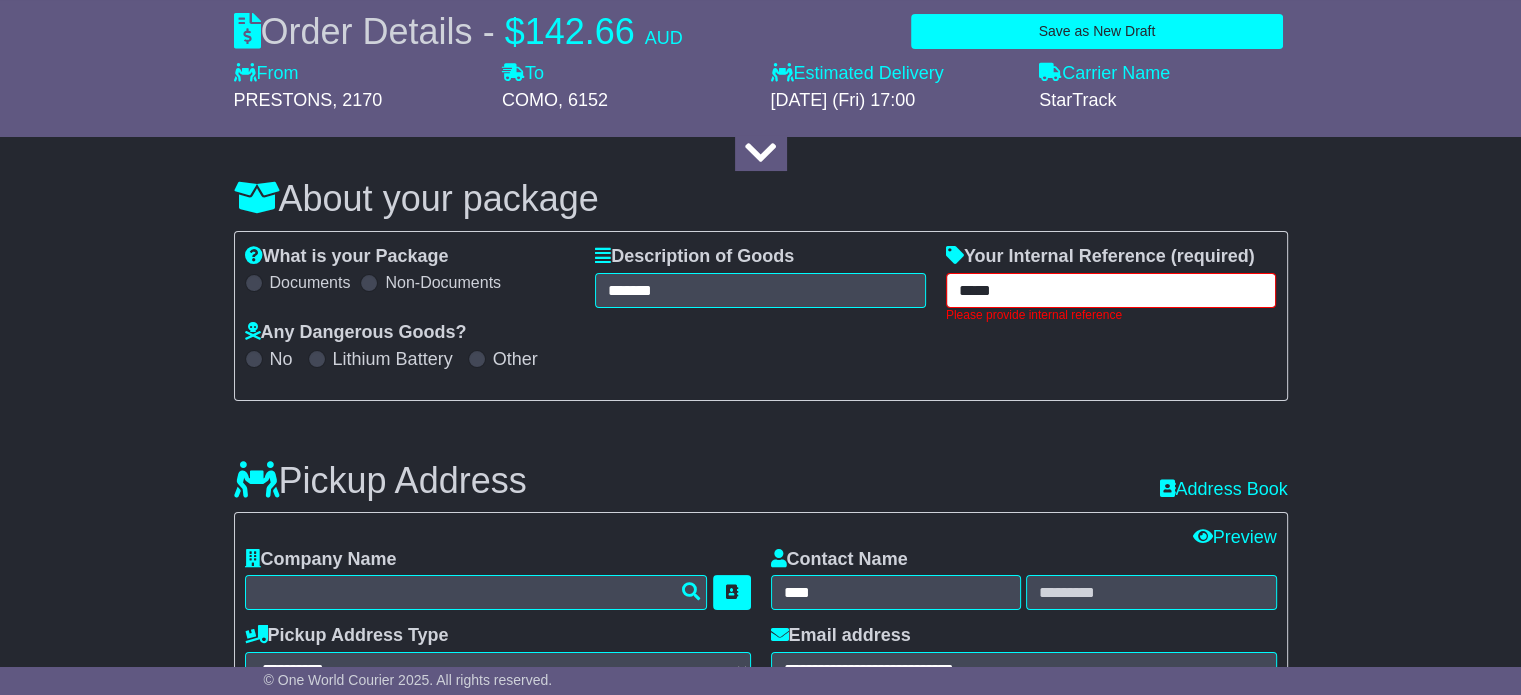 type on "*****" 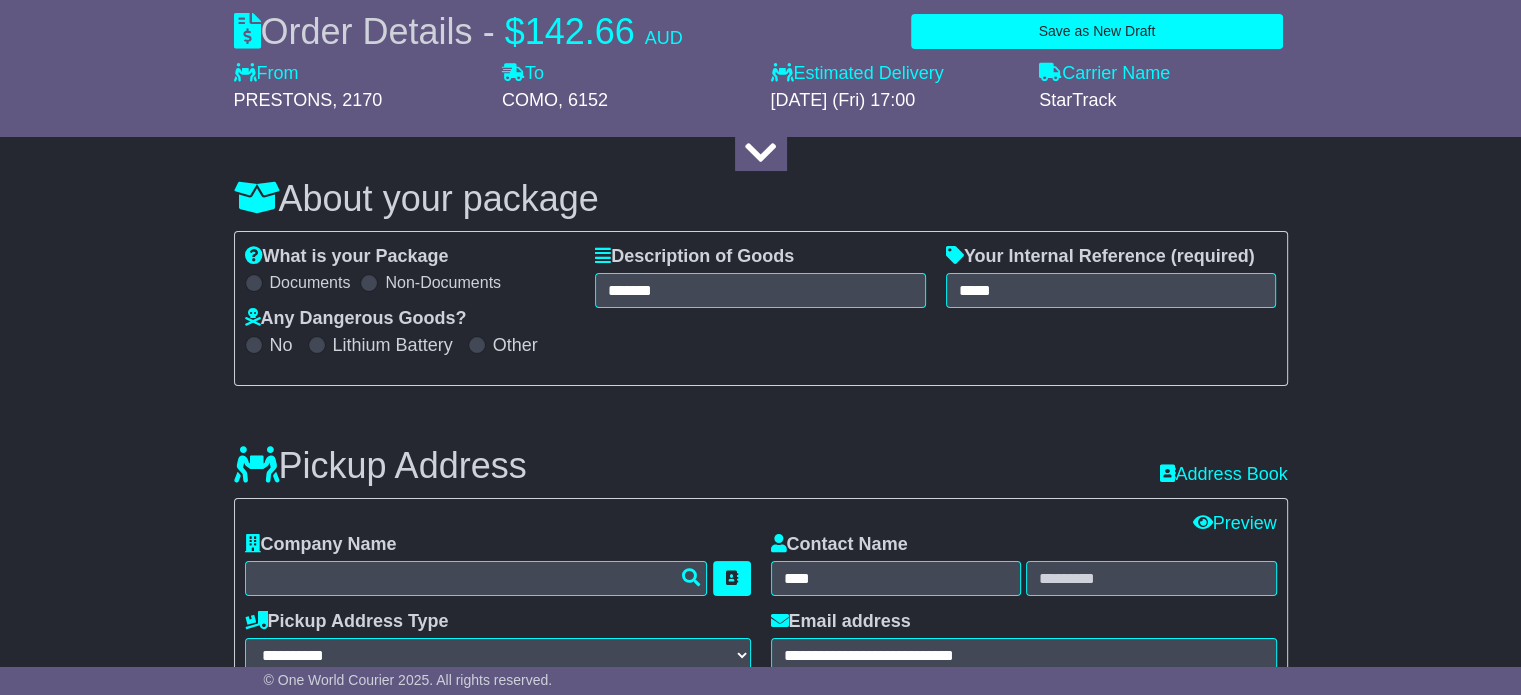 click on "About your package
What is your Package
Documents
Non-Documents
What are the Incoterms?
***
***
***
***
***
***
Description of Goods
*******
Attention: dangerous goods are not allowed by service.
Your Internal Reference (required)
*****
Any Dangerous Goods?
No  Other *" at bounding box center [760, 1619] 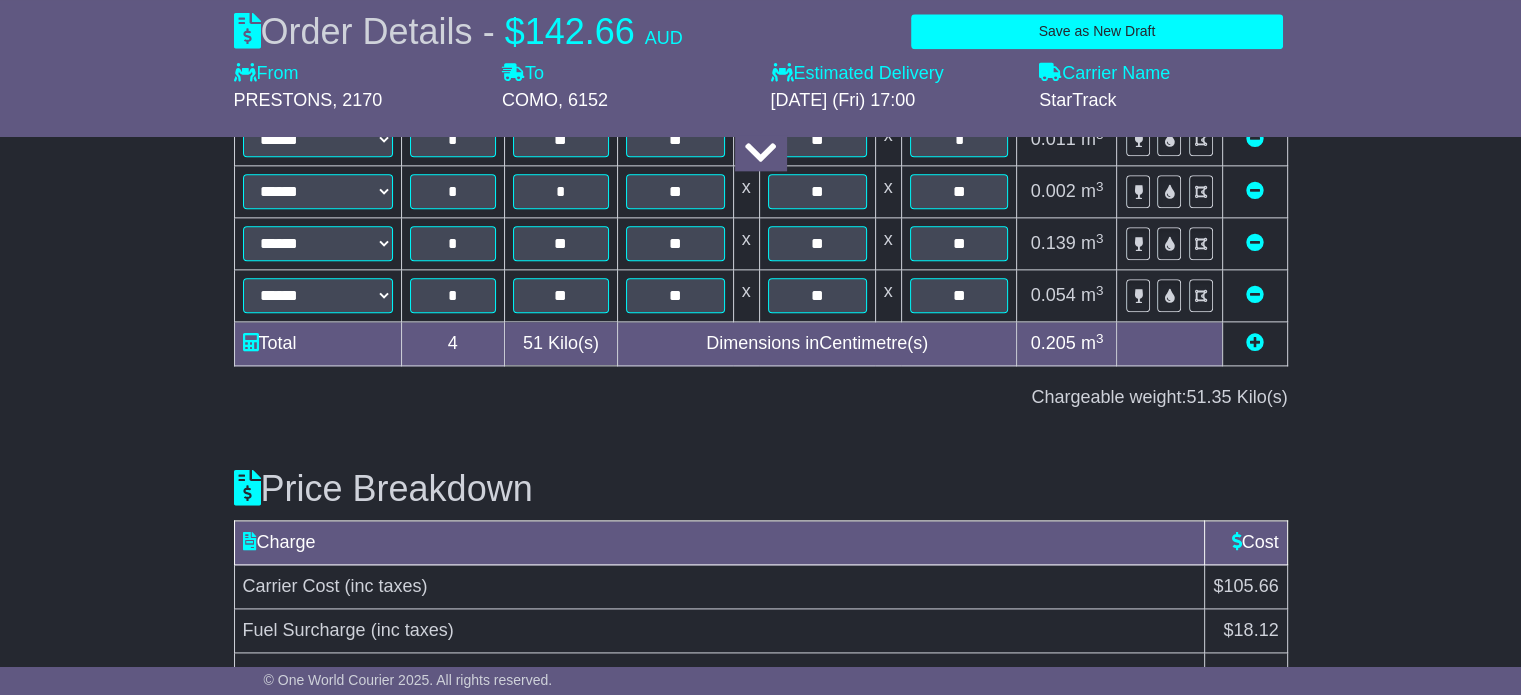 scroll, scrollTop: 2701, scrollLeft: 0, axis: vertical 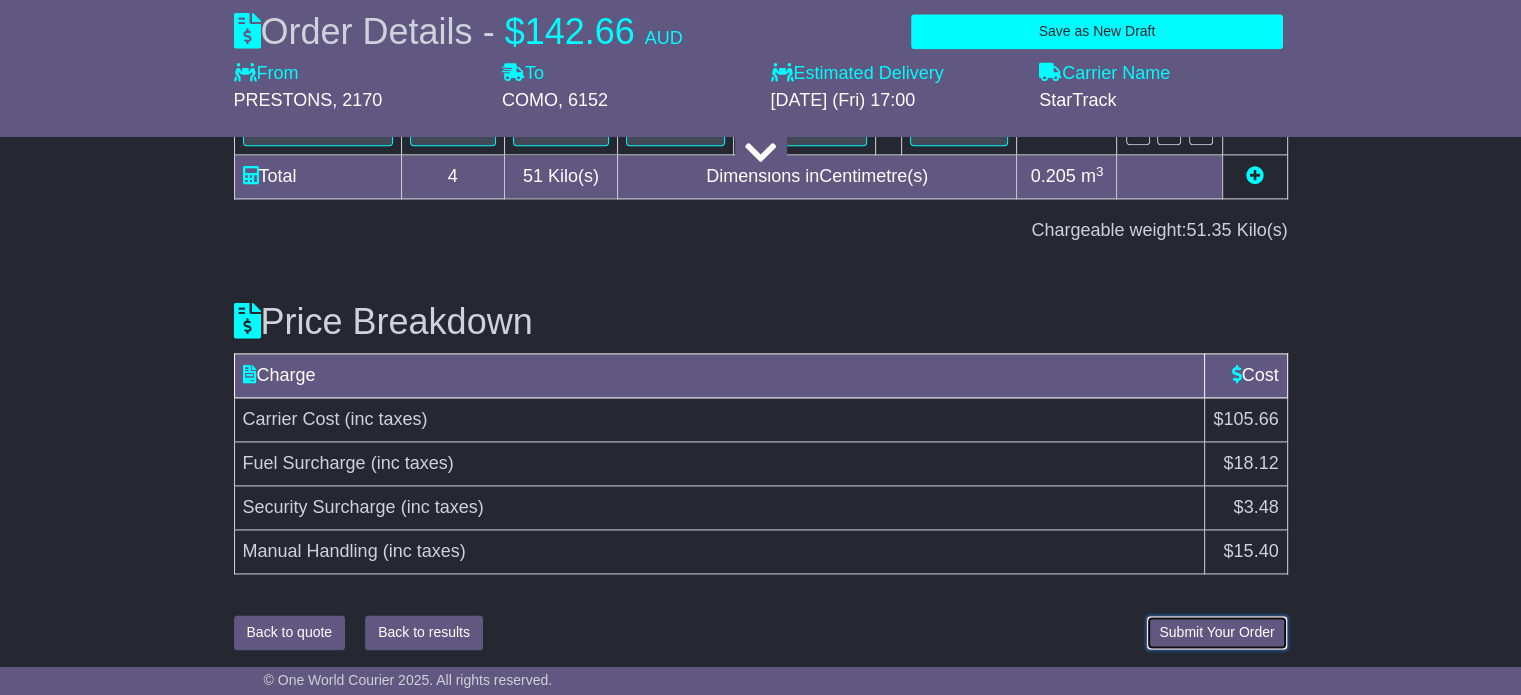 click on "Submit Your Order" at bounding box center [1216, 632] 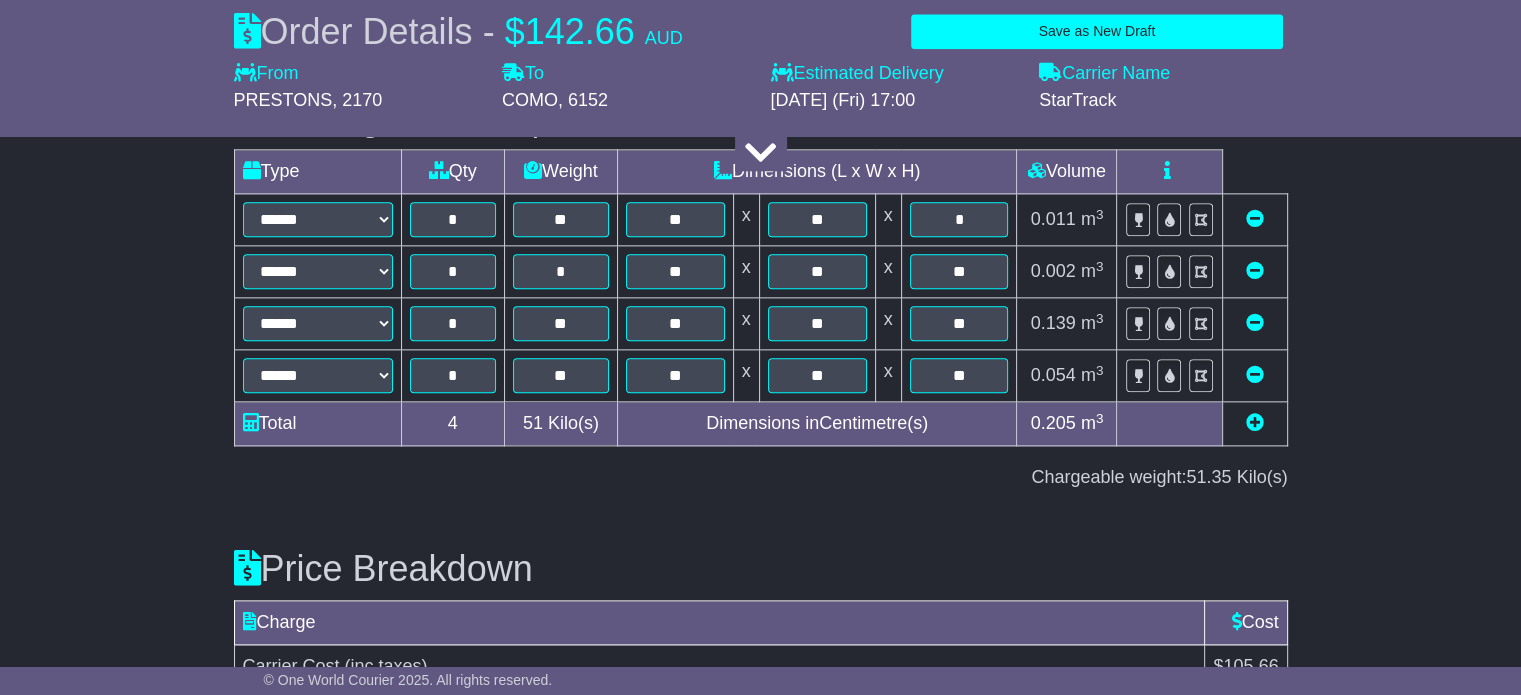 scroll, scrollTop: 2701, scrollLeft: 0, axis: vertical 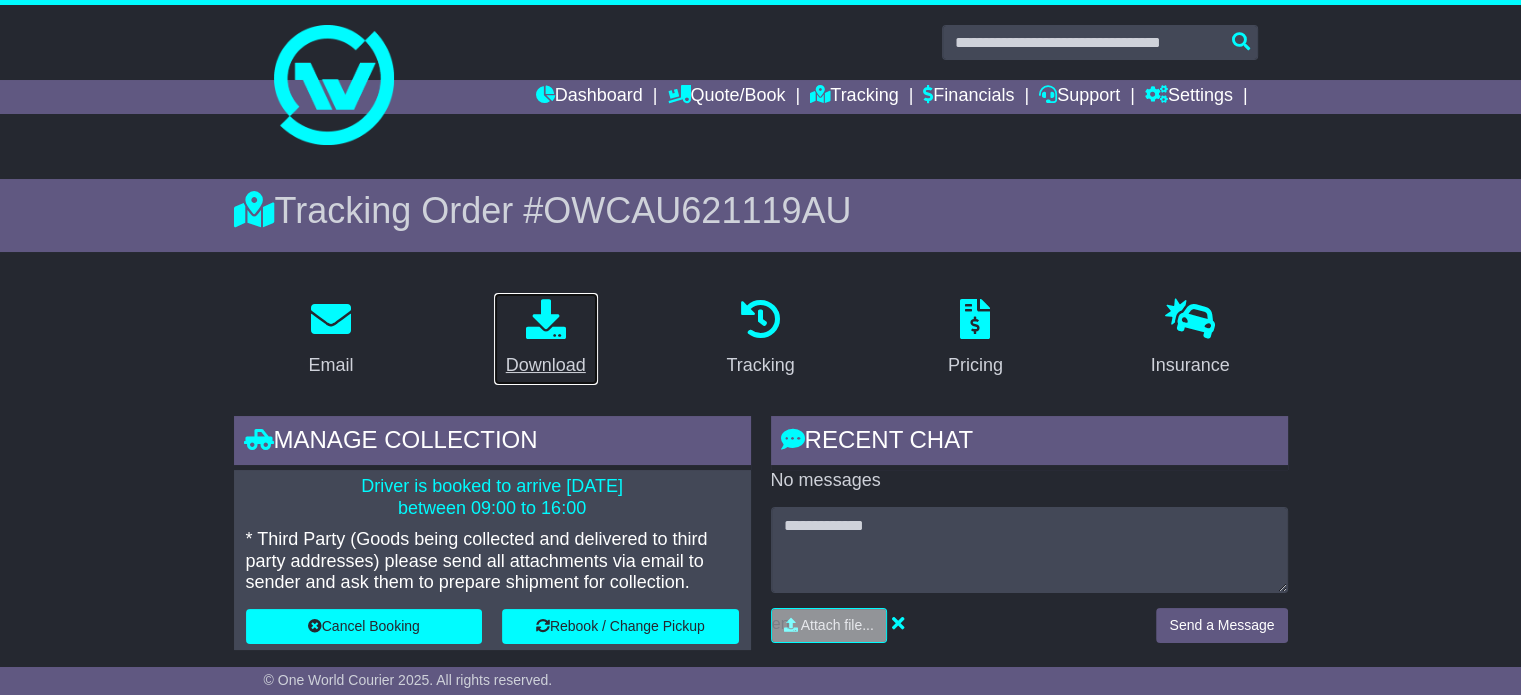 click on "Download" at bounding box center [546, 339] 